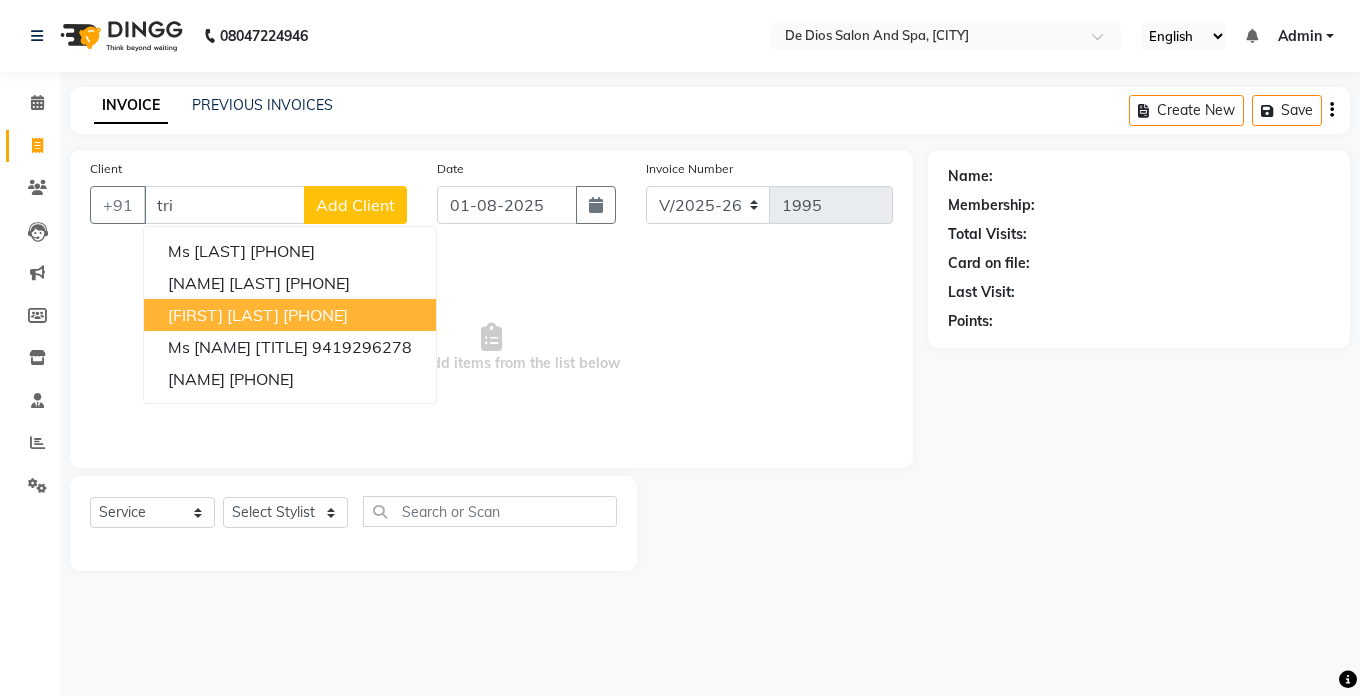 select on "6431" 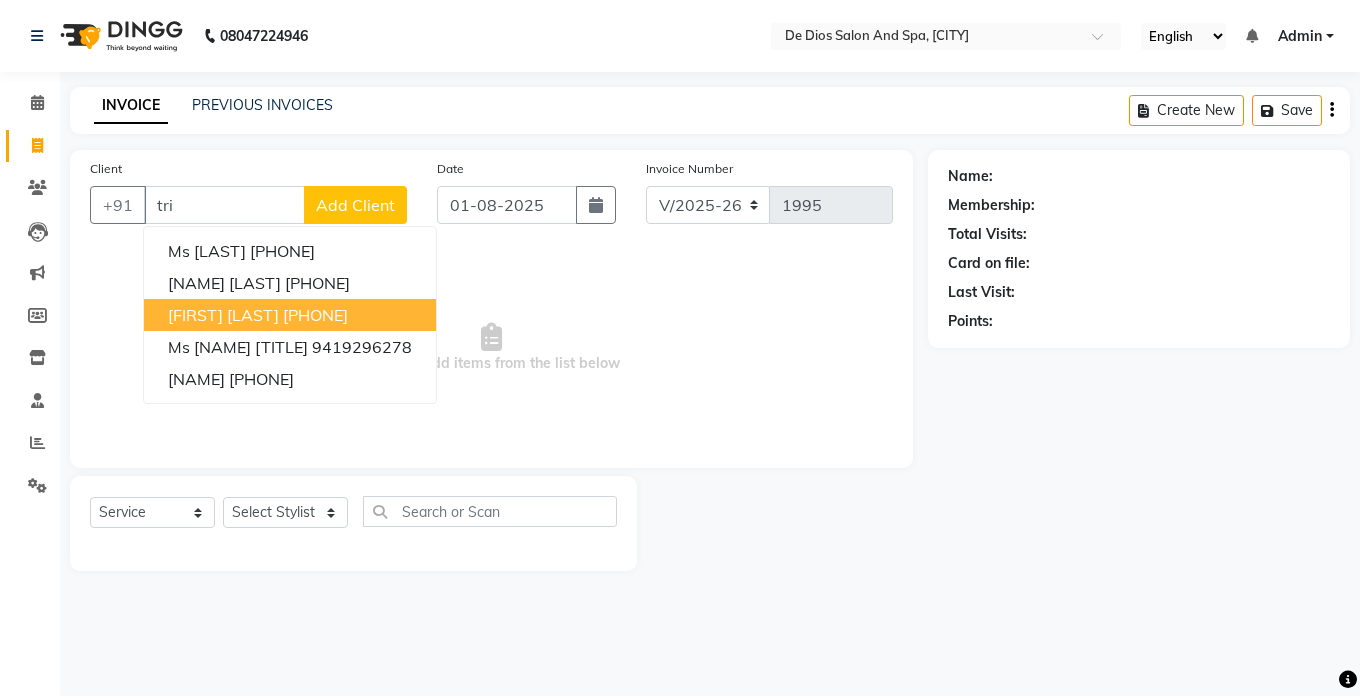 scroll, scrollTop: 0, scrollLeft: 0, axis: both 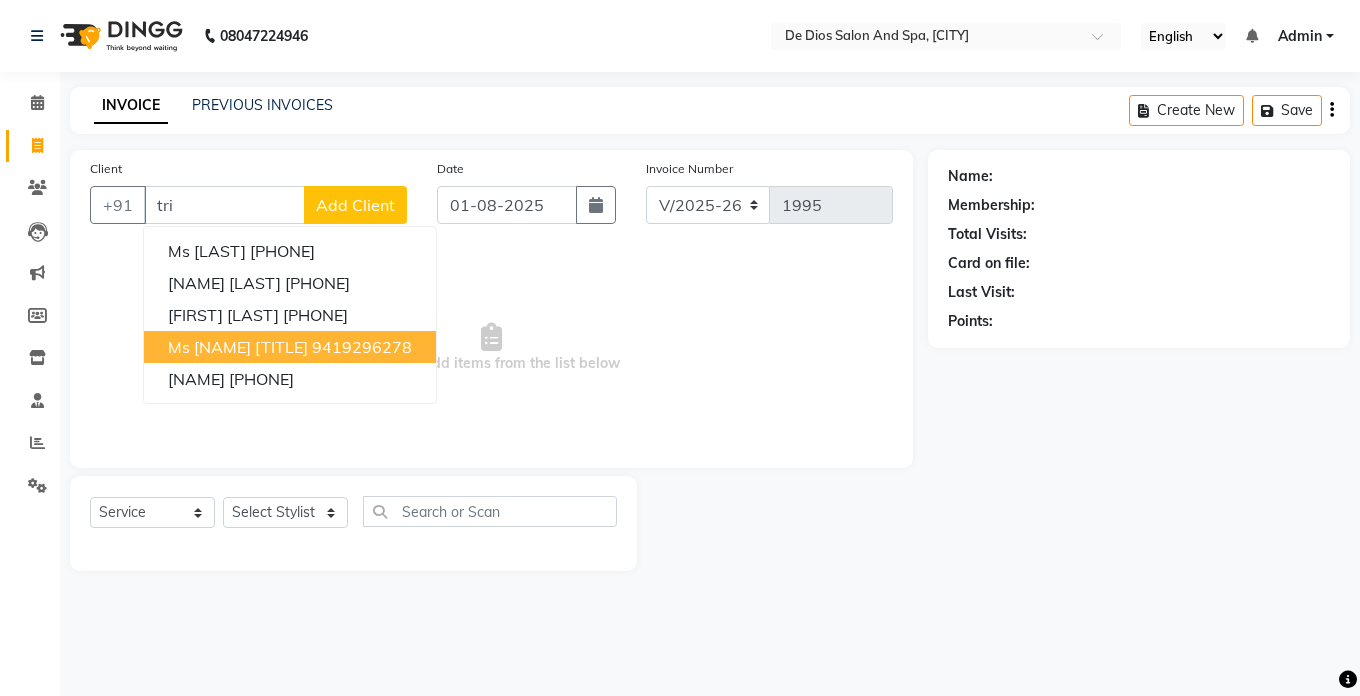 click on "Ms [NAME] [TITLE]" at bounding box center [238, 347] 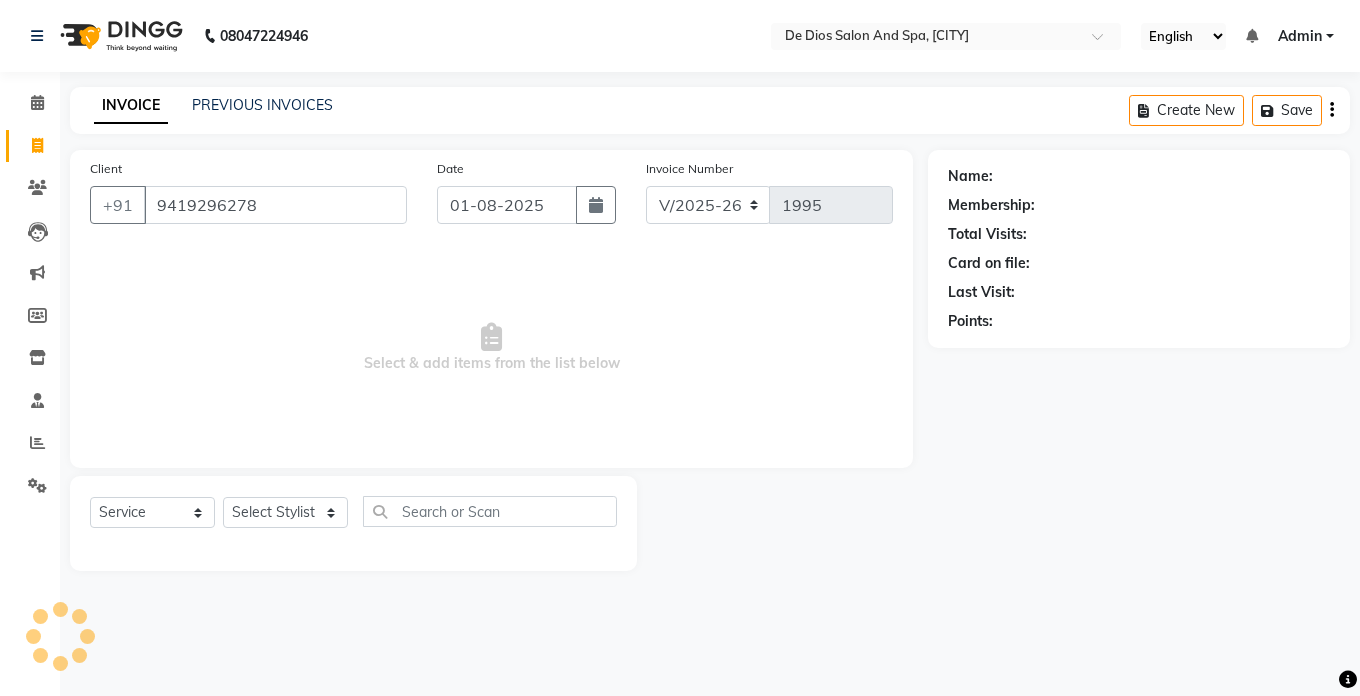 type on "9419296278" 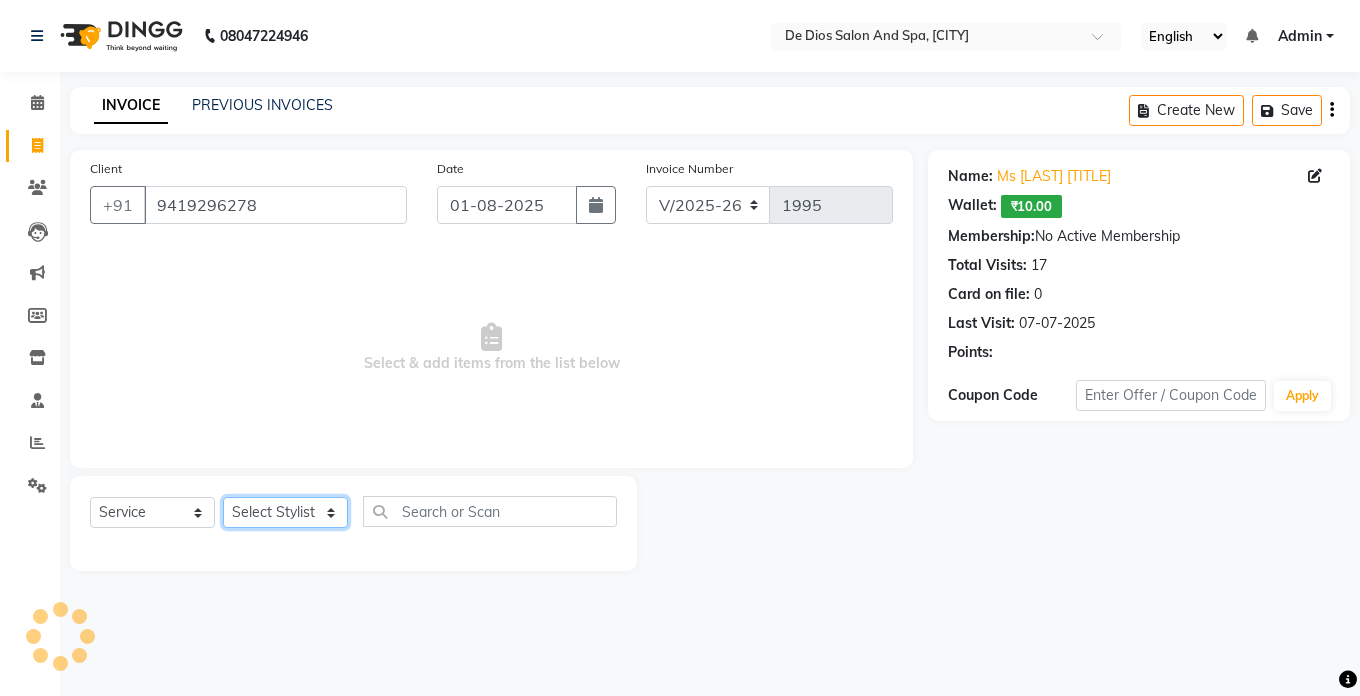 click on "Select Stylist [NAME] [NAME] [NAME] [NAME] [NAME] [NAME] [NAME] [NAME] [NAME] [NAME] [NAME]" 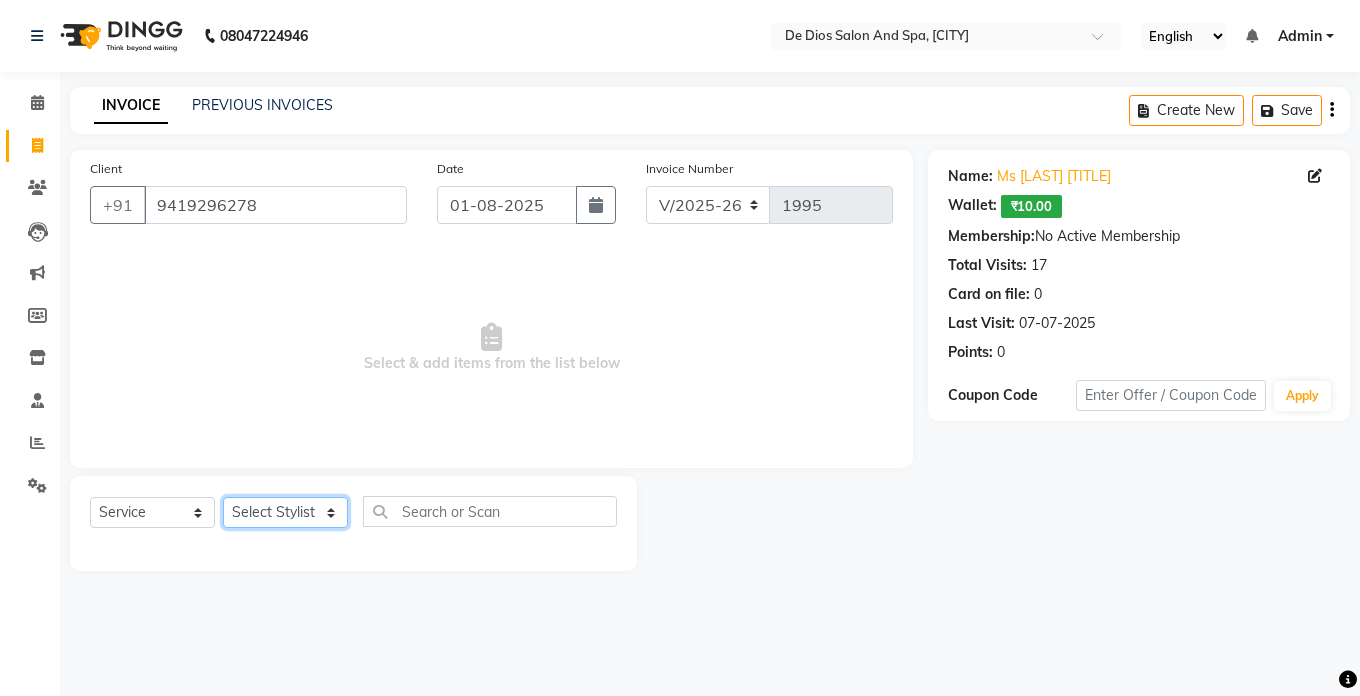 select on "79126" 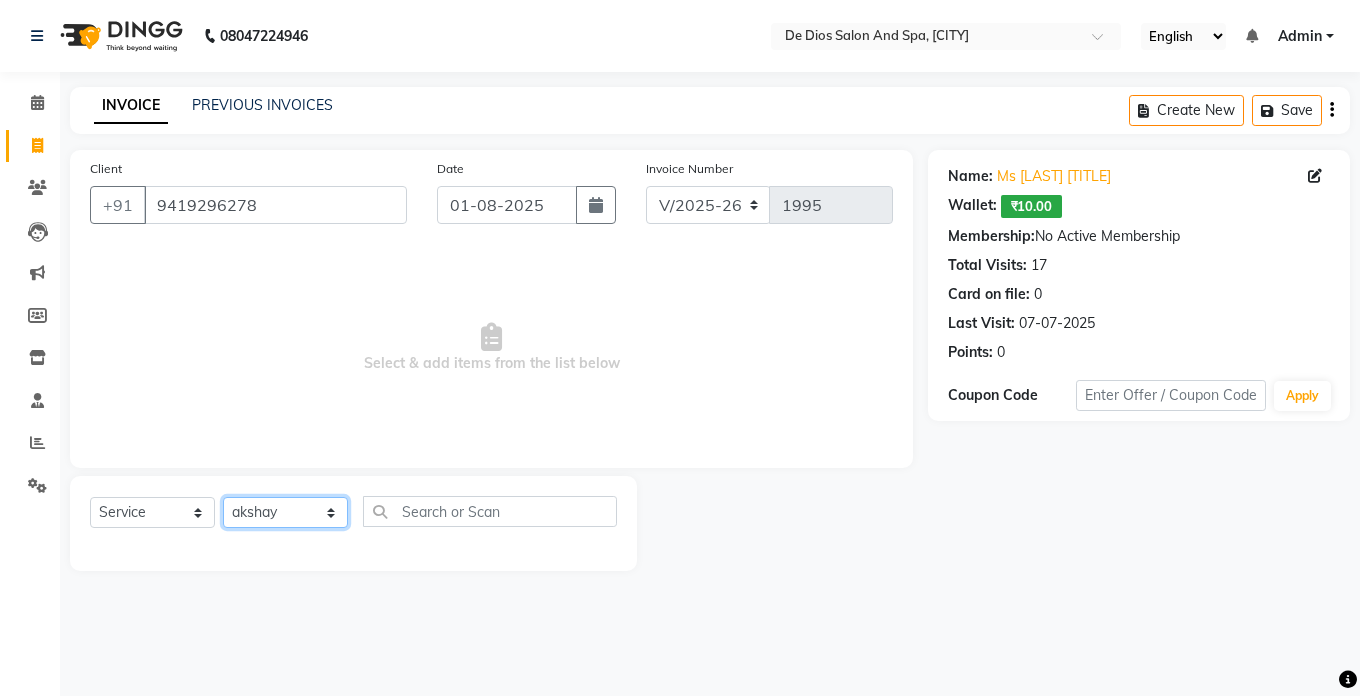 click on "Select Stylist [NAME] [NAME] [NAME] [NAME] [NAME] [NAME] [NAME] [NAME] [NAME] [NAME] [NAME]" 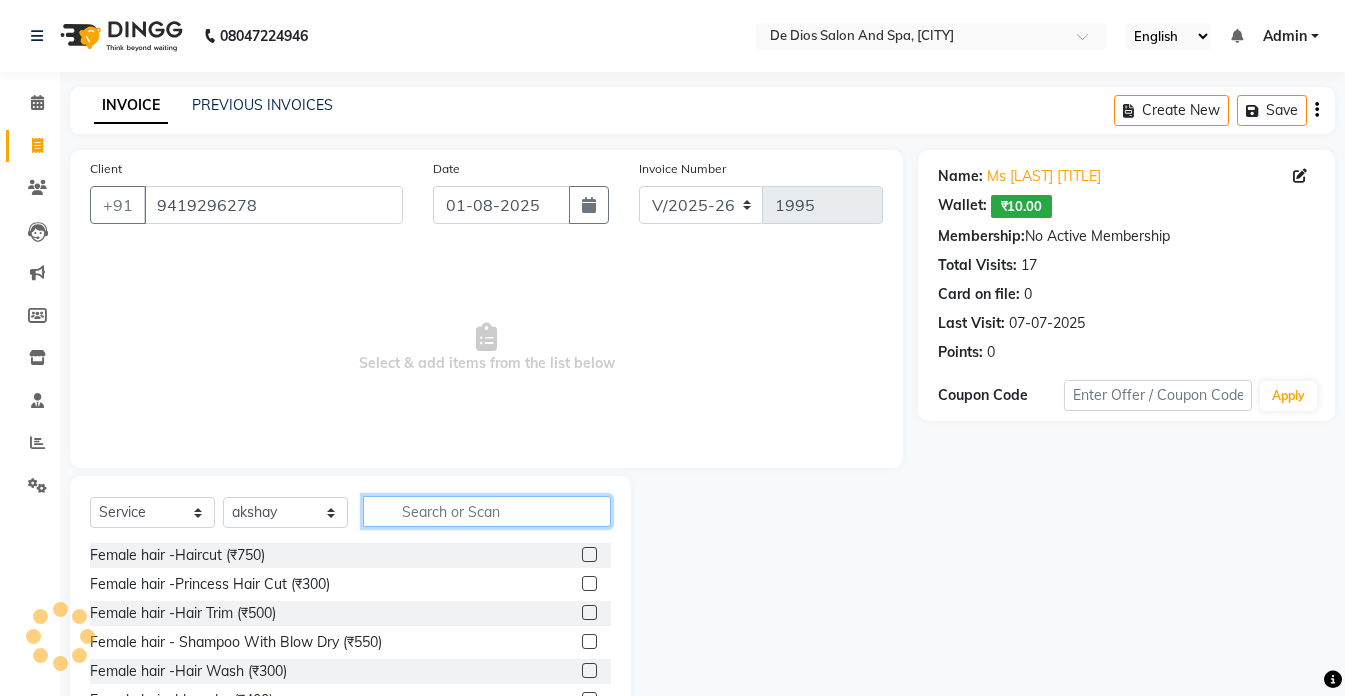 click 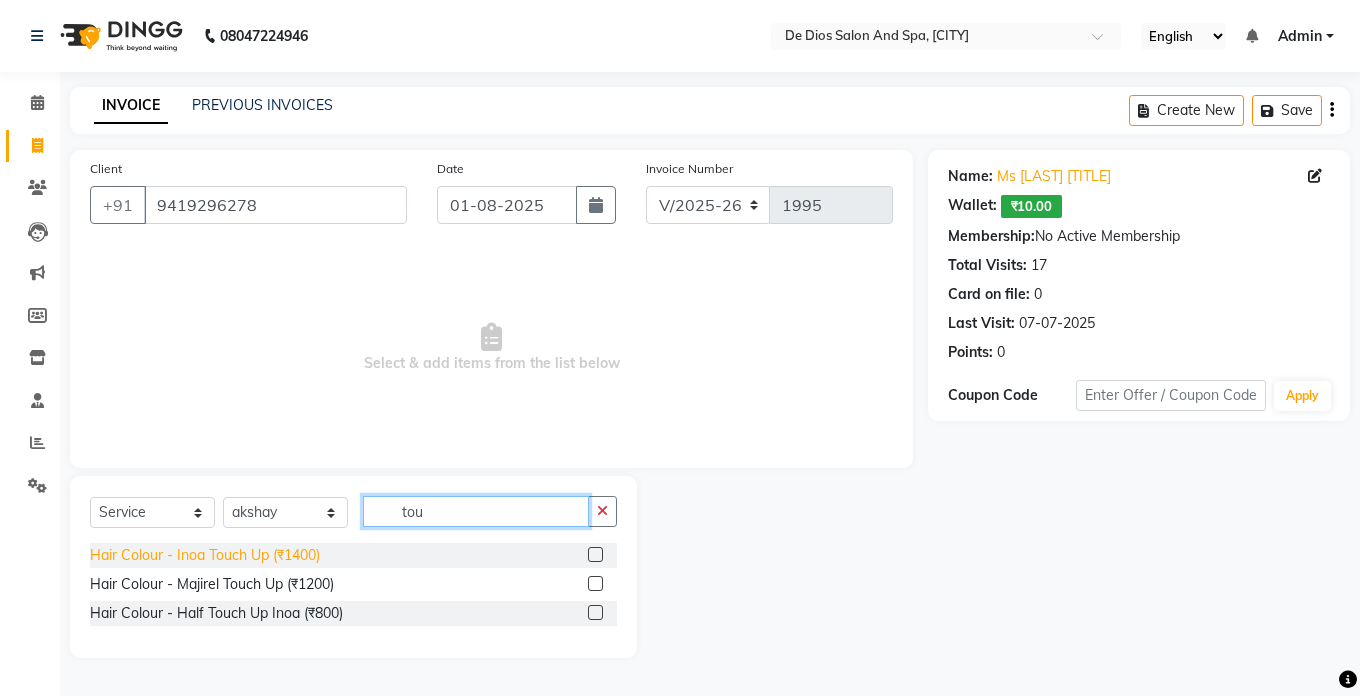 type on "tou" 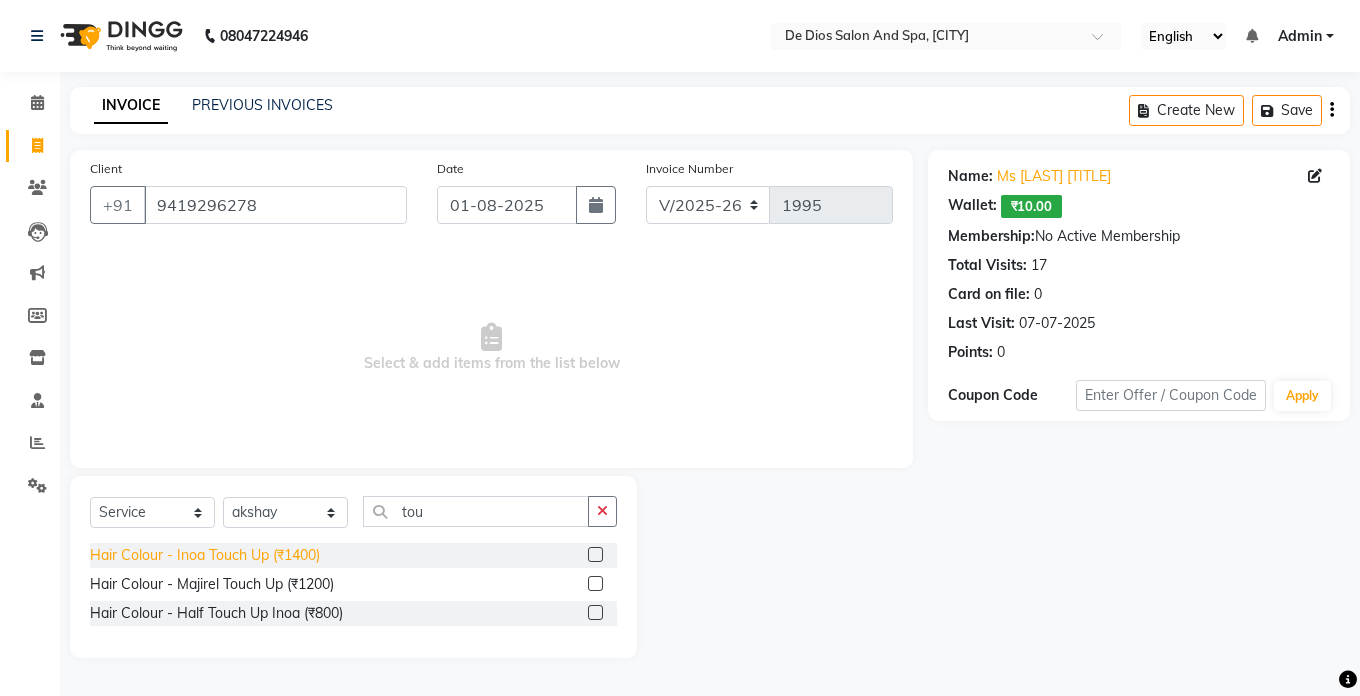 click on "Hair Colour - Inoa Touch Up (₹1400)" 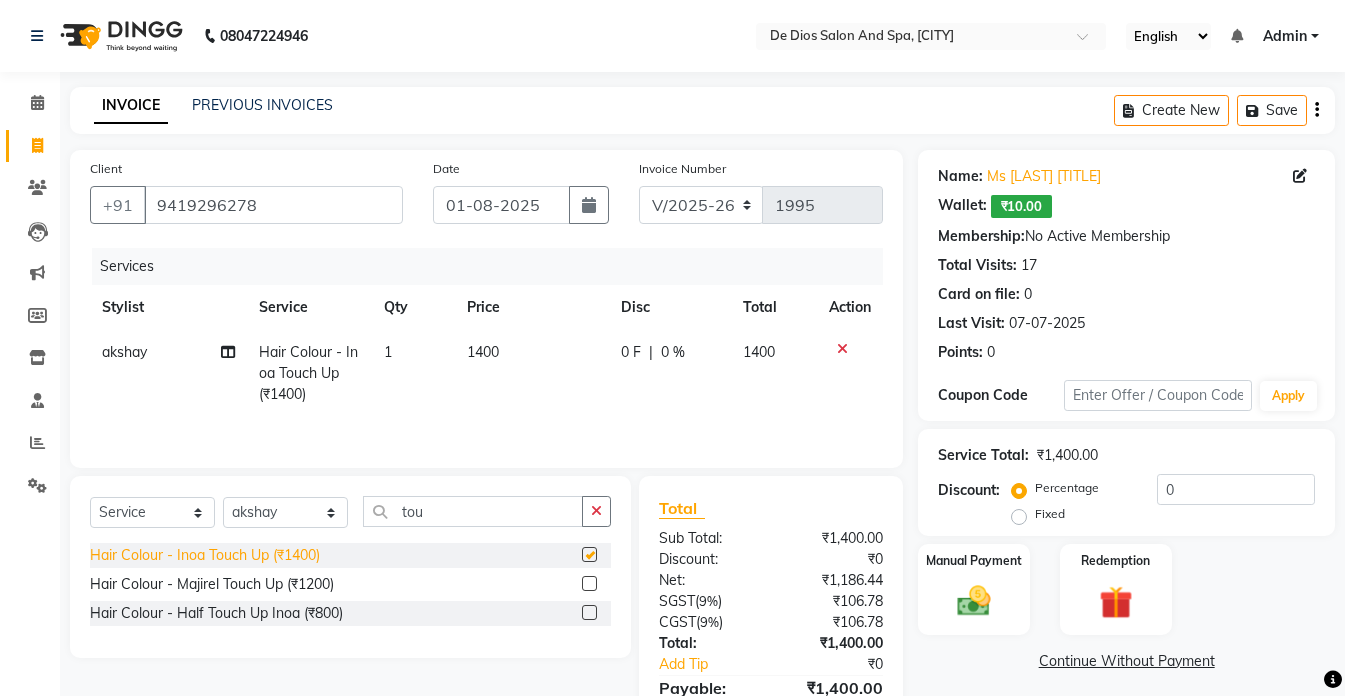 checkbox on "false" 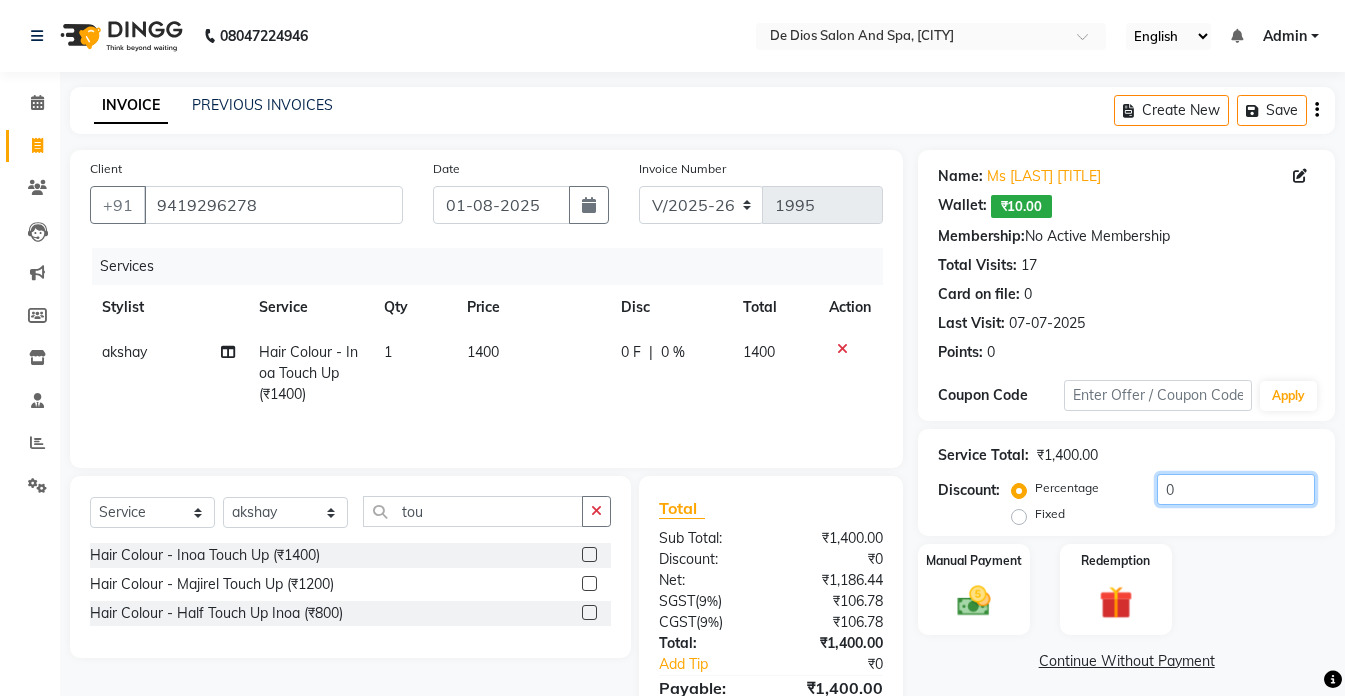 click on "0" 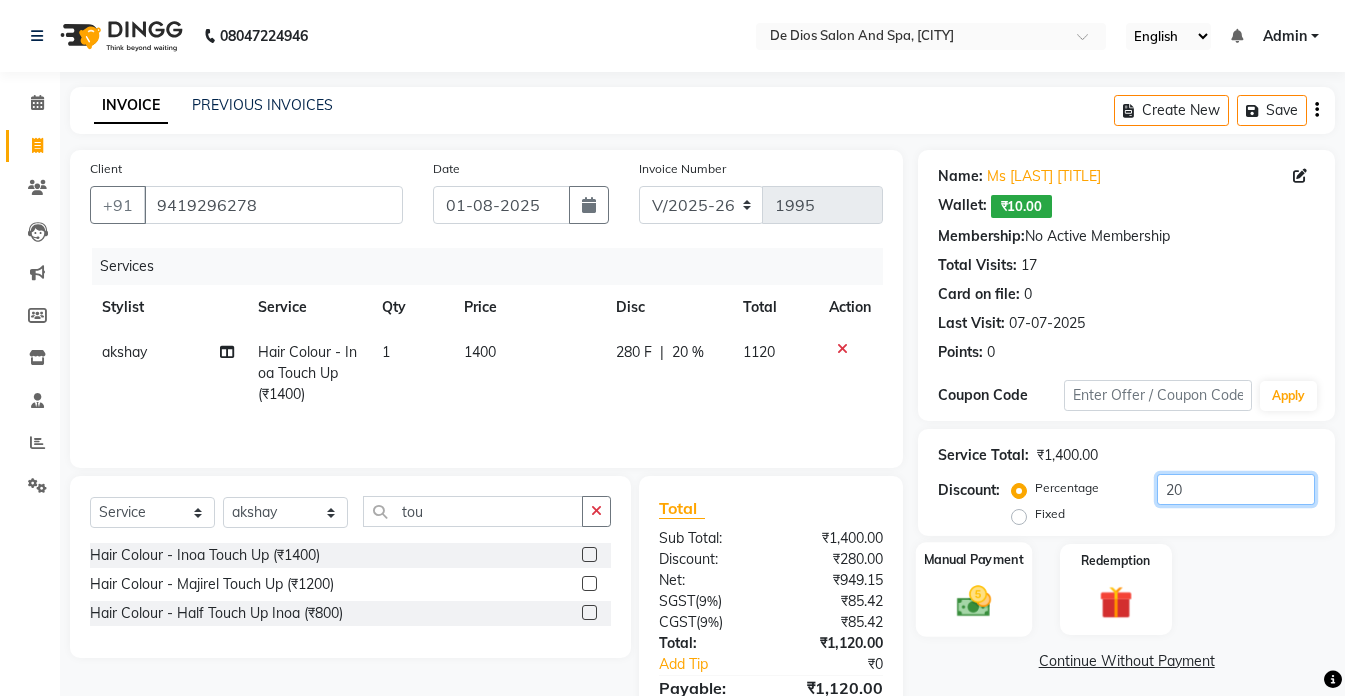 type on "20" 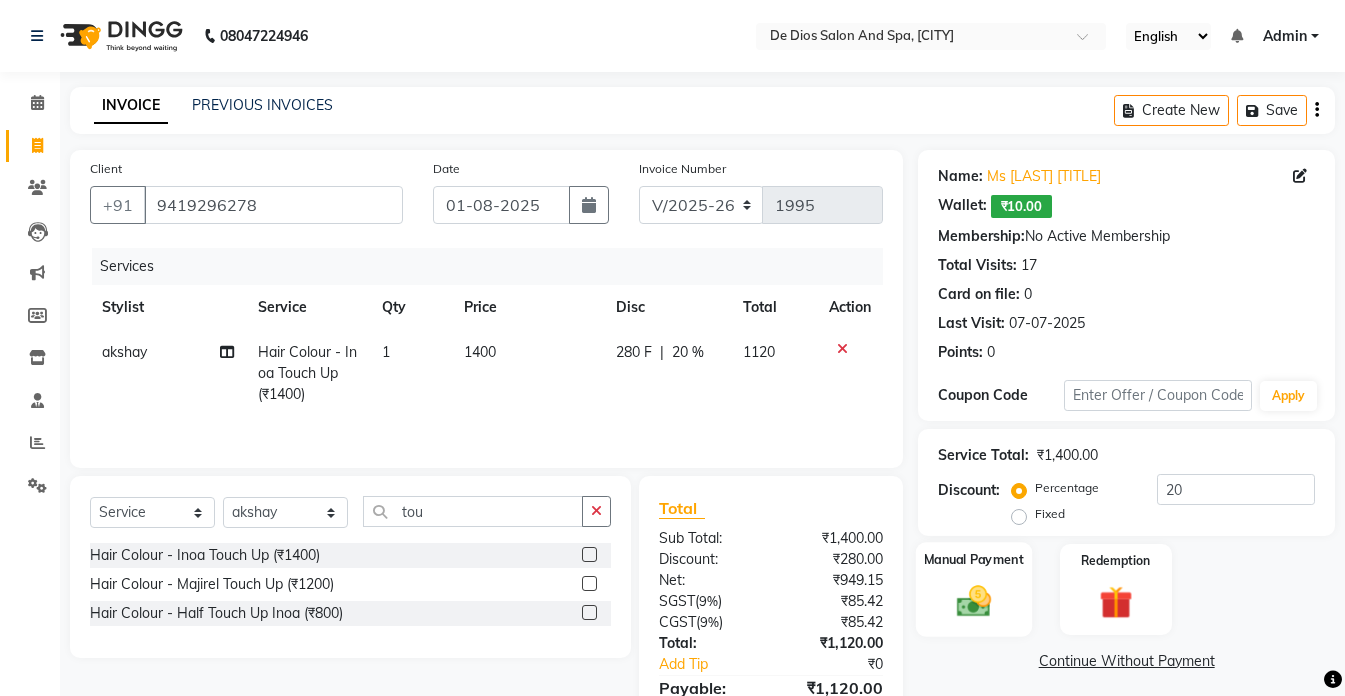 click 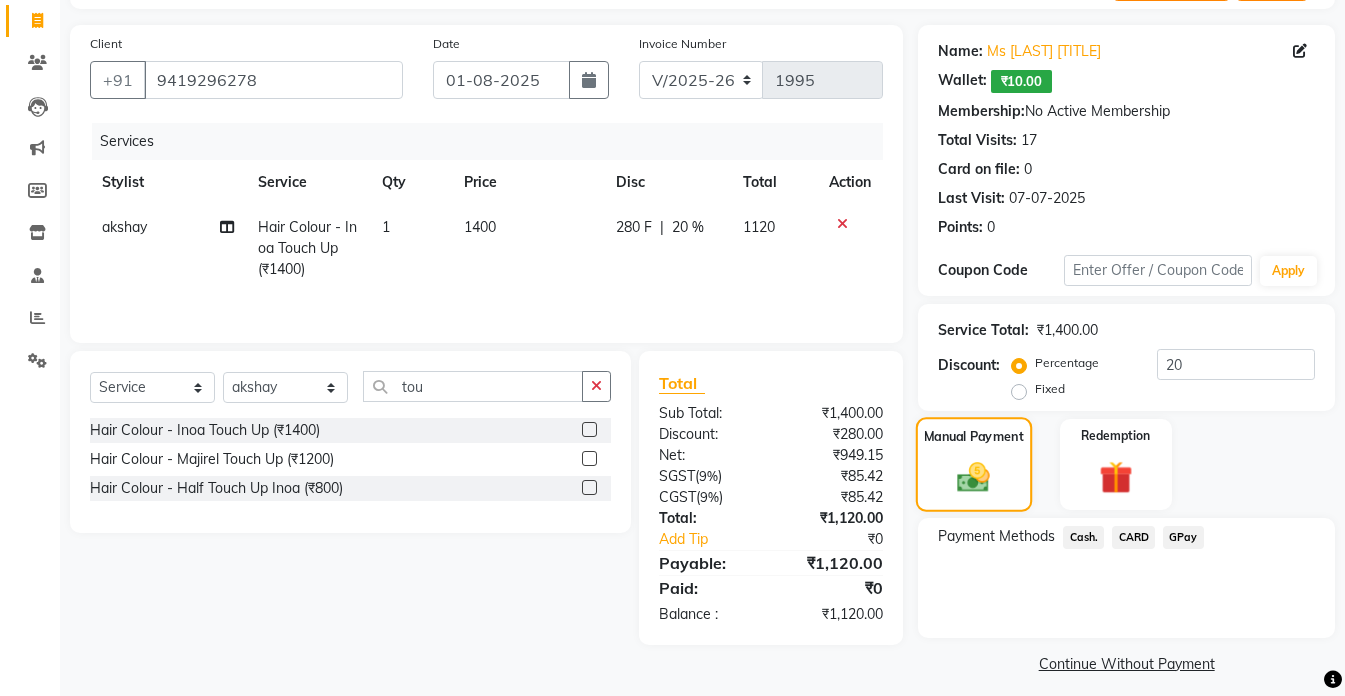 scroll, scrollTop: 138, scrollLeft: 0, axis: vertical 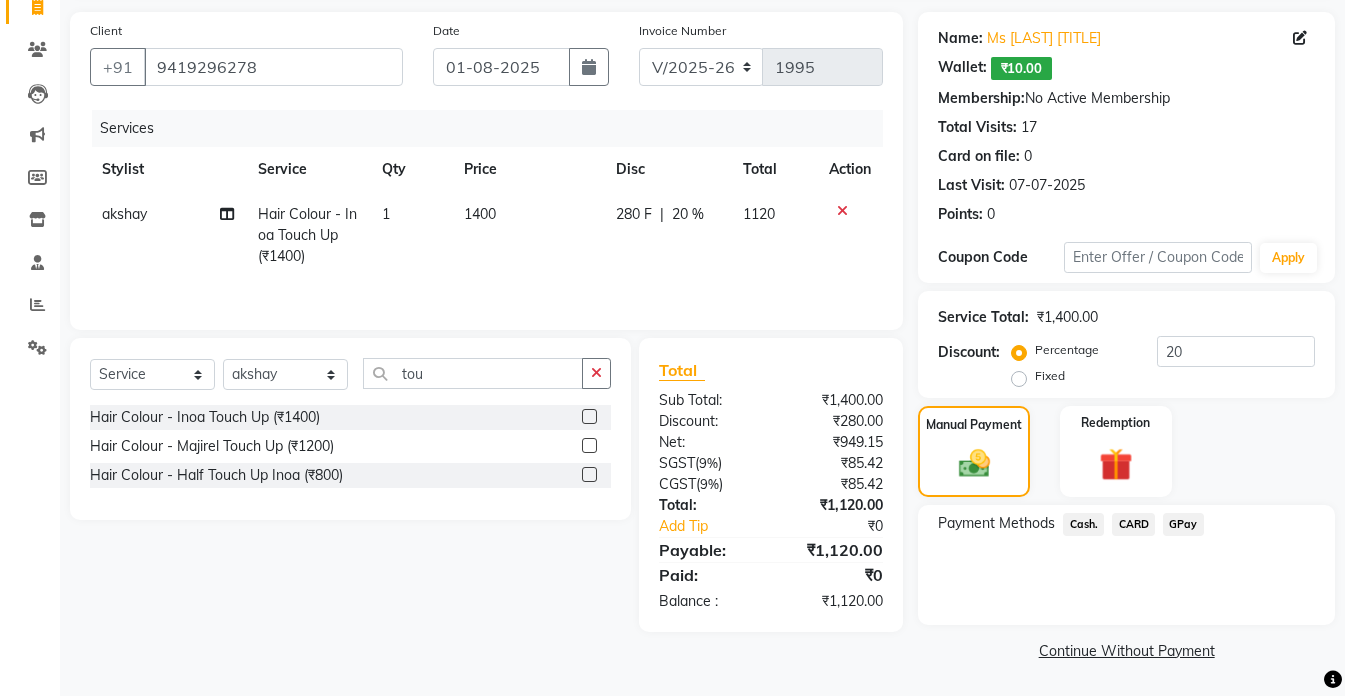 click on "Cash." 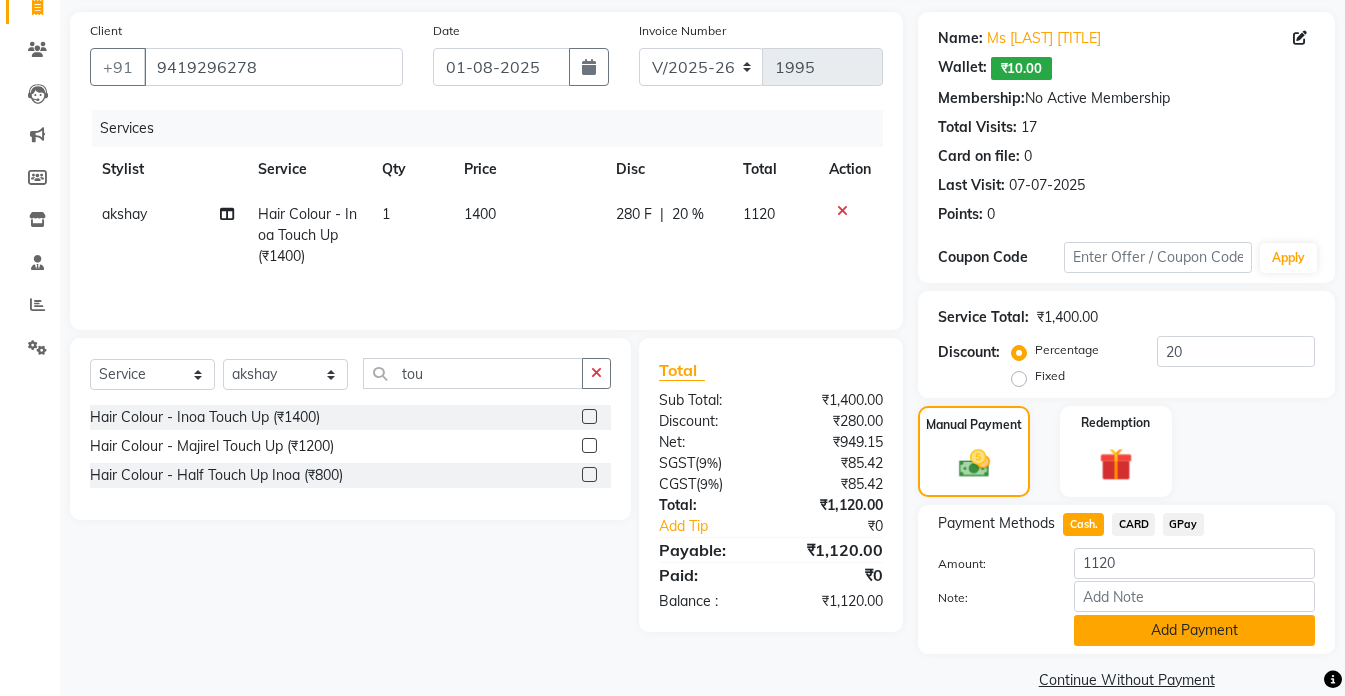 click on "Add Payment" 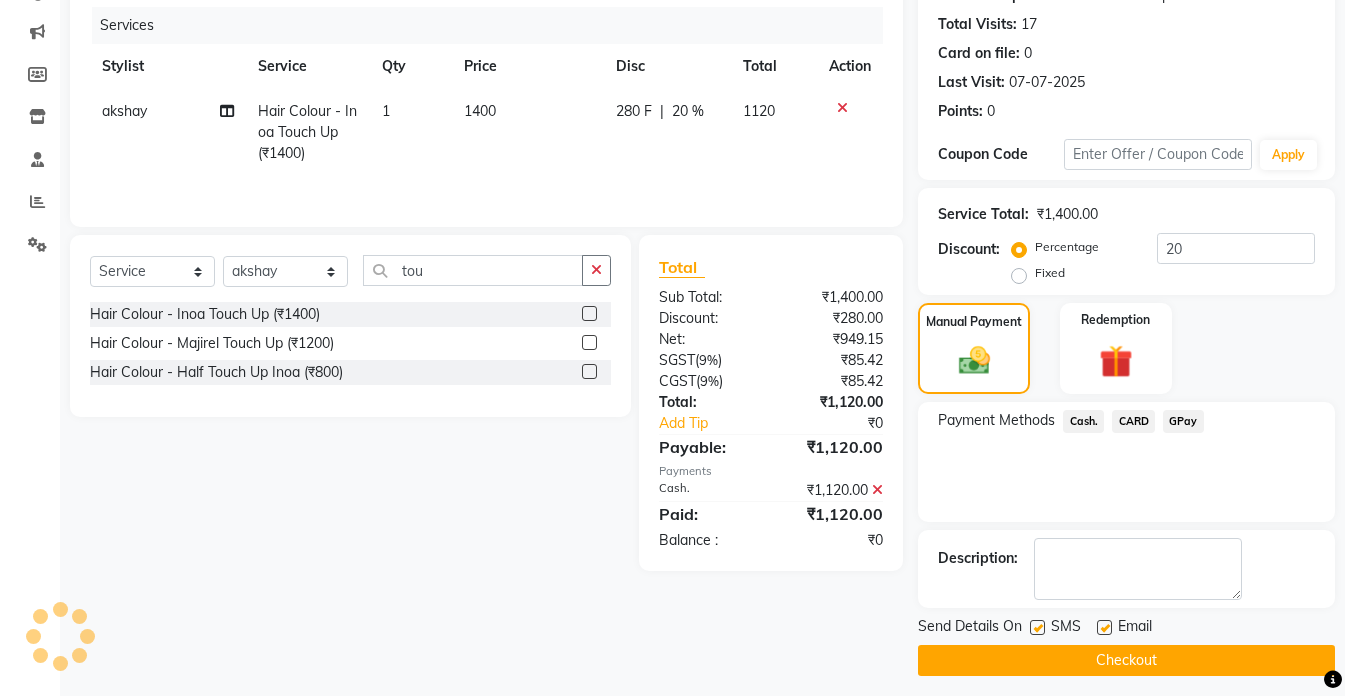 scroll, scrollTop: 251, scrollLeft: 0, axis: vertical 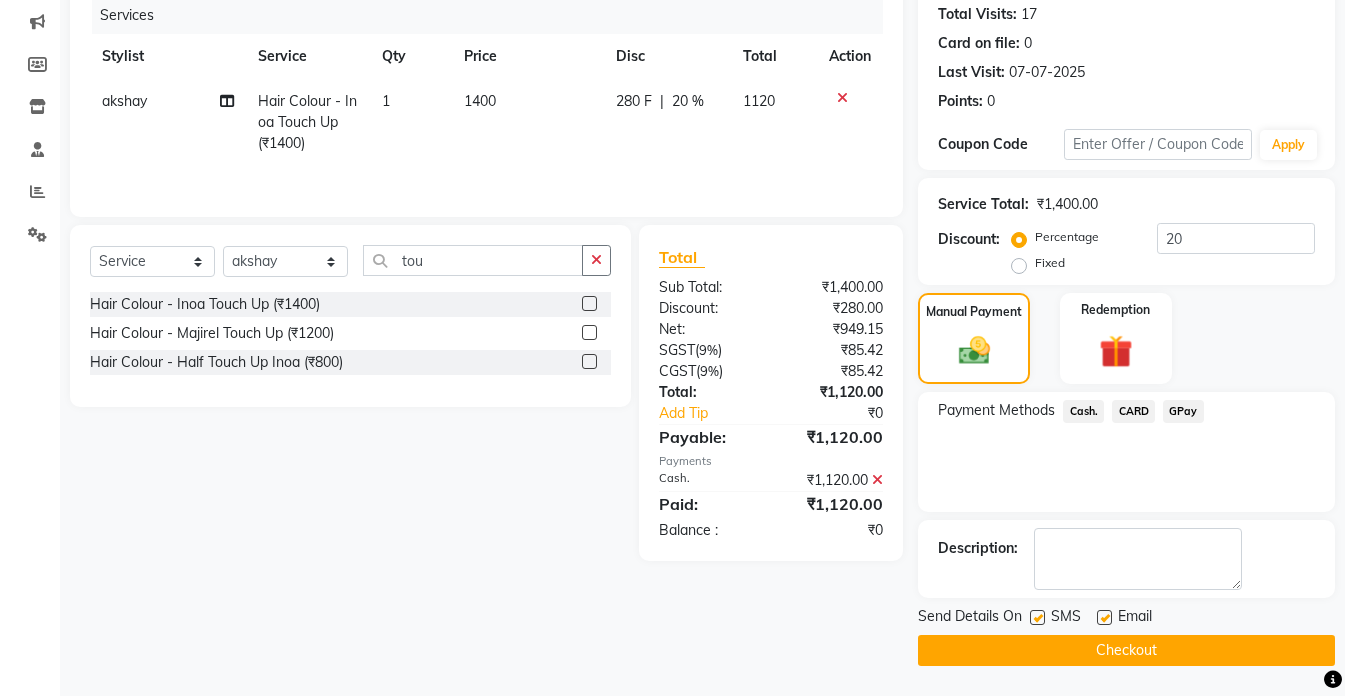 click on "Checkout" 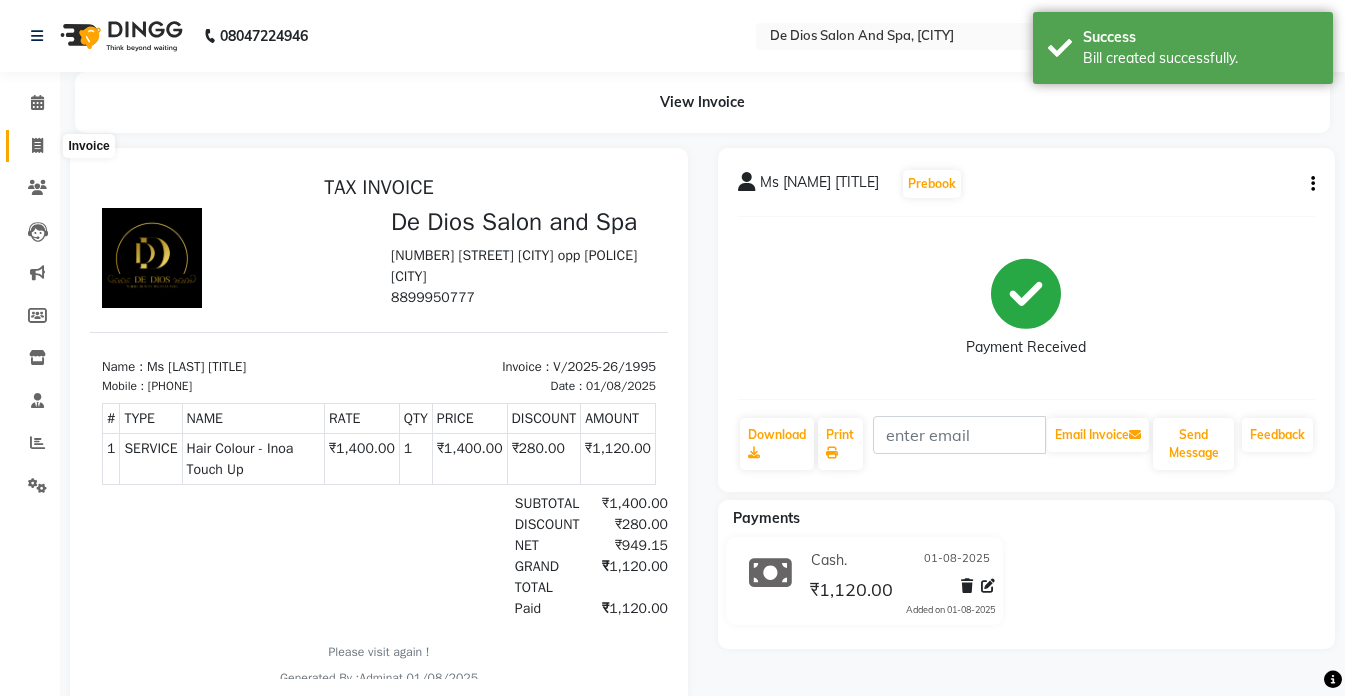 scroll, scrollTop: 0, scrollLeft: 0, axis: both 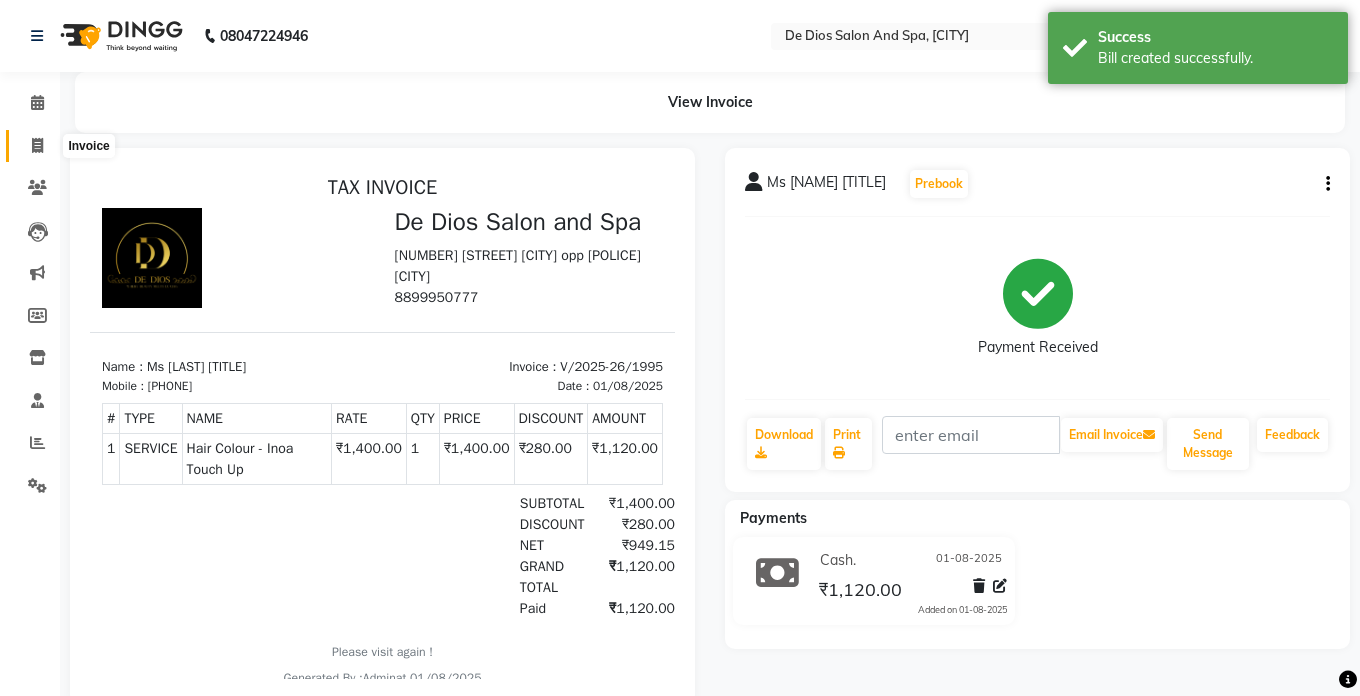 select on "service" 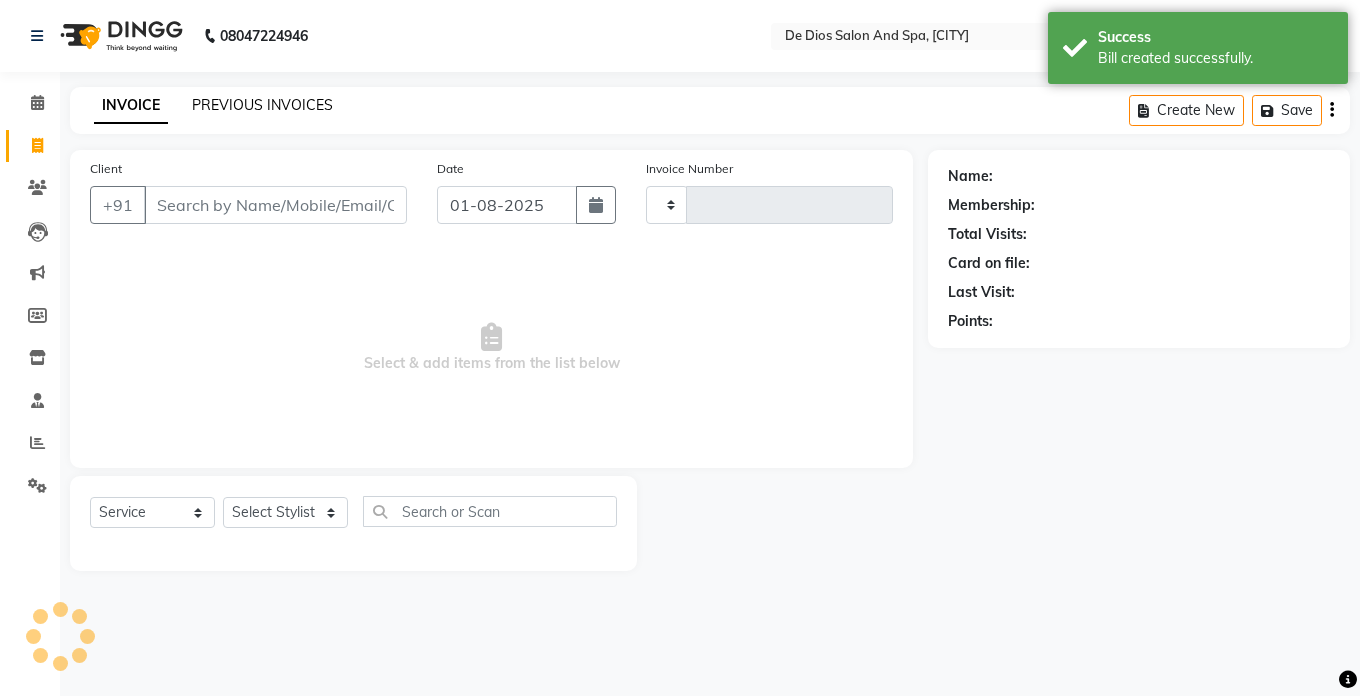 type on "1996" 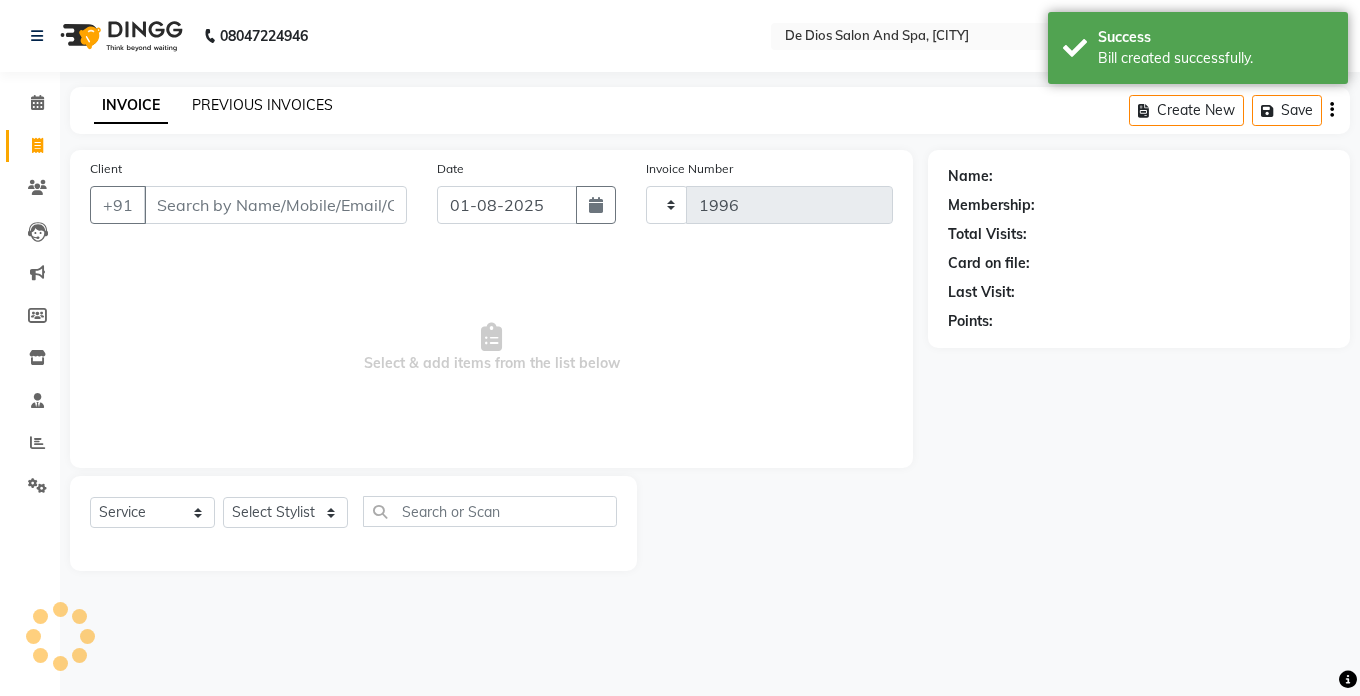 select on "6431" 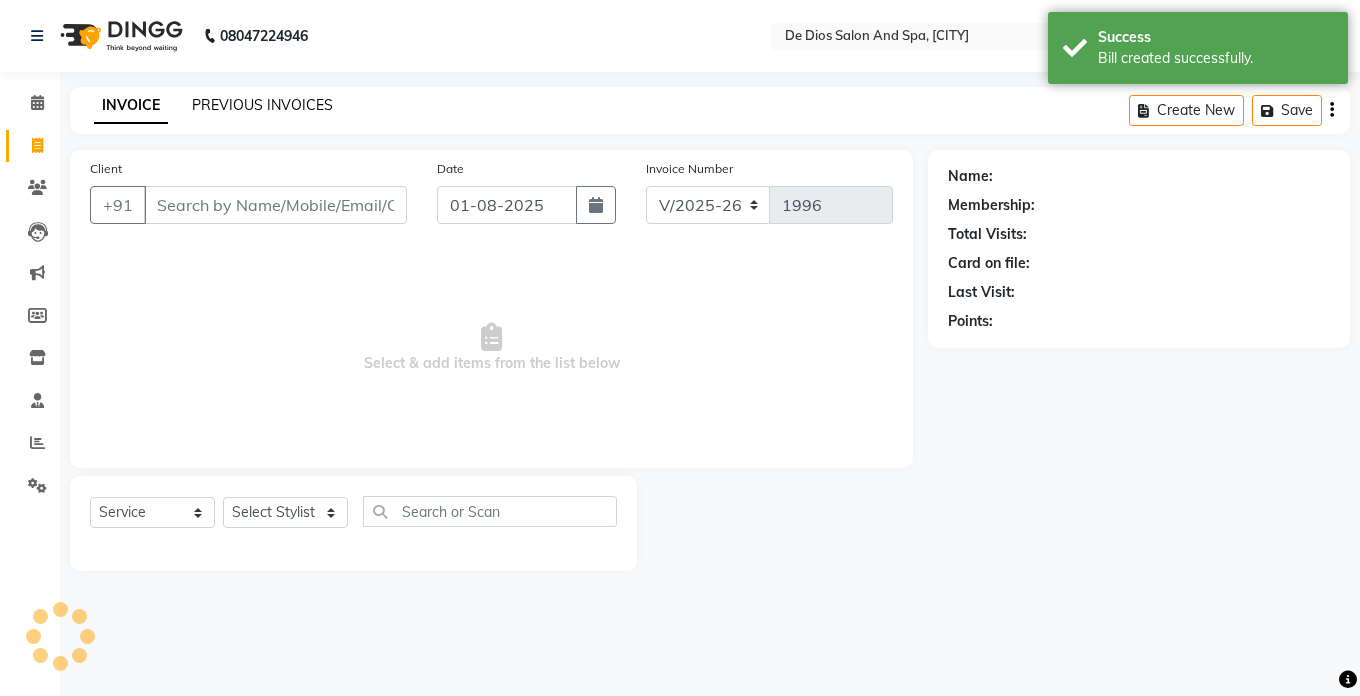 click on "PREVIOUS INVOICES" 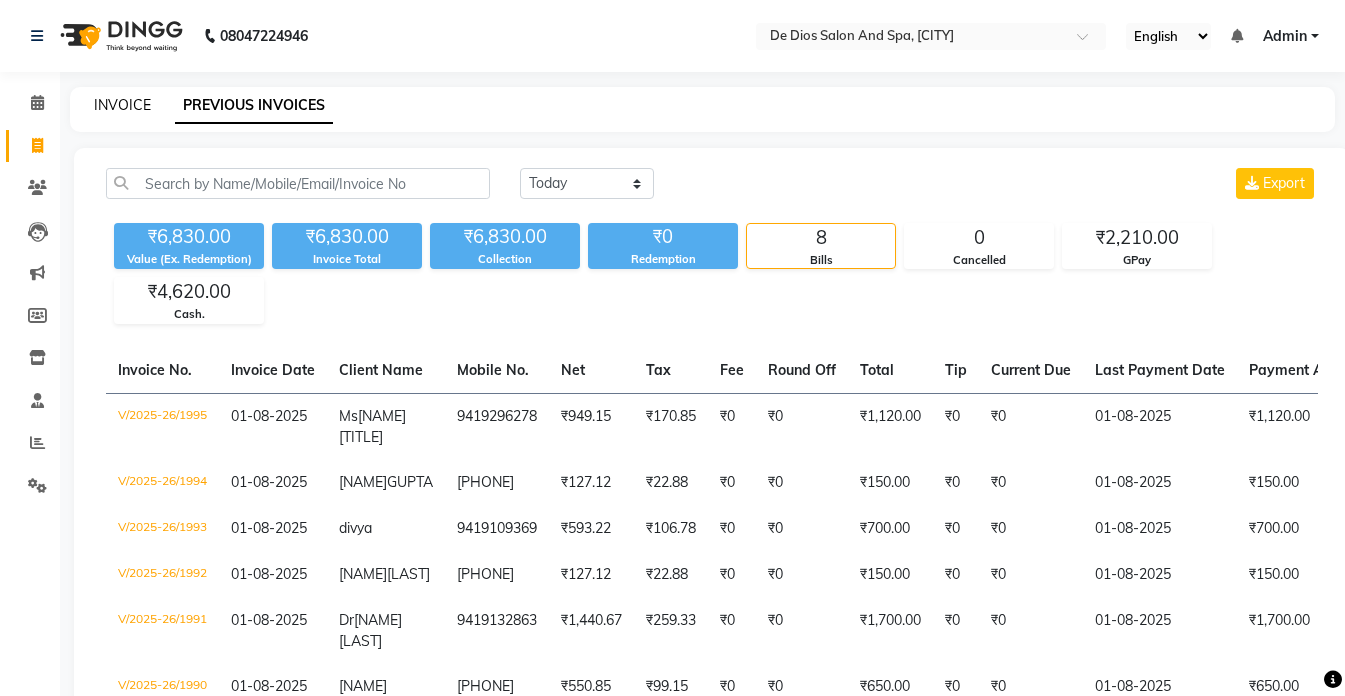 click on "INVOICE" 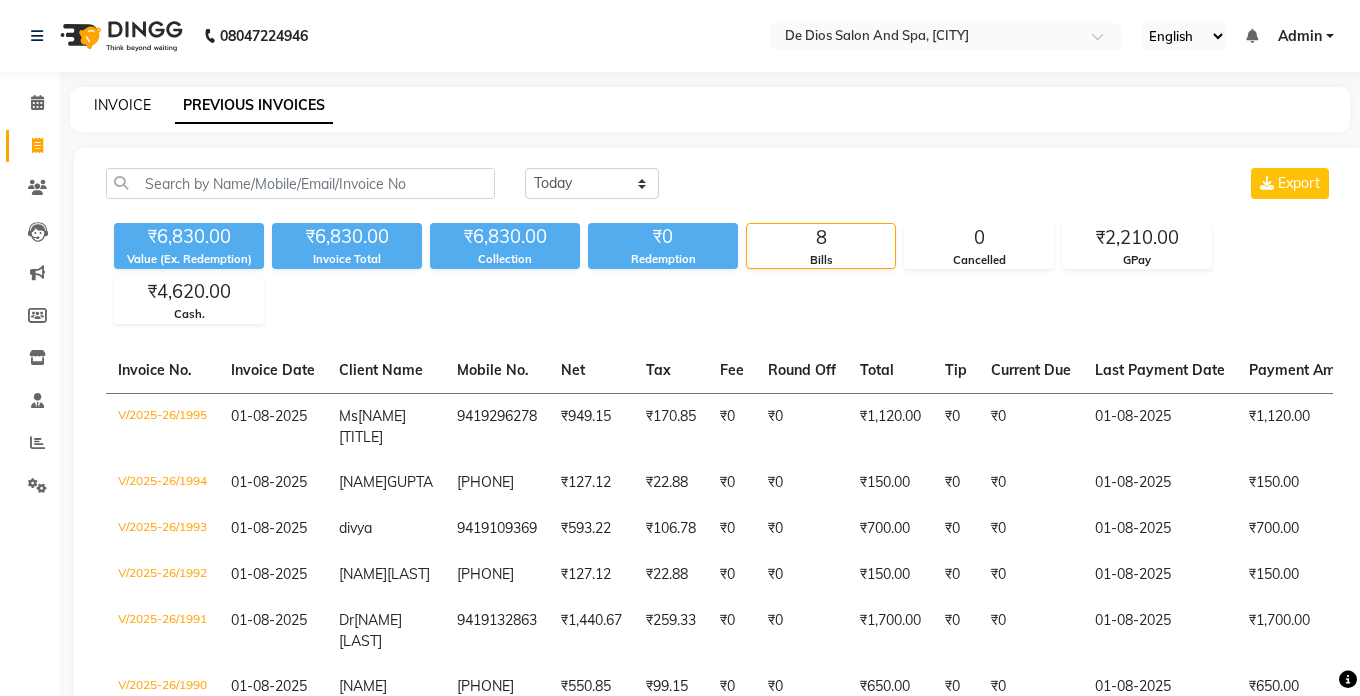 select on "6431" 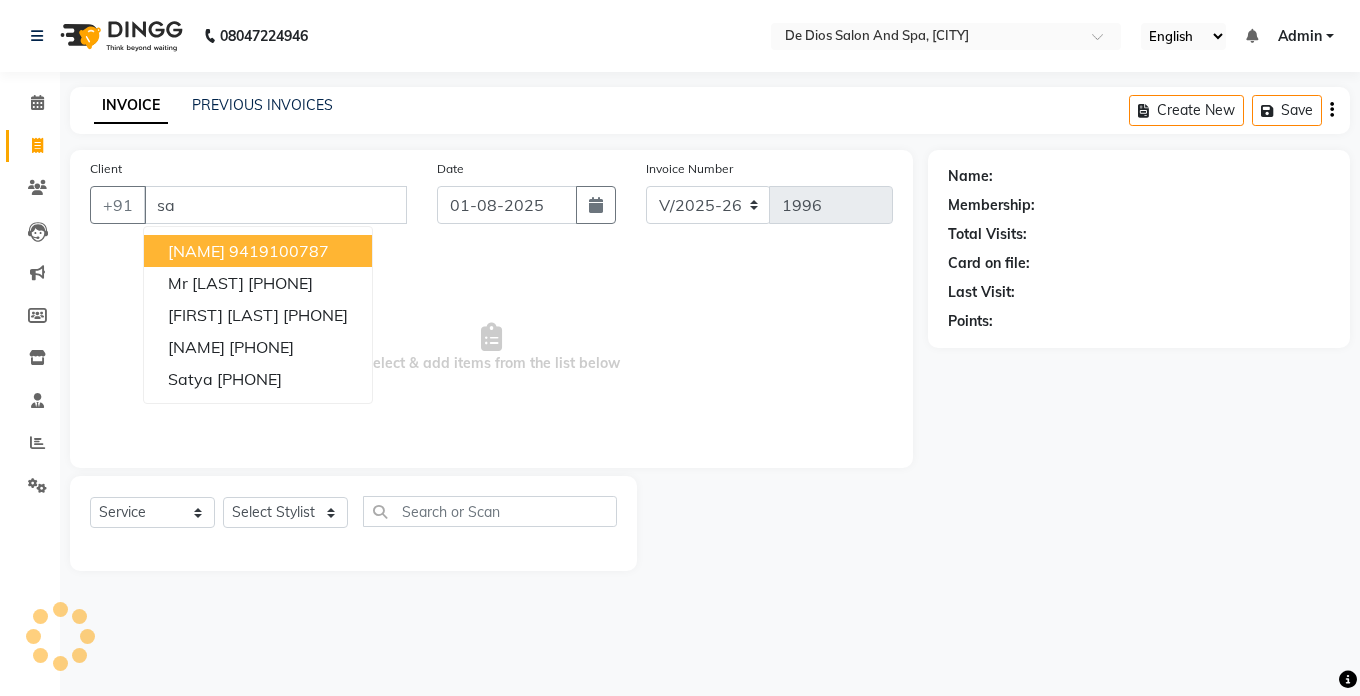 type on "s" 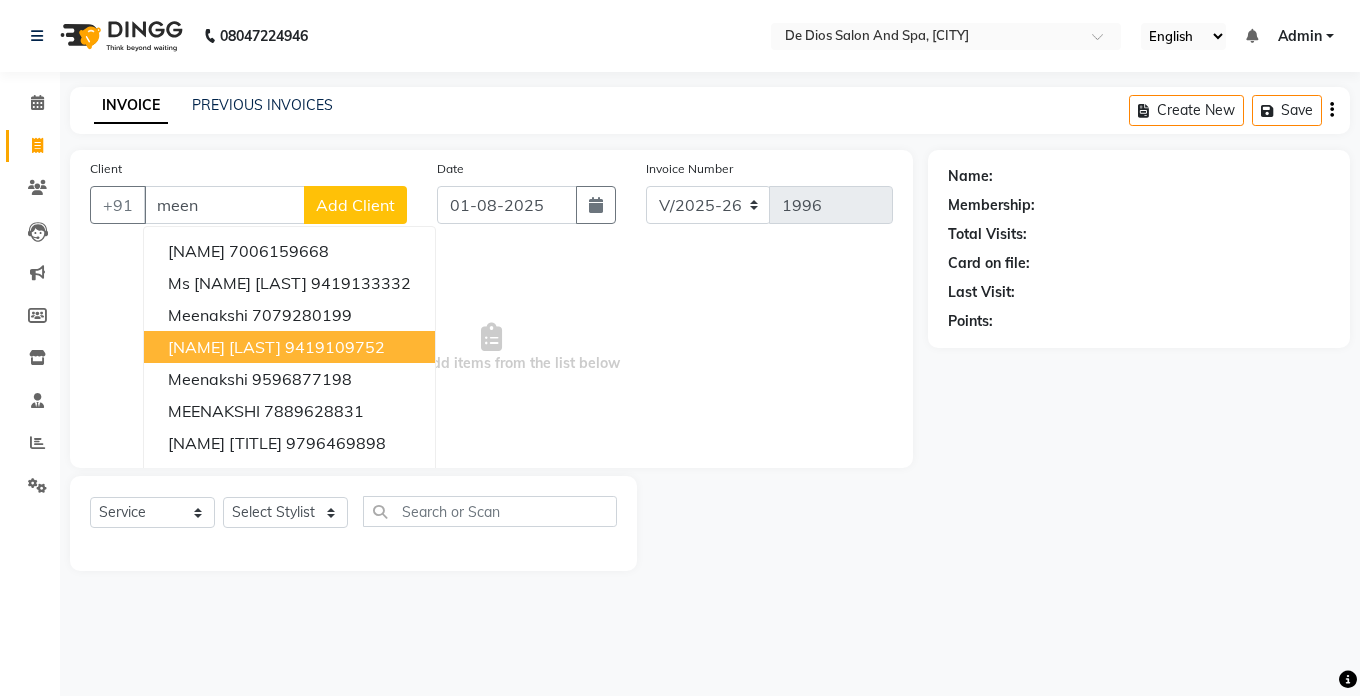 click on "[NAME] [LAST]" at bounding box center [224, 347] 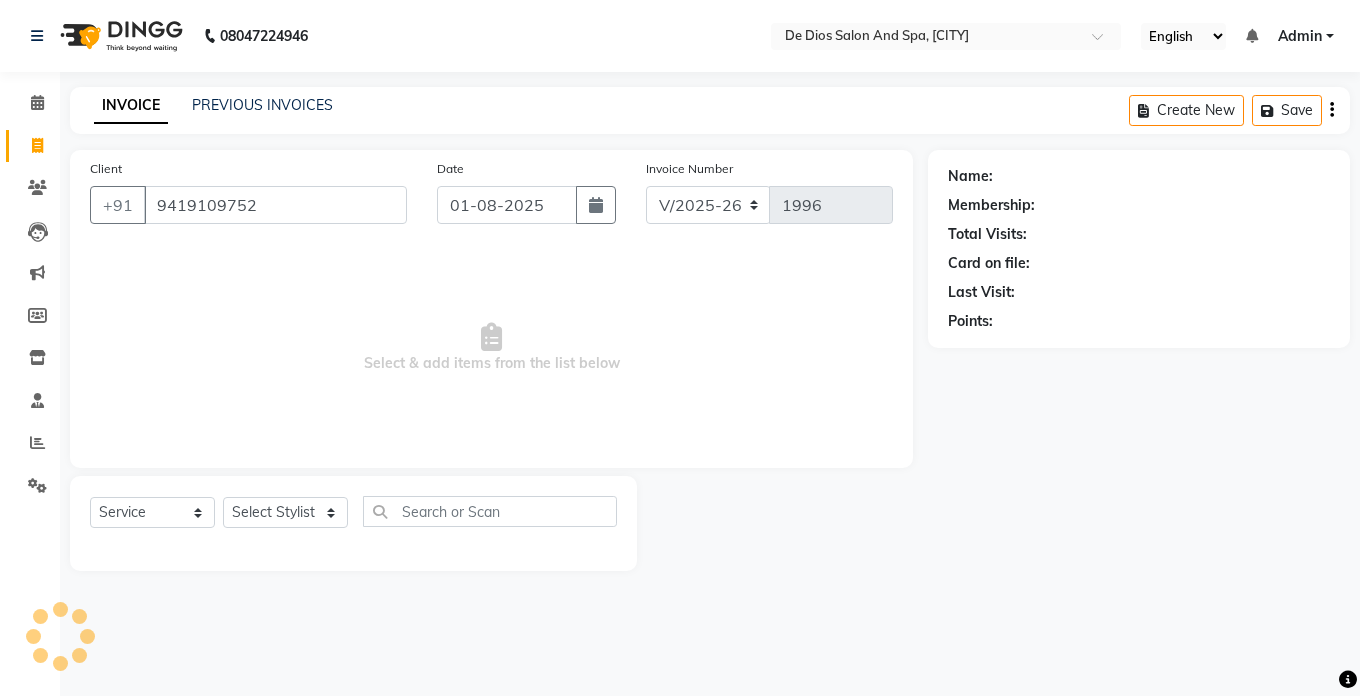 type on "9419109752" 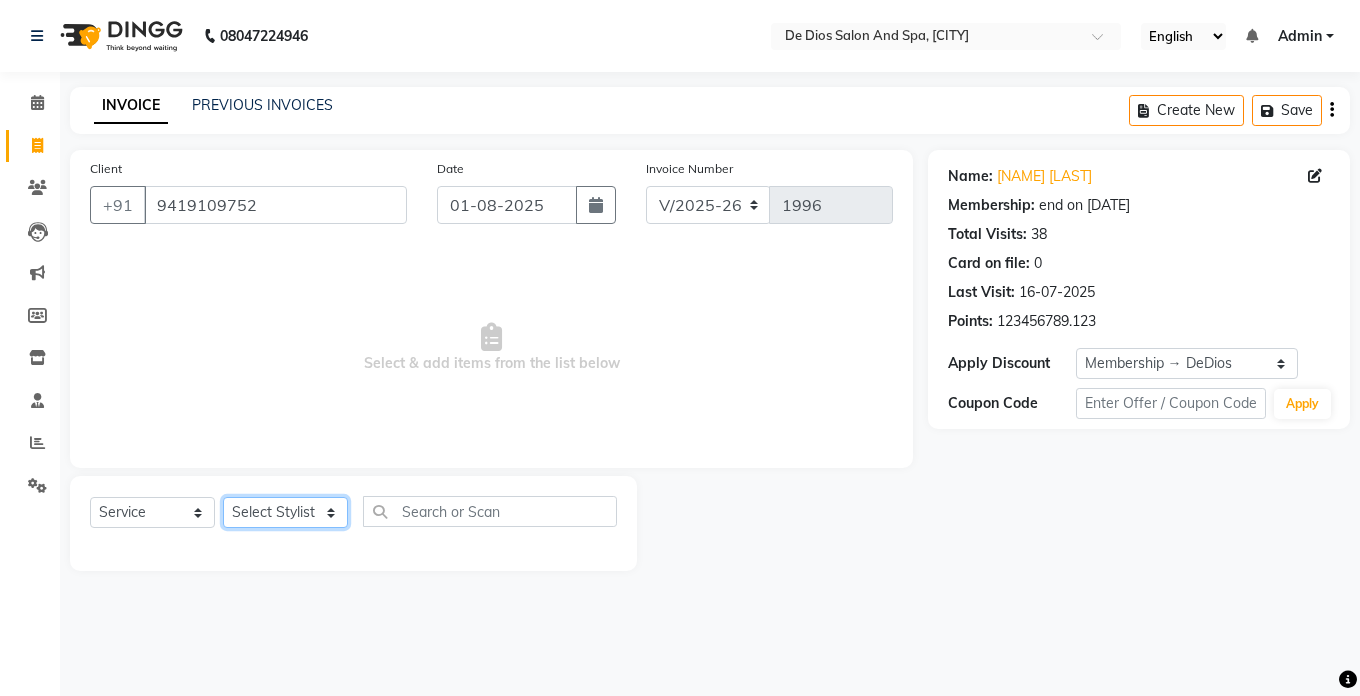 click on "Select Stylist [NAME] [NAME] [NAME] [NAME] [NAME] [NAME] [NAME] [NAME] [NAME] [NAME] [NAME]" 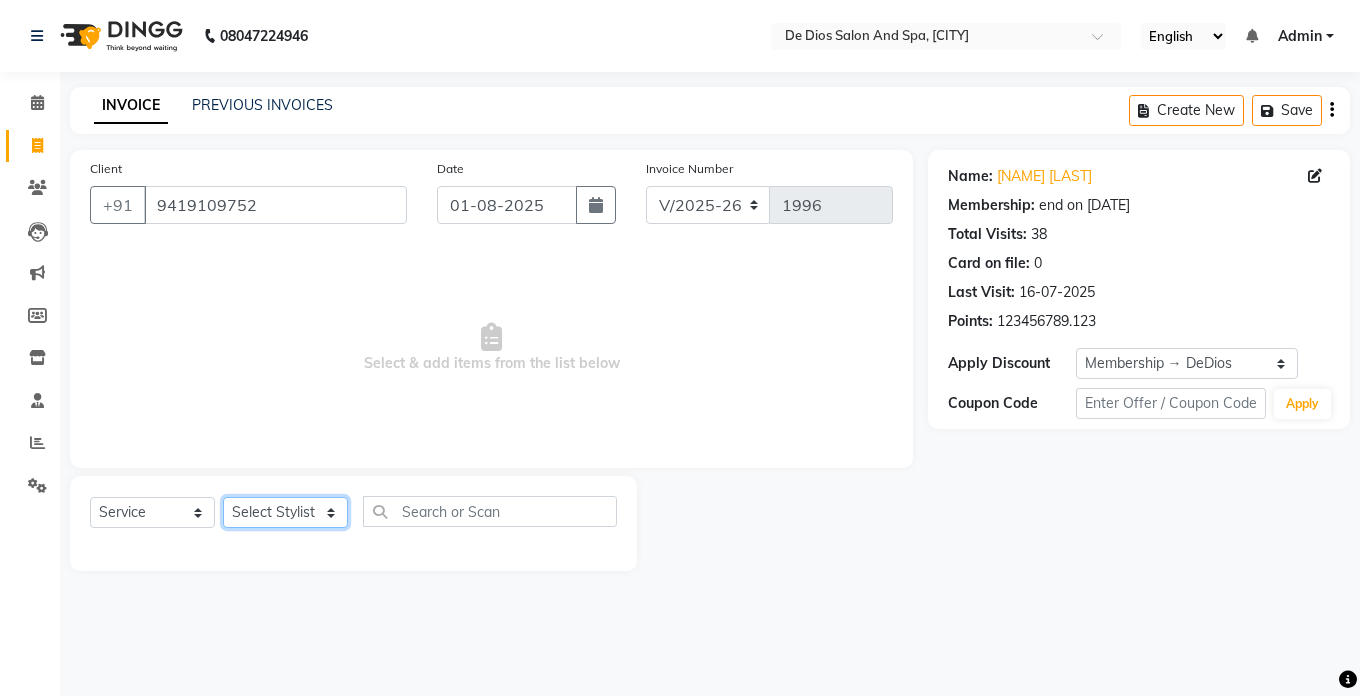 select on "49201" 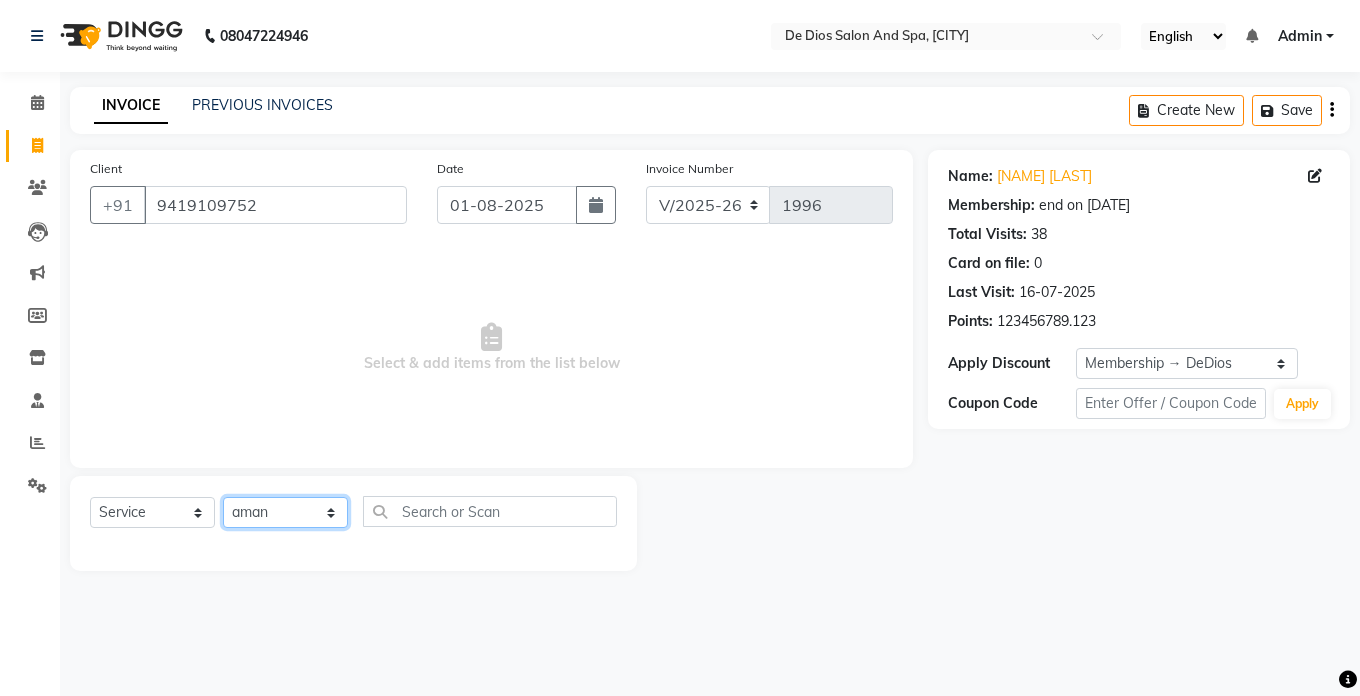 click on "Select Stylist [NAME] [NAME] [NAME] [NAME] [NAME] [NAME] [NAME] [NAME] [NAME] [NAME] [NAME]" 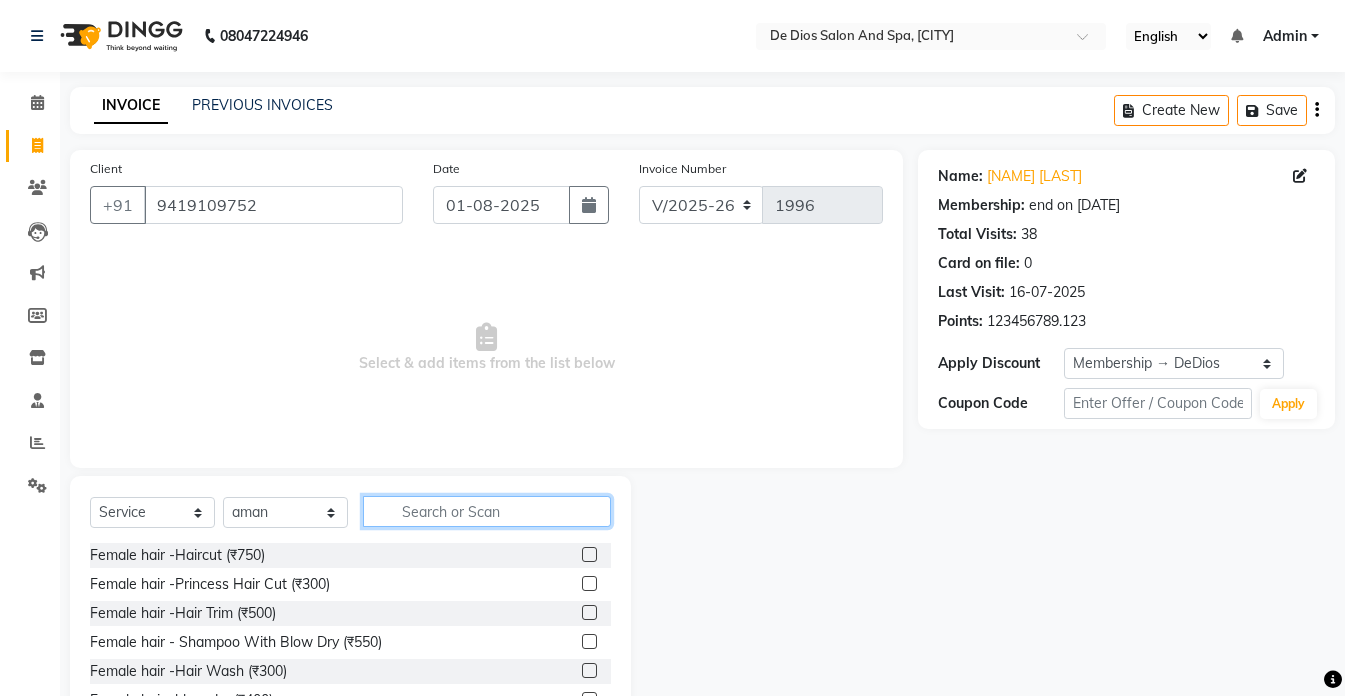 click 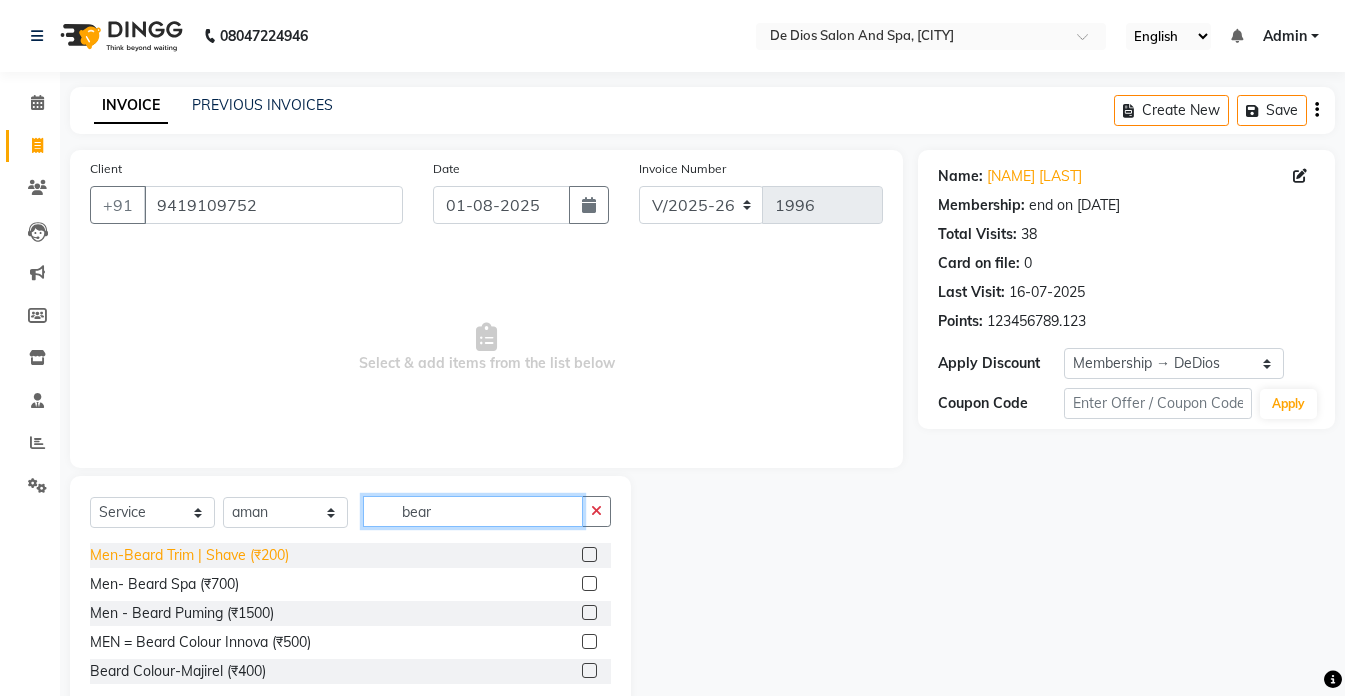 type on "bear" 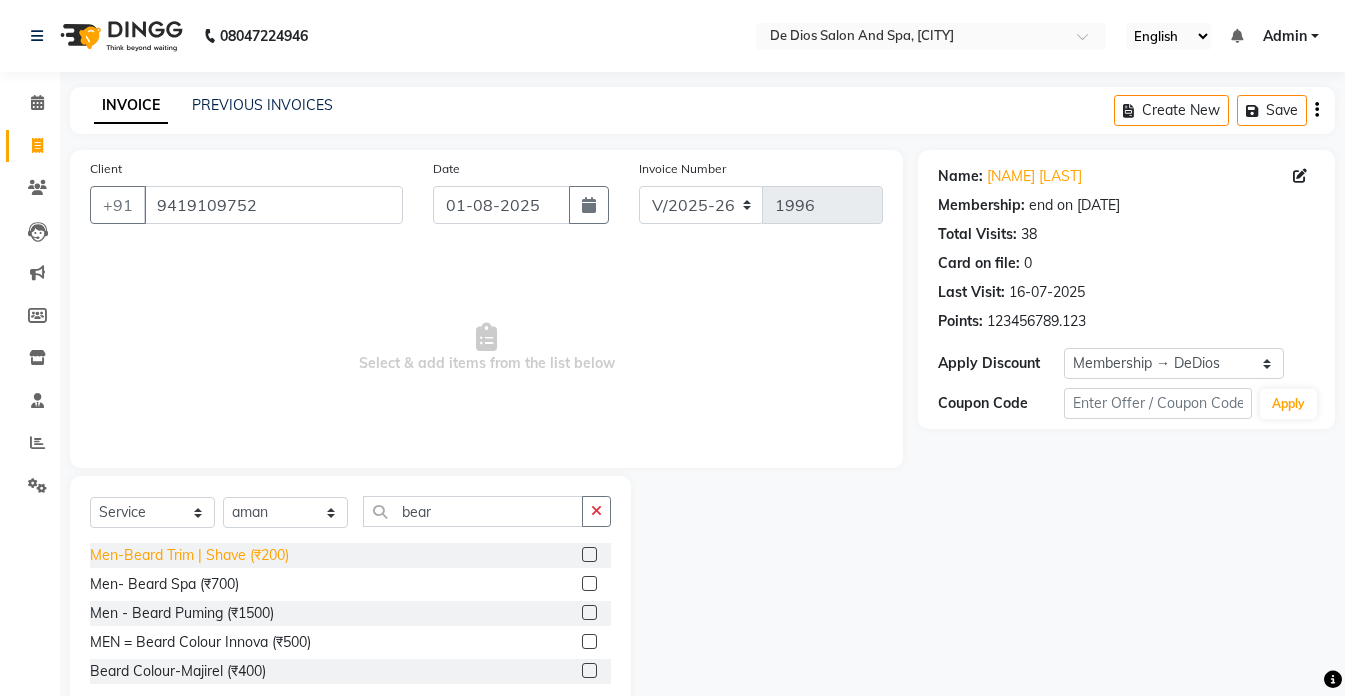 click on "Men-Beard Trim | Shave (₹200)" 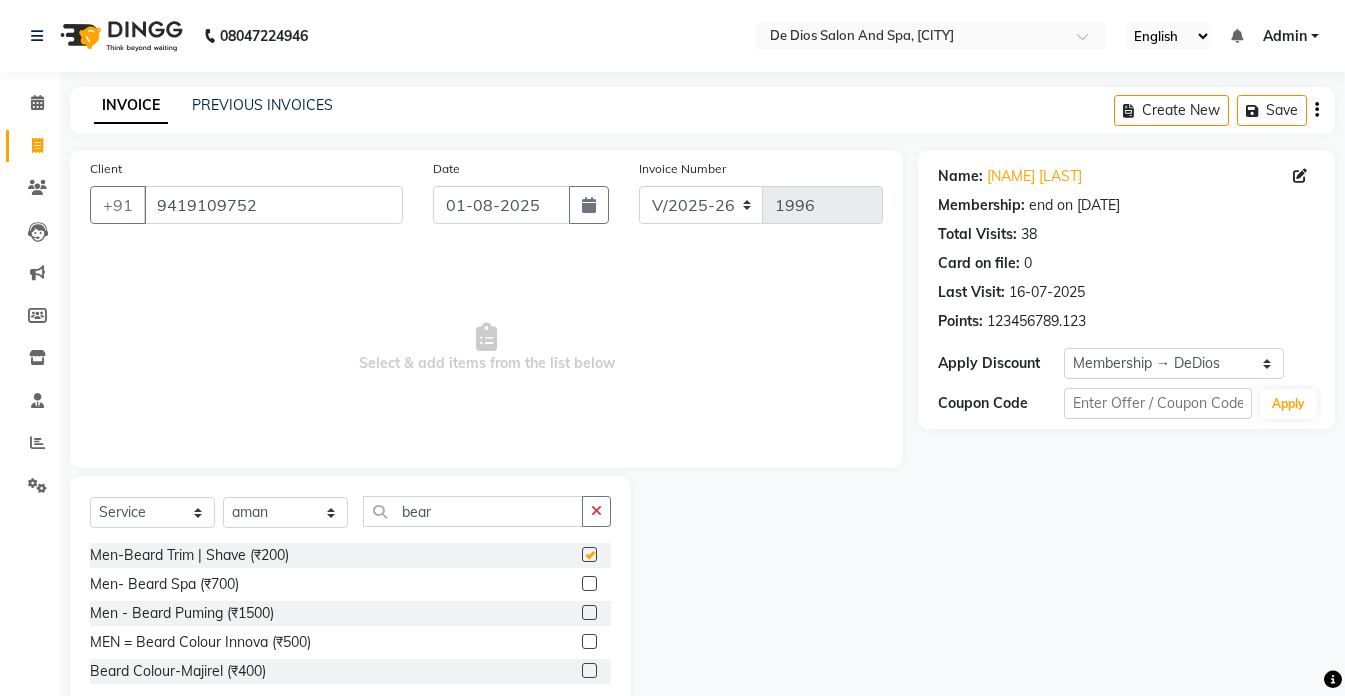 checkbox on "false" 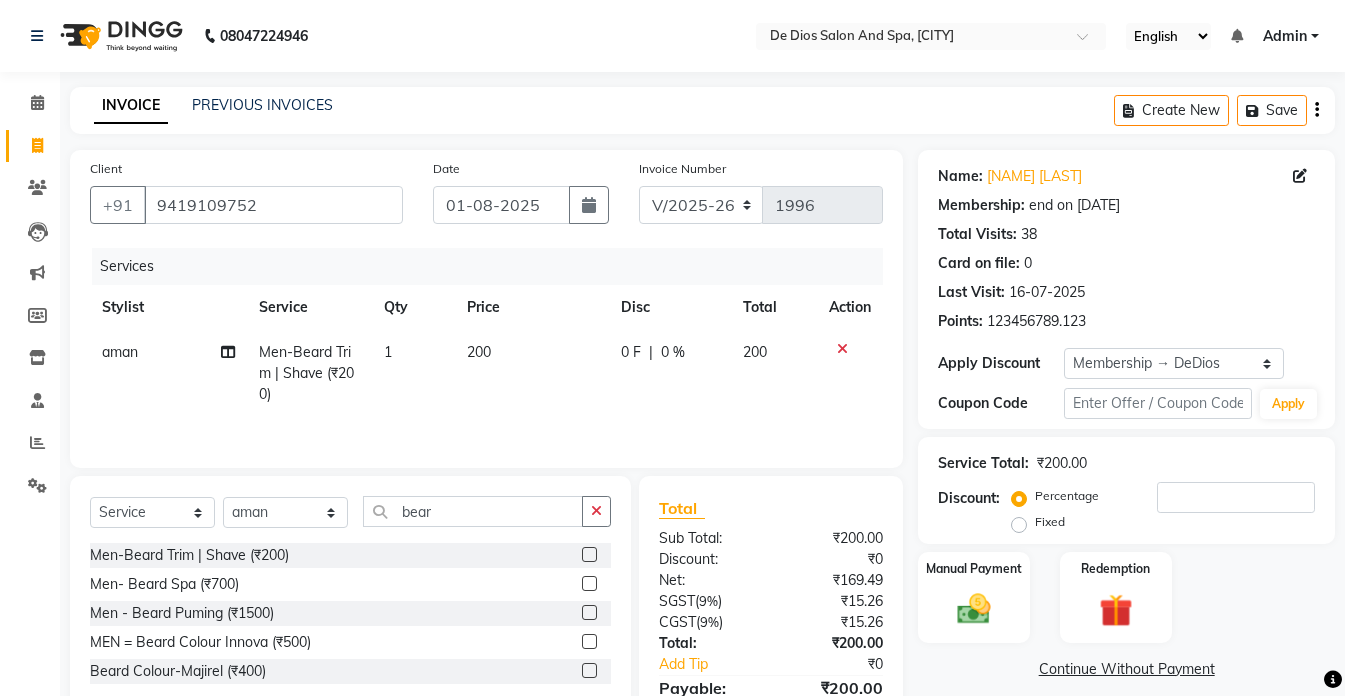 click on "200" 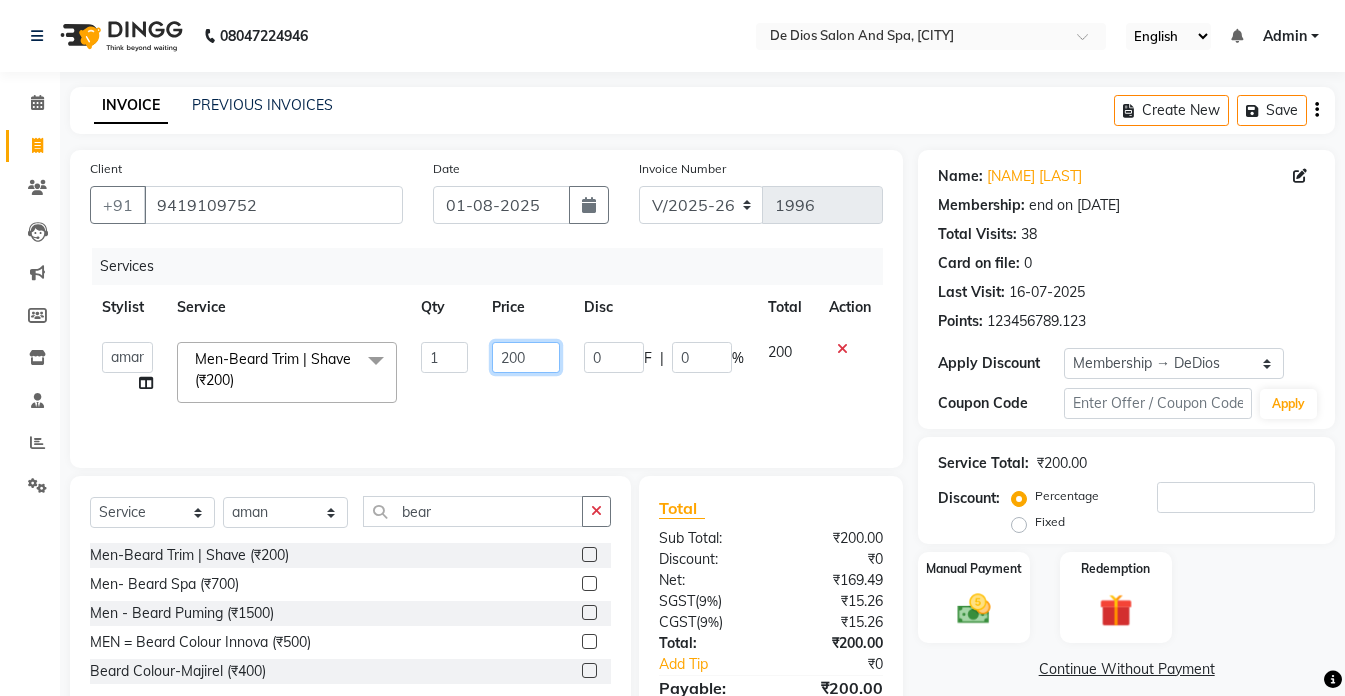 click on "200" 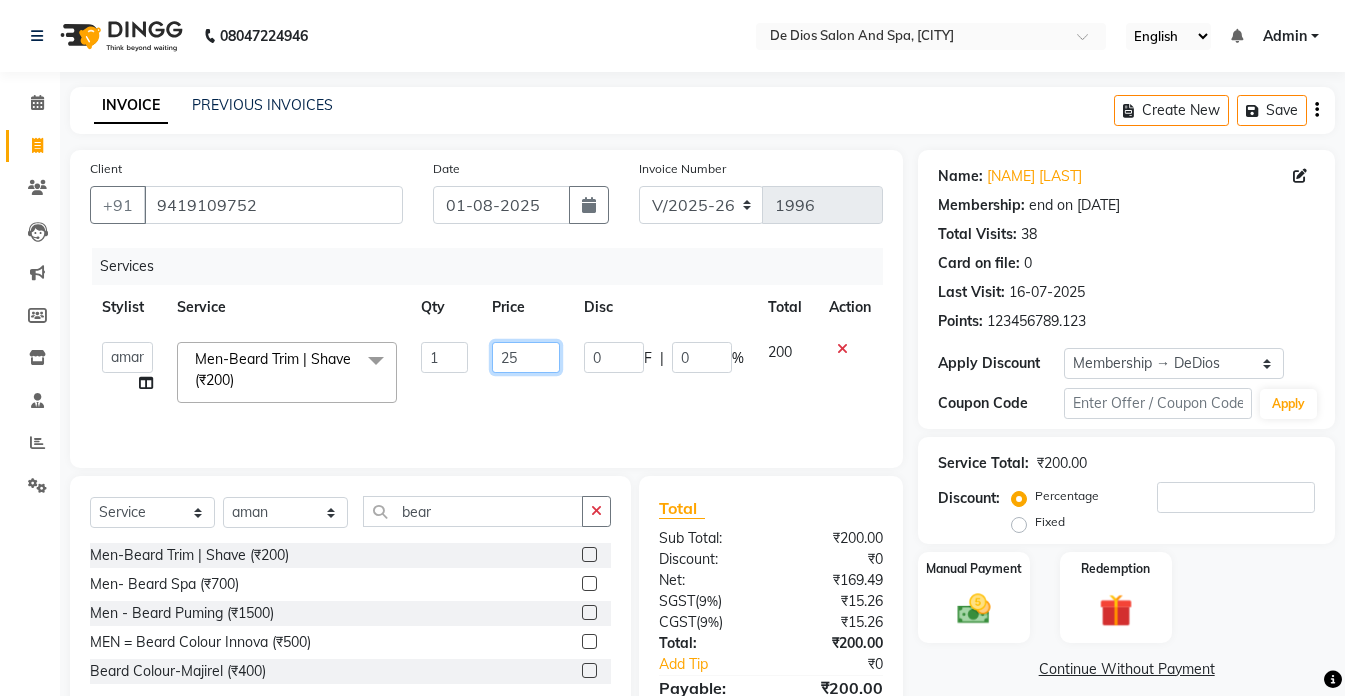 type on "250" 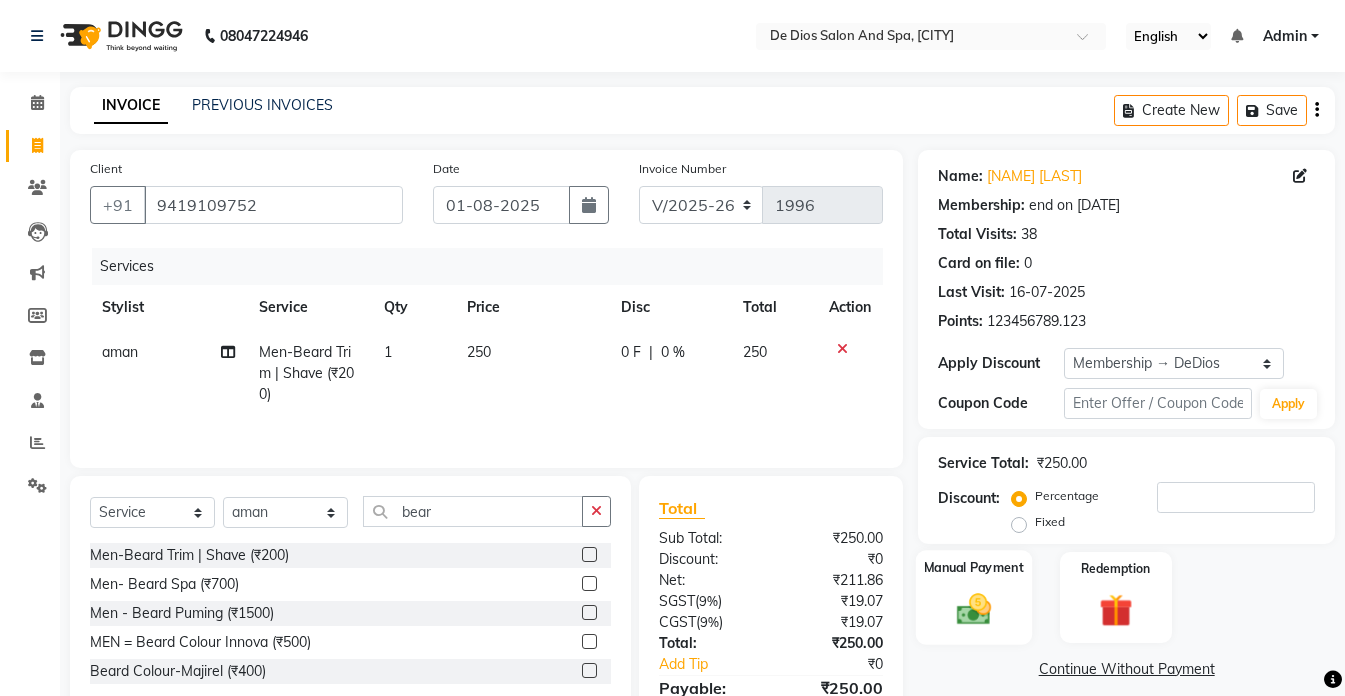 click on "Manual Payment" 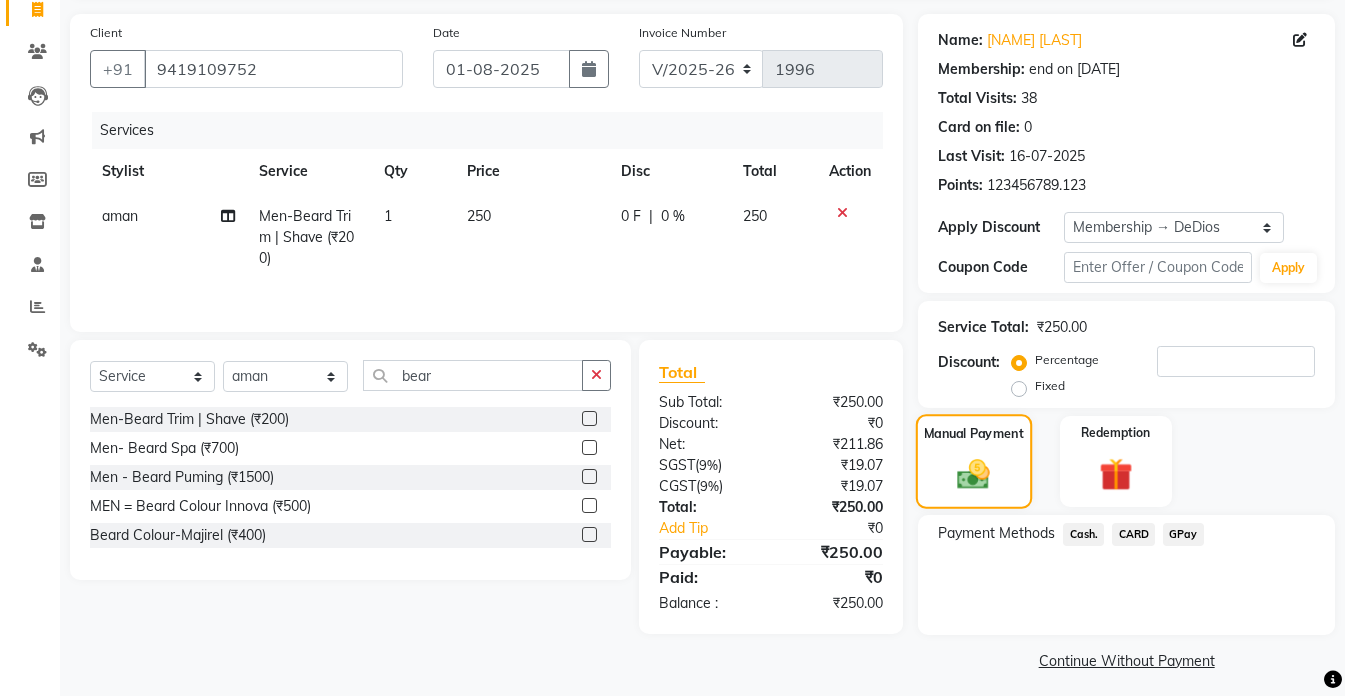 scroll, scrollTop: 146, scrollLeft: 0, axis: vertical 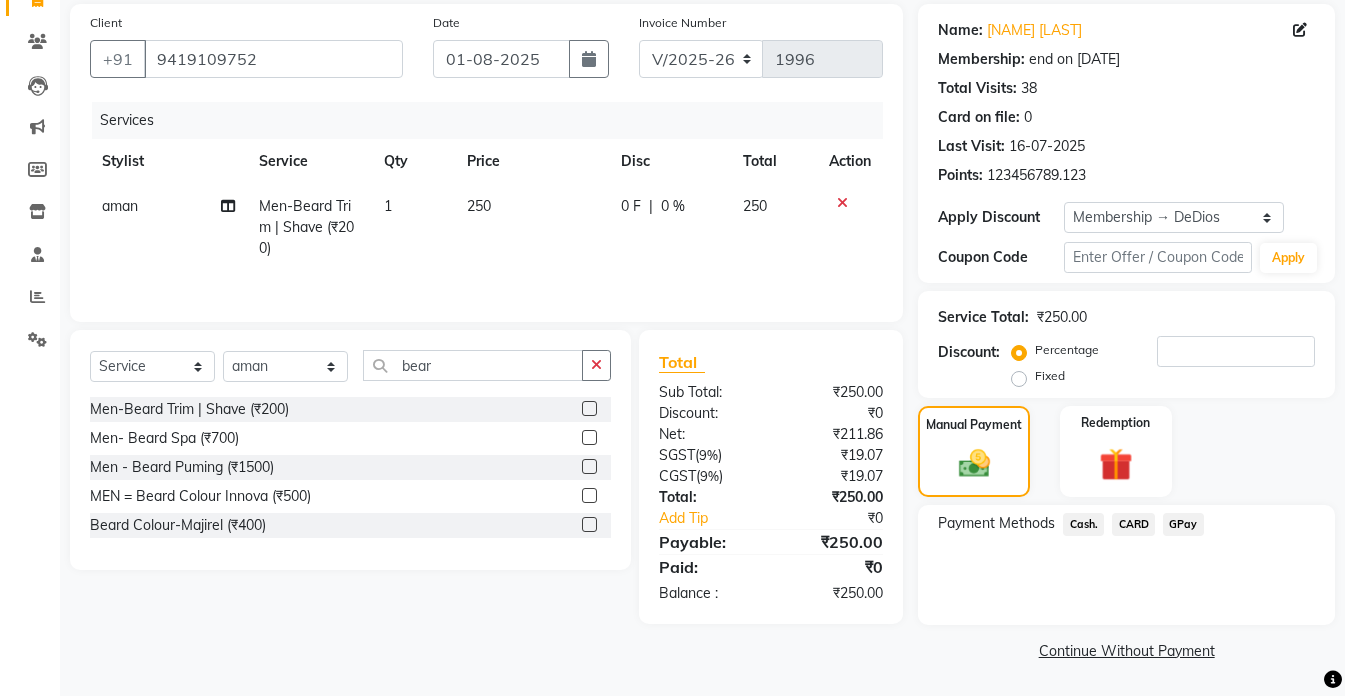 click on "Cash." 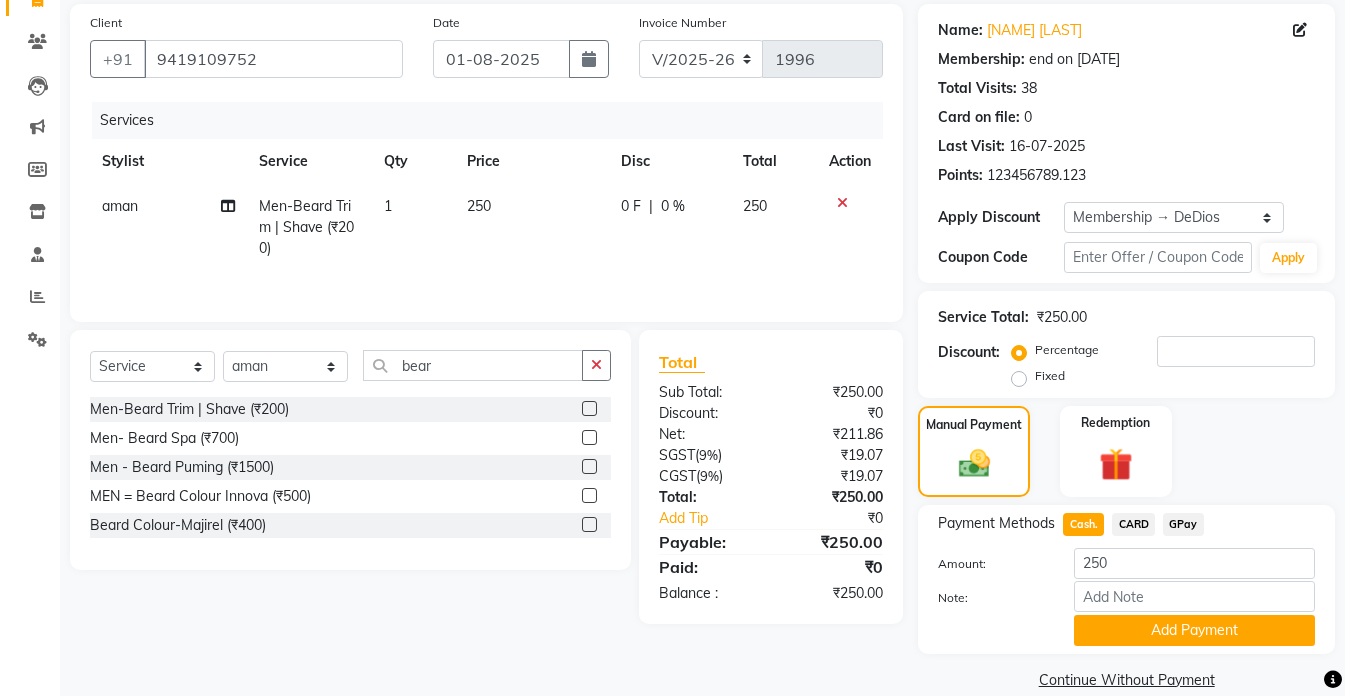 click on "250" 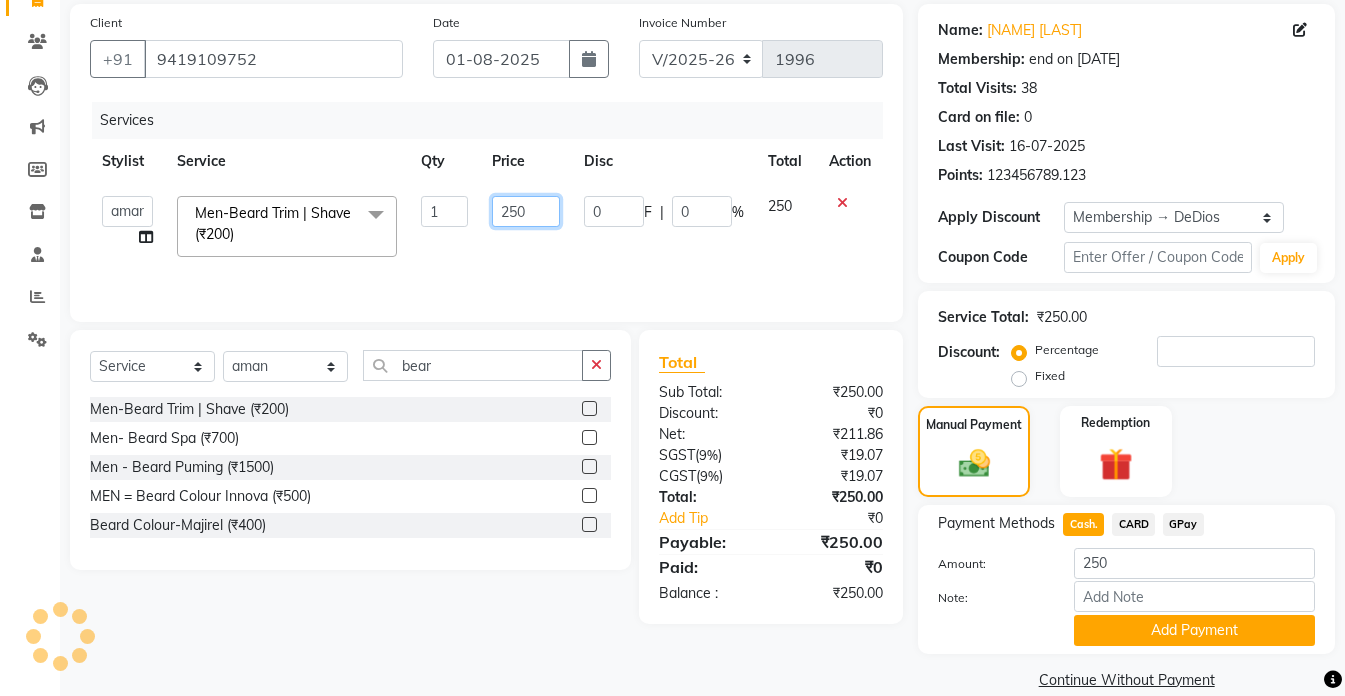 click on "250" 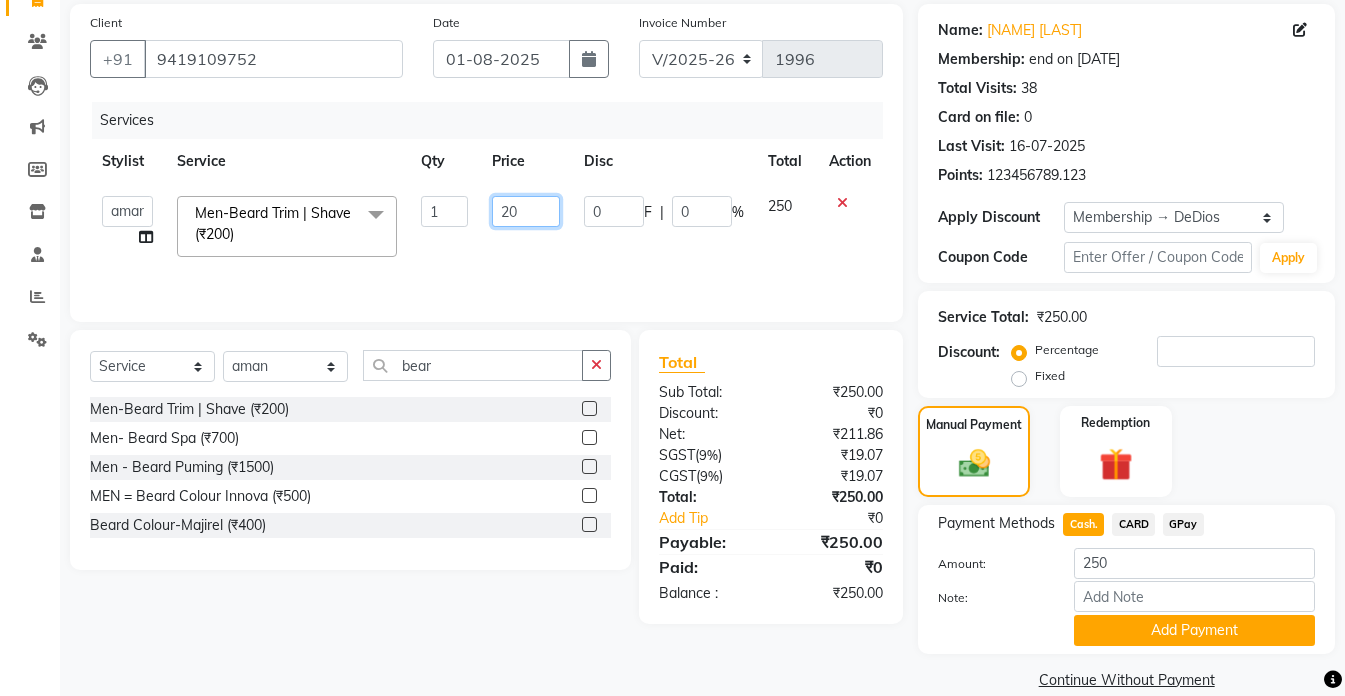 type on "200" 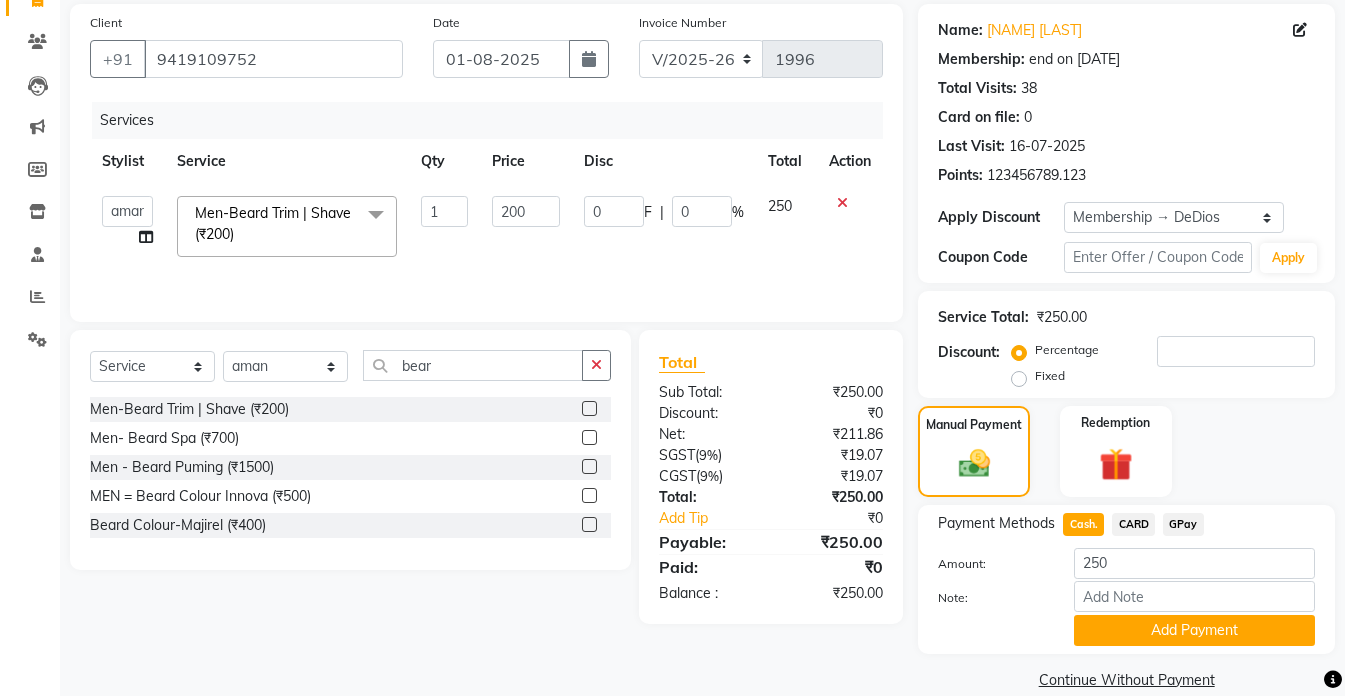 click on "200" 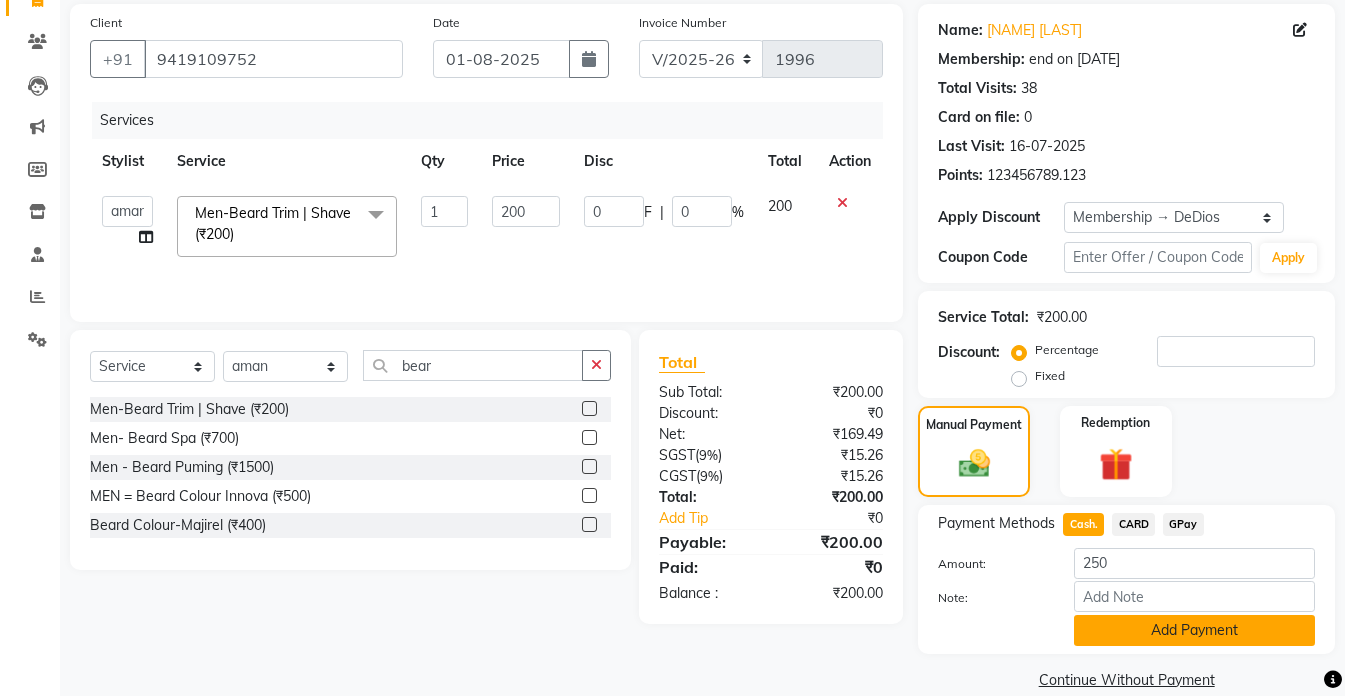 click on "Add Payment" 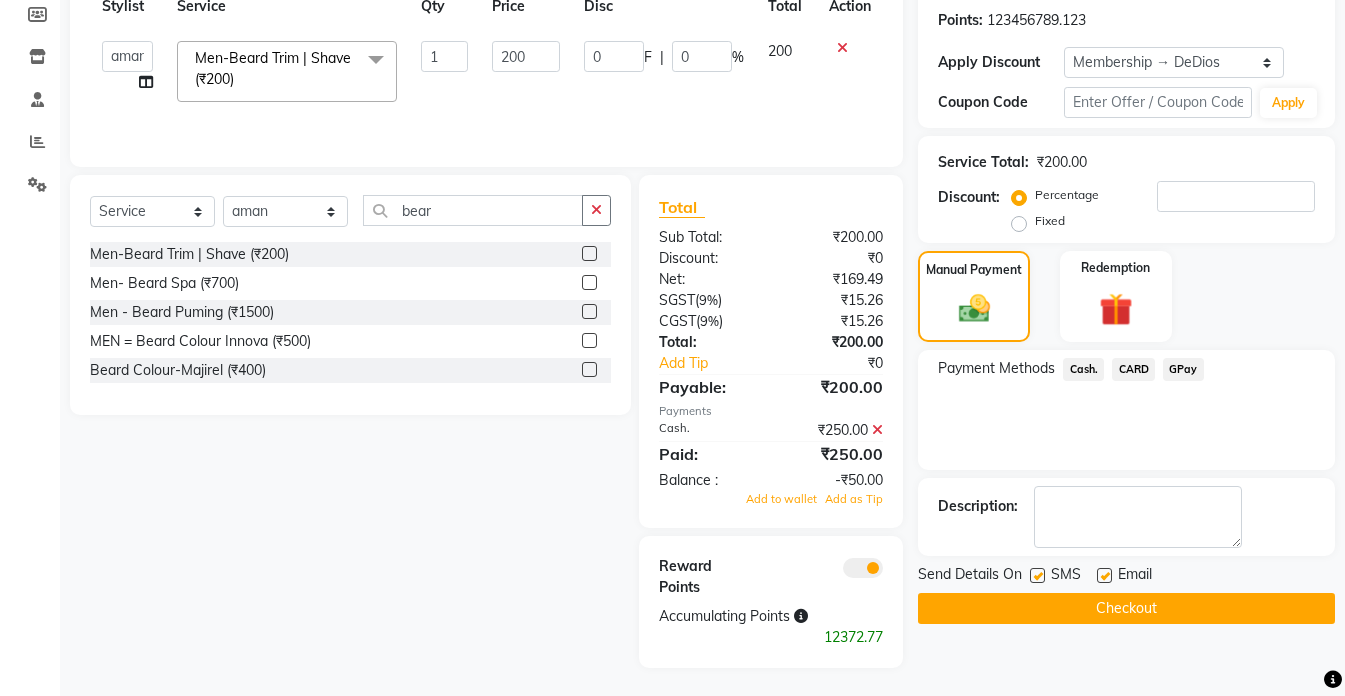 scroll, scrollTop: 303, scrollLeft: 0, axis: vertical 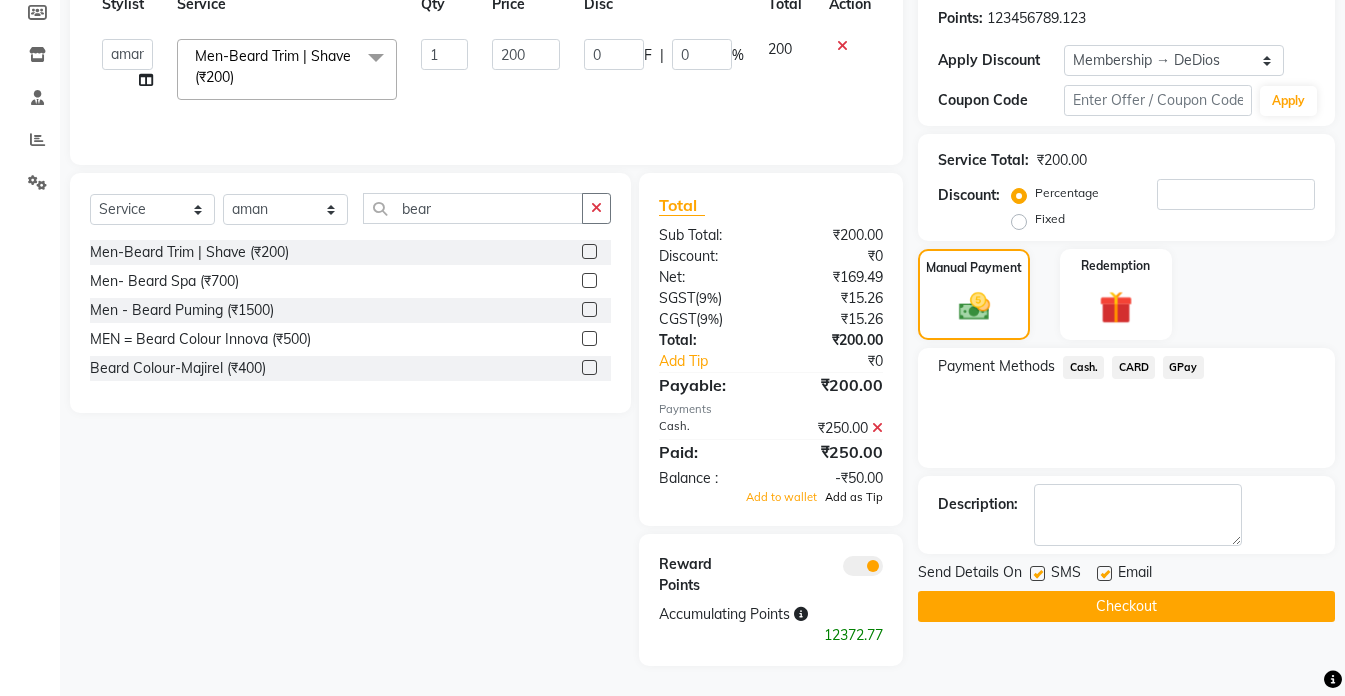 click on "Add as Tip" 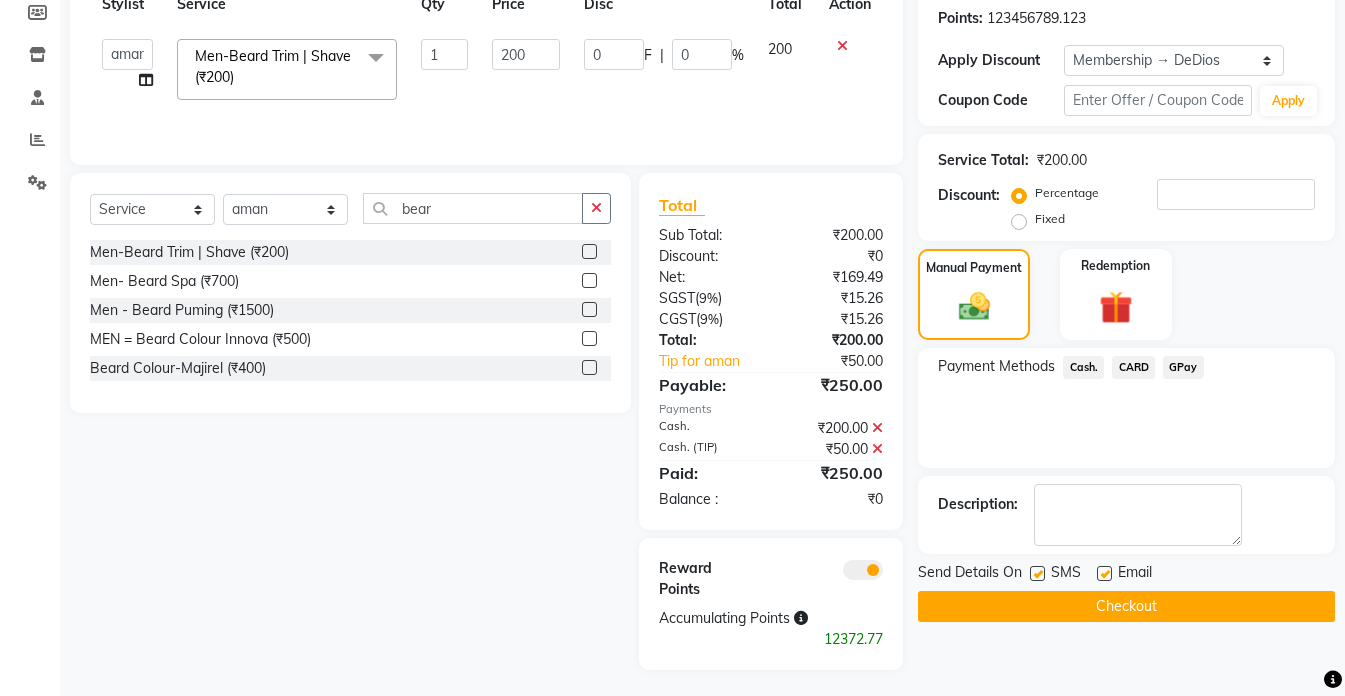 scroll, scrollTop: 307, scrollLeft: 0, axis: vertical 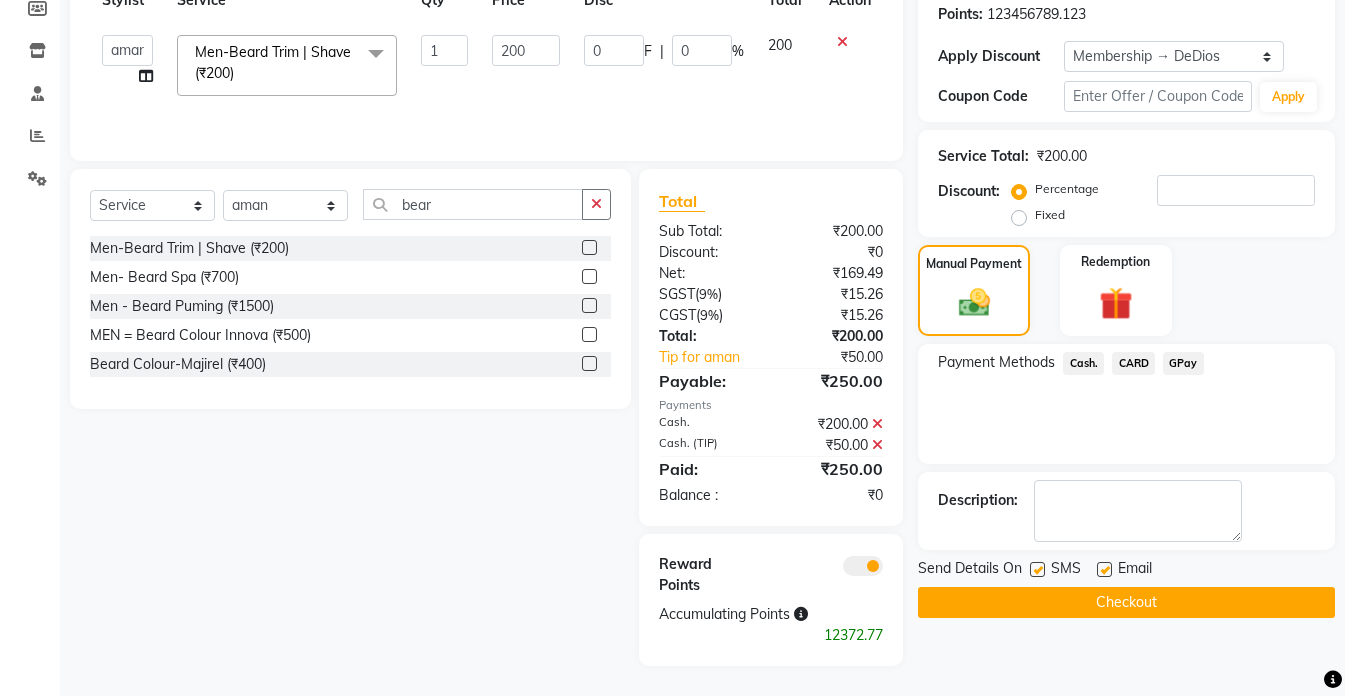 click on "Checkout" 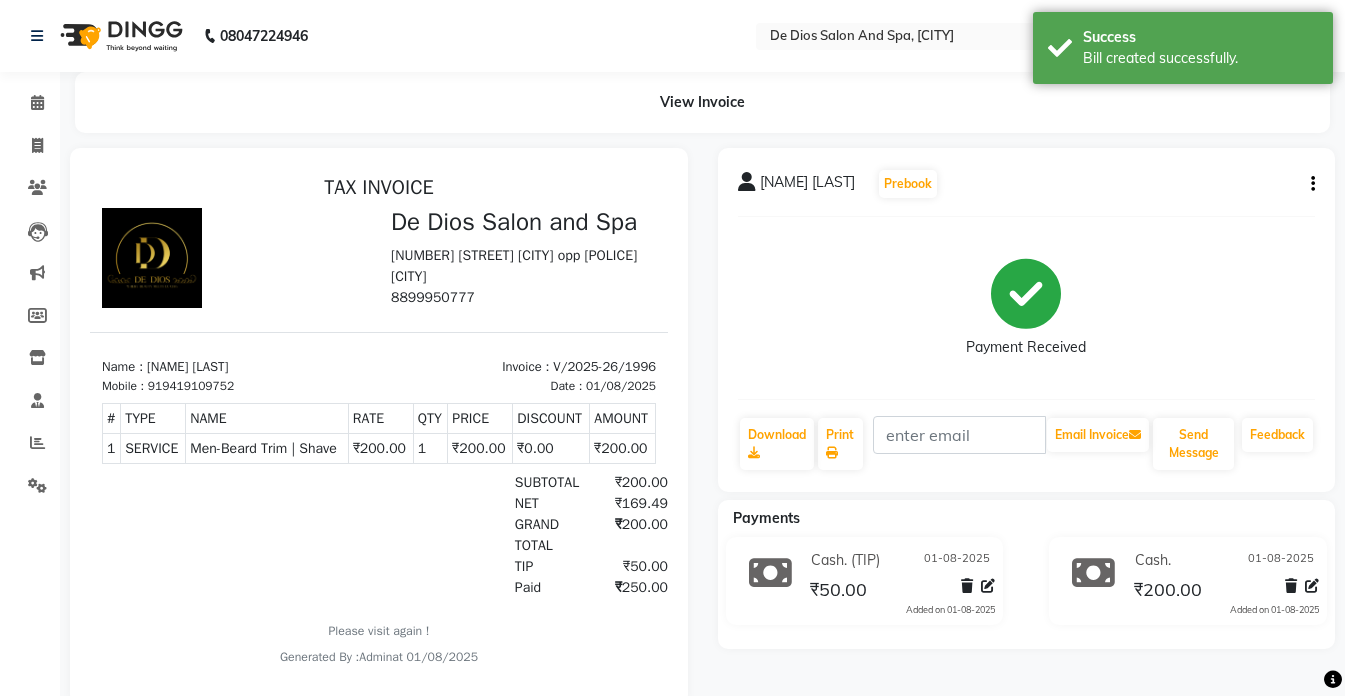 scroll, scrollTop: 0, scrollLeft: 0, axis: both 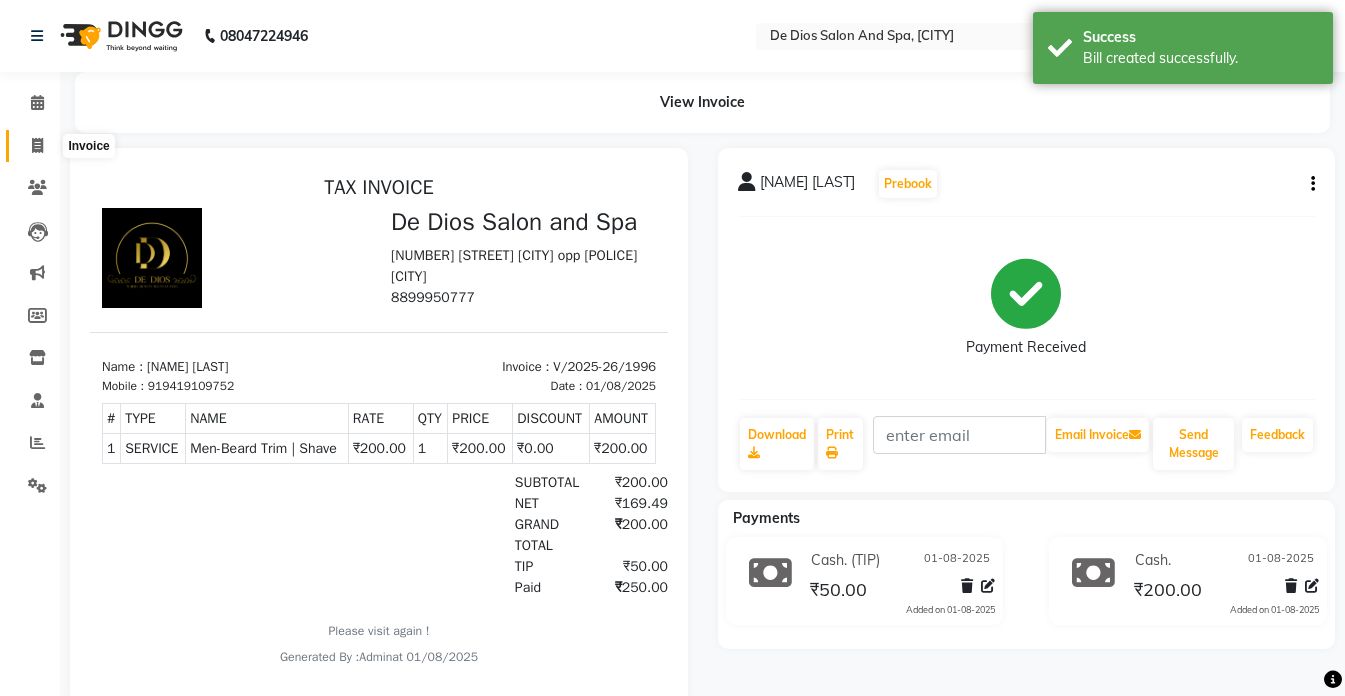 click 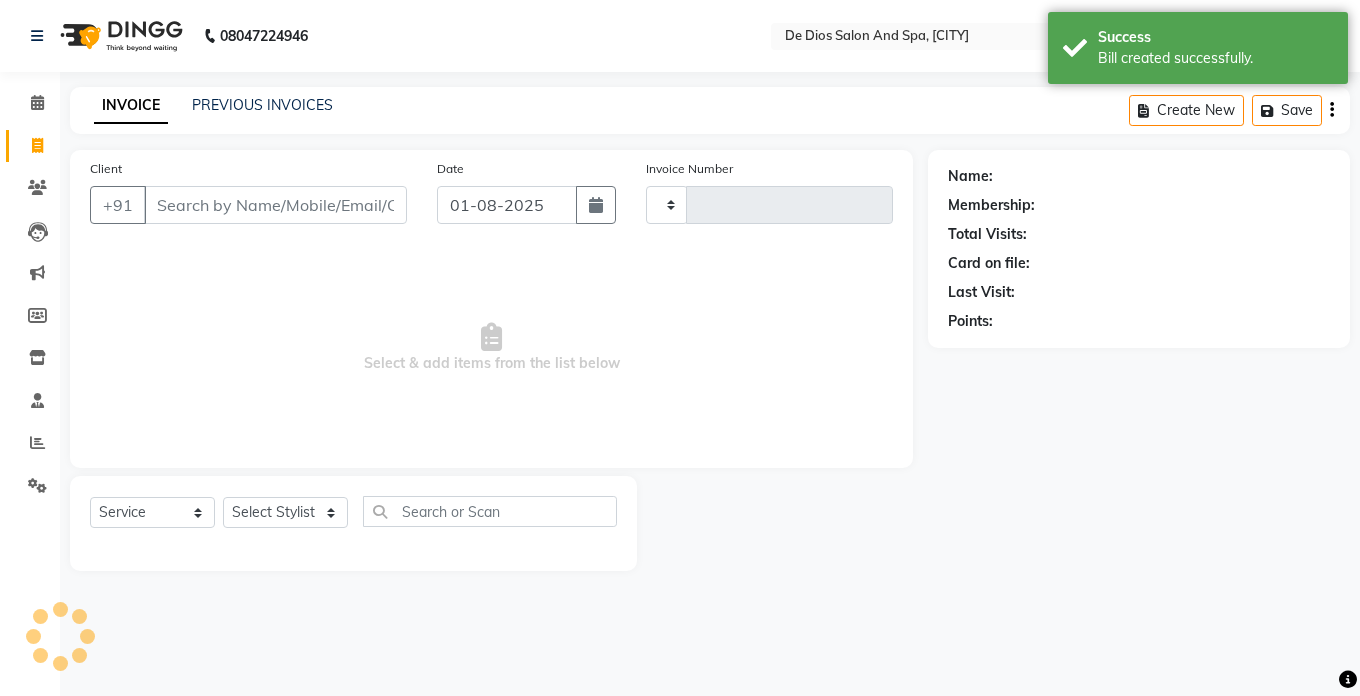 type on "1997" 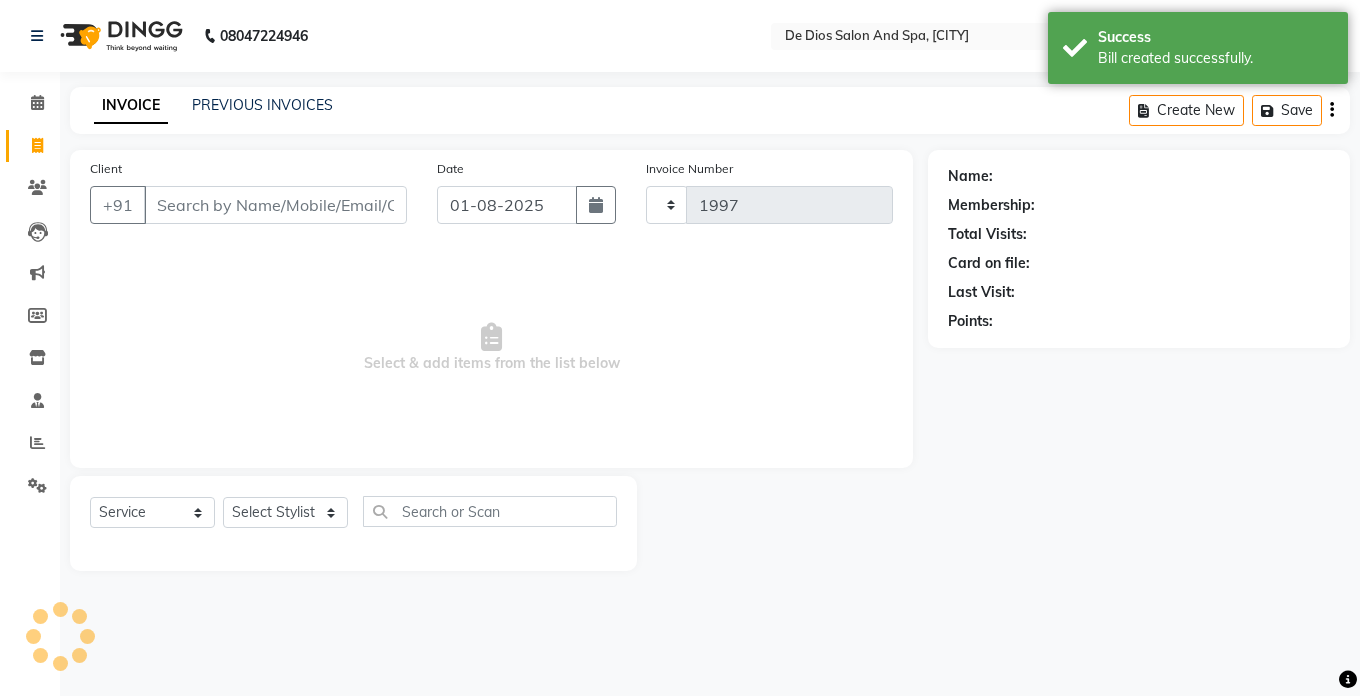 select on "6431" 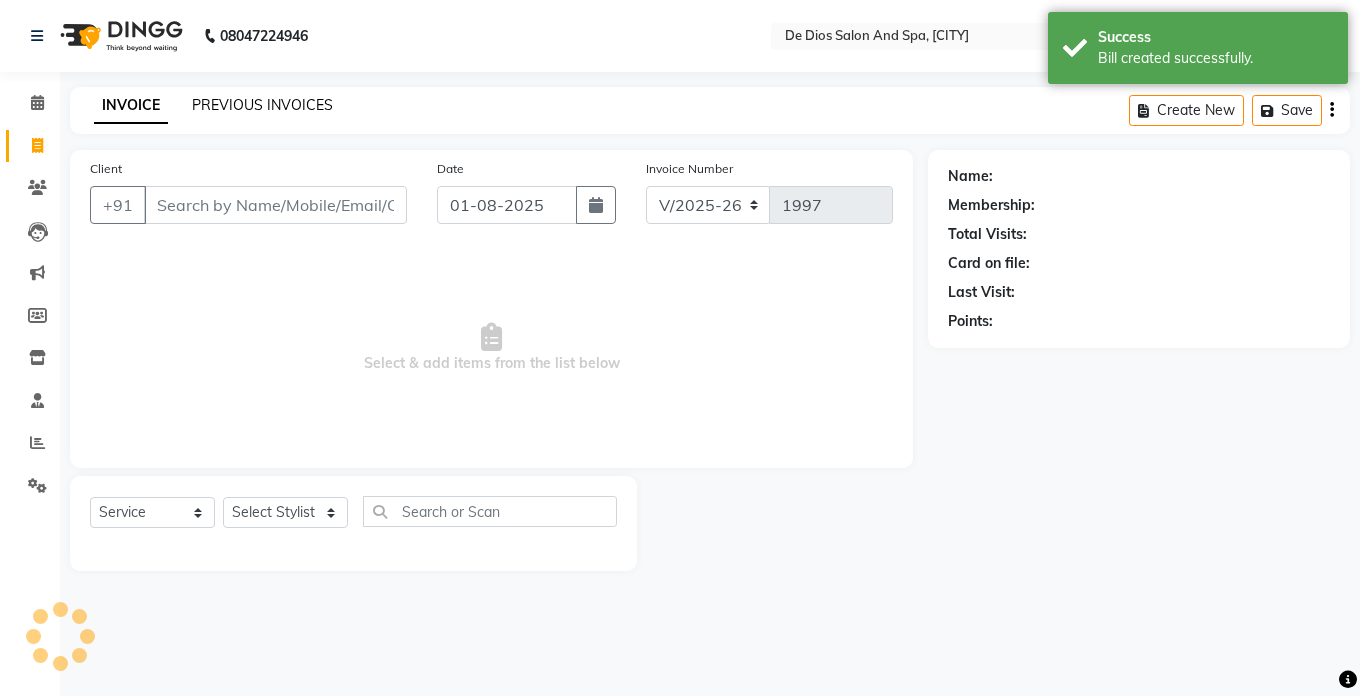 click on "PREVIOUS INVOICES" 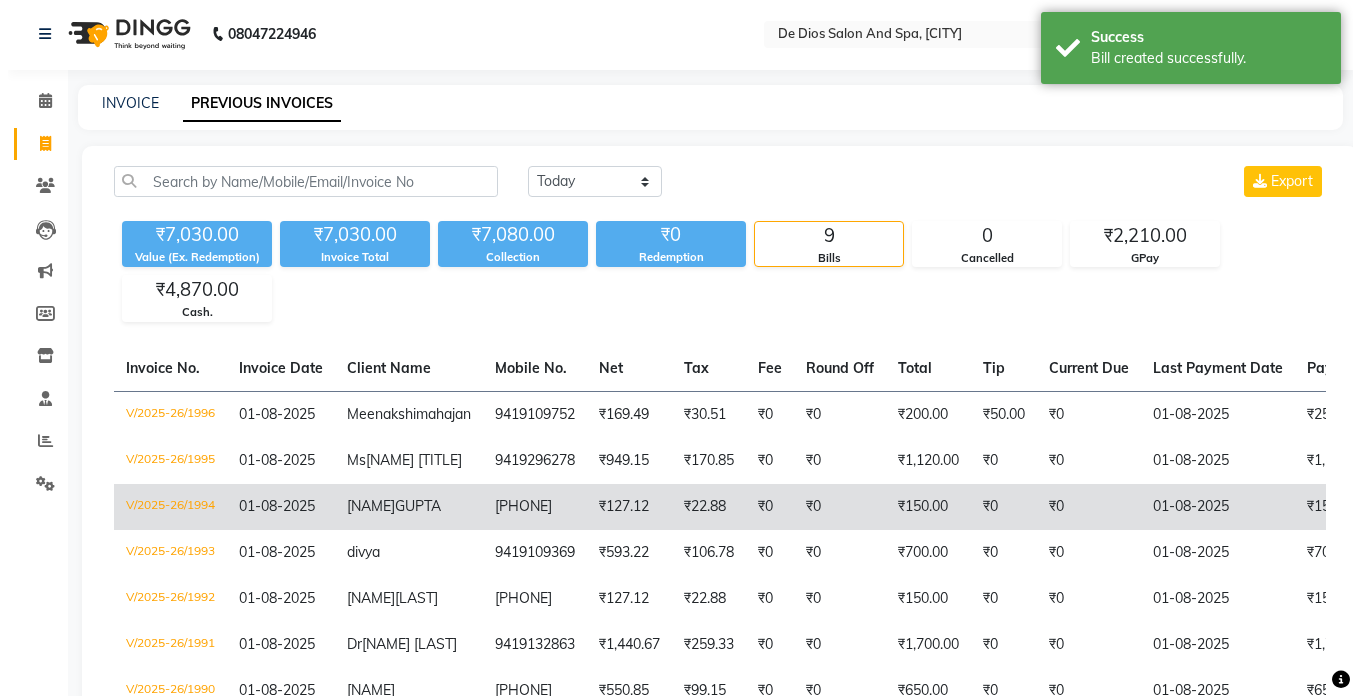 scroll, scrollTop: 0, scrollLeft: 0, axis: both 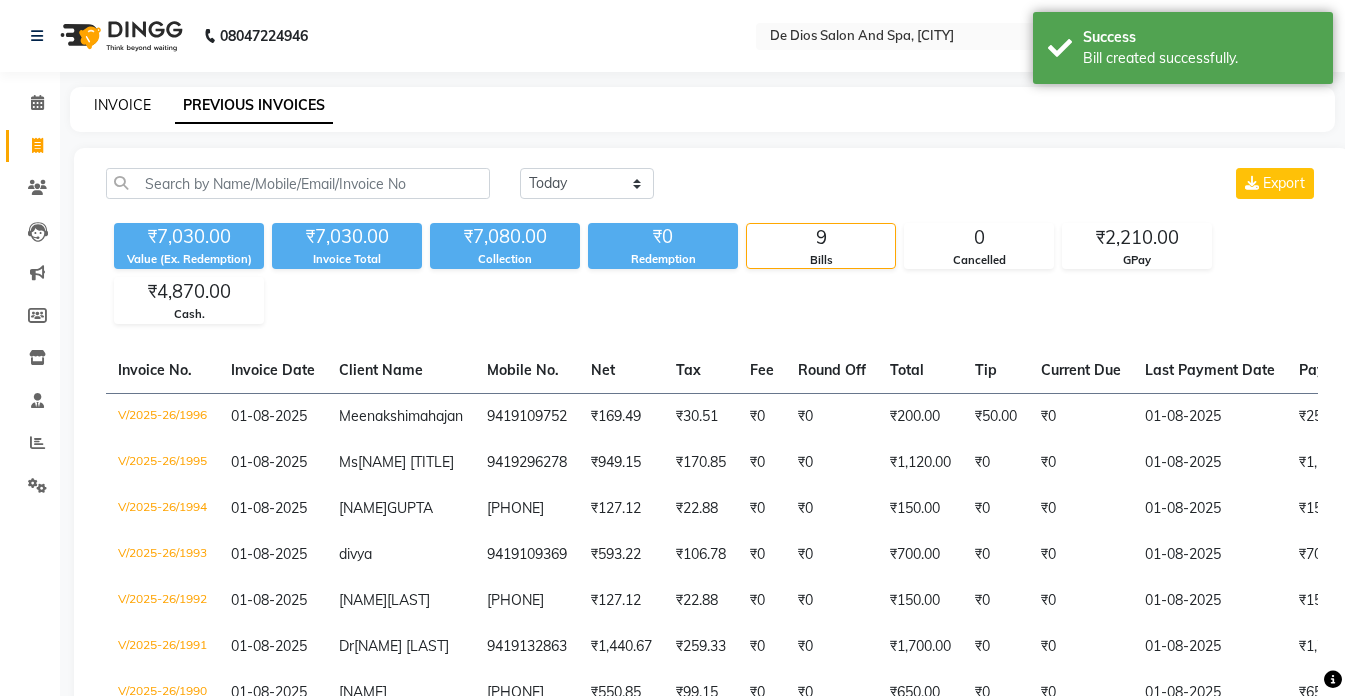 click on "INVOICE" 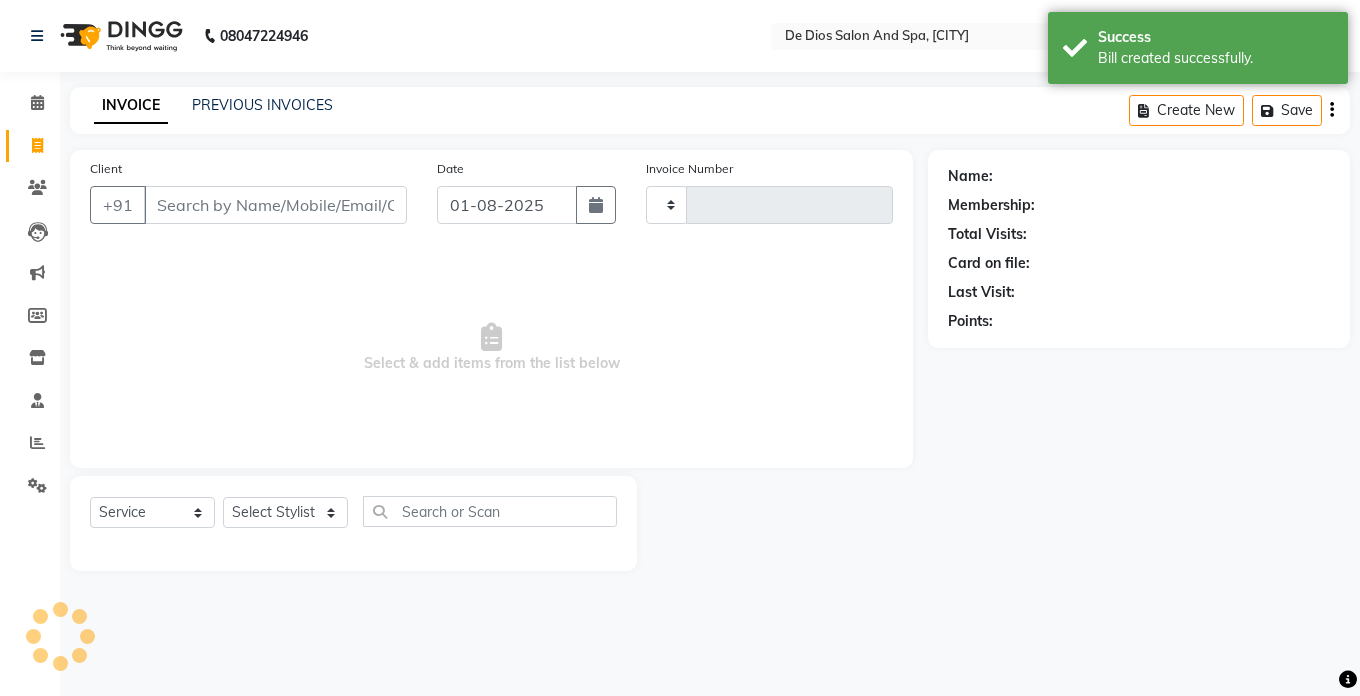 type on "1997" 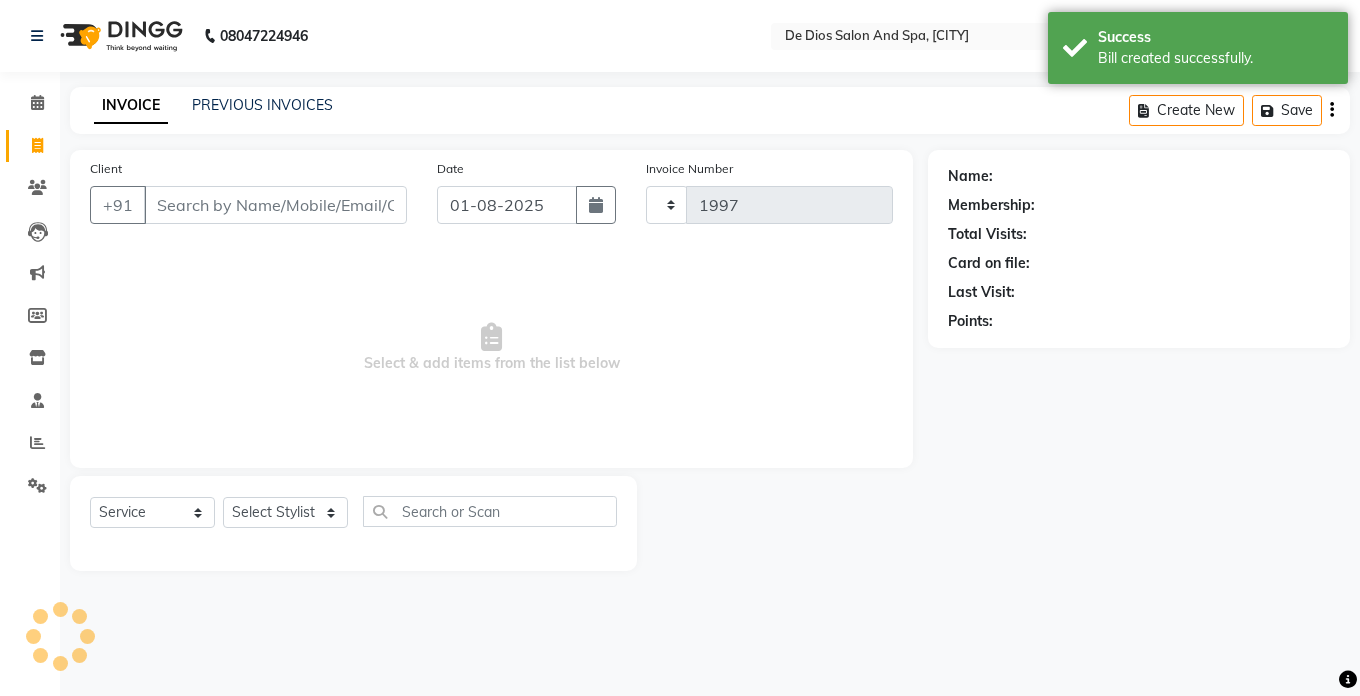 select on "6431" 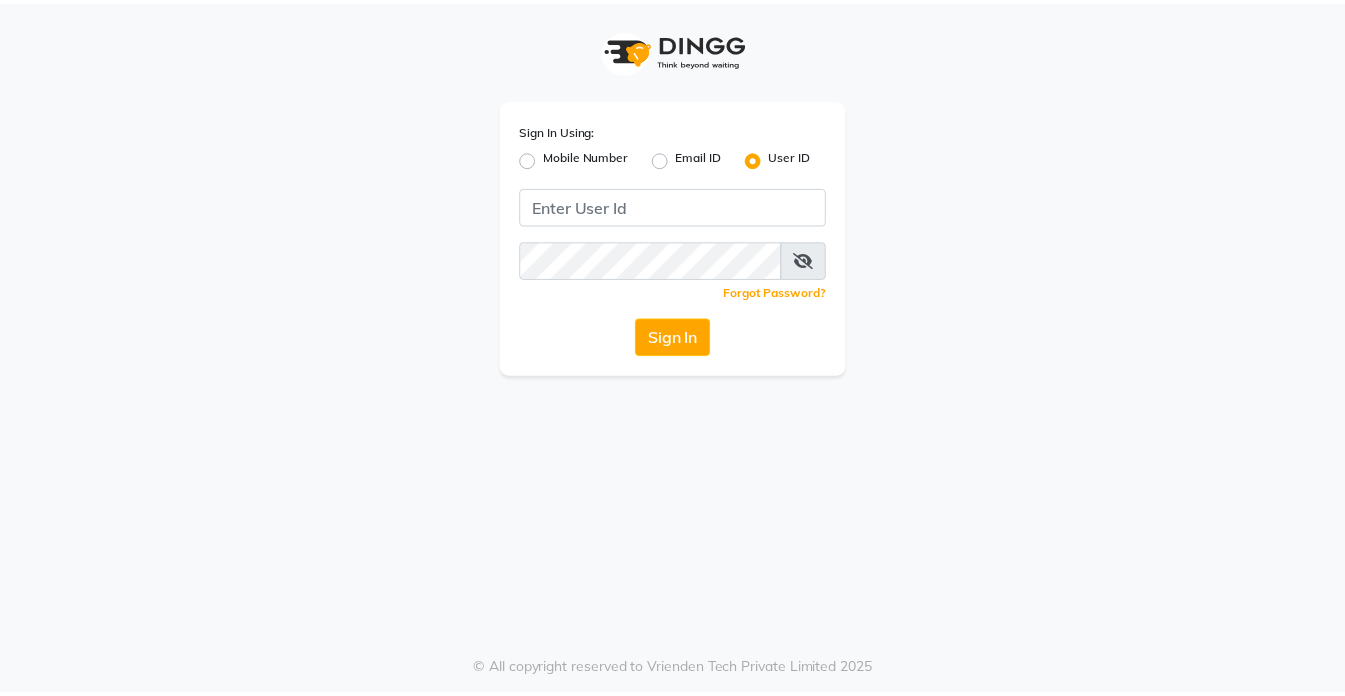 scroll, scrollTop: 0, scrollLeft: 0, axis: both 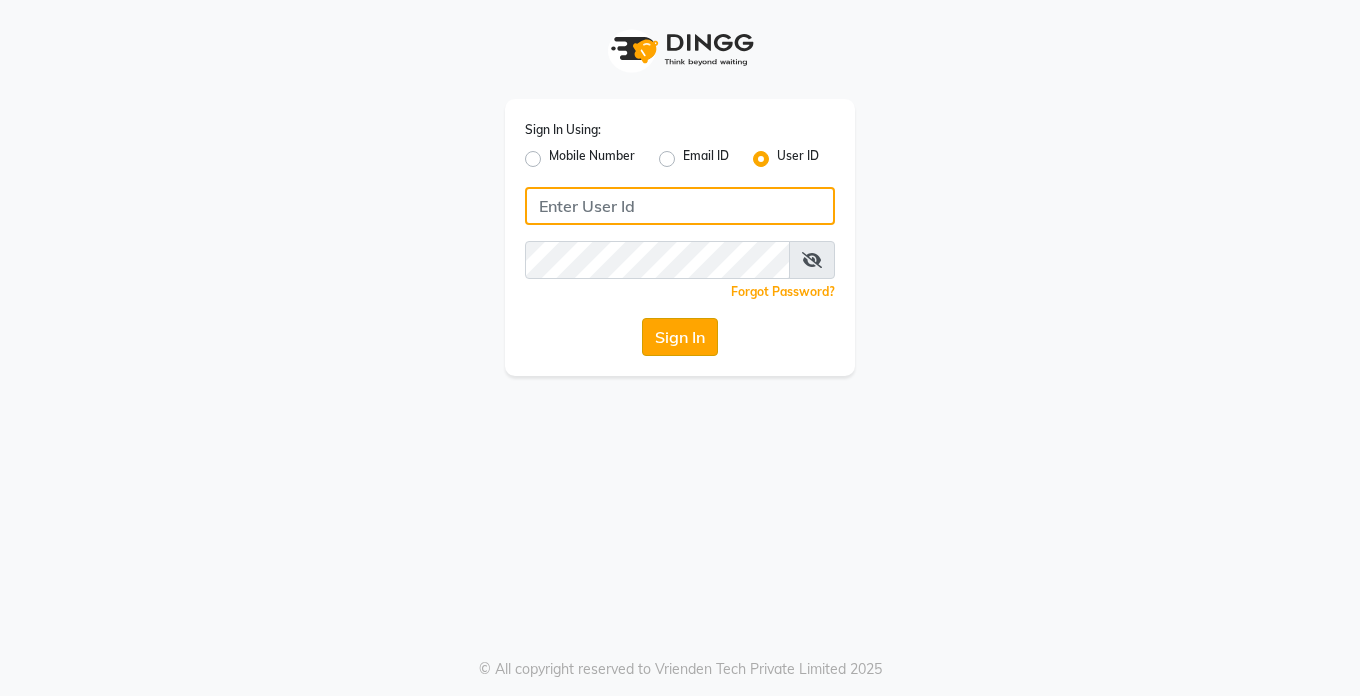 type on "Dedios123" 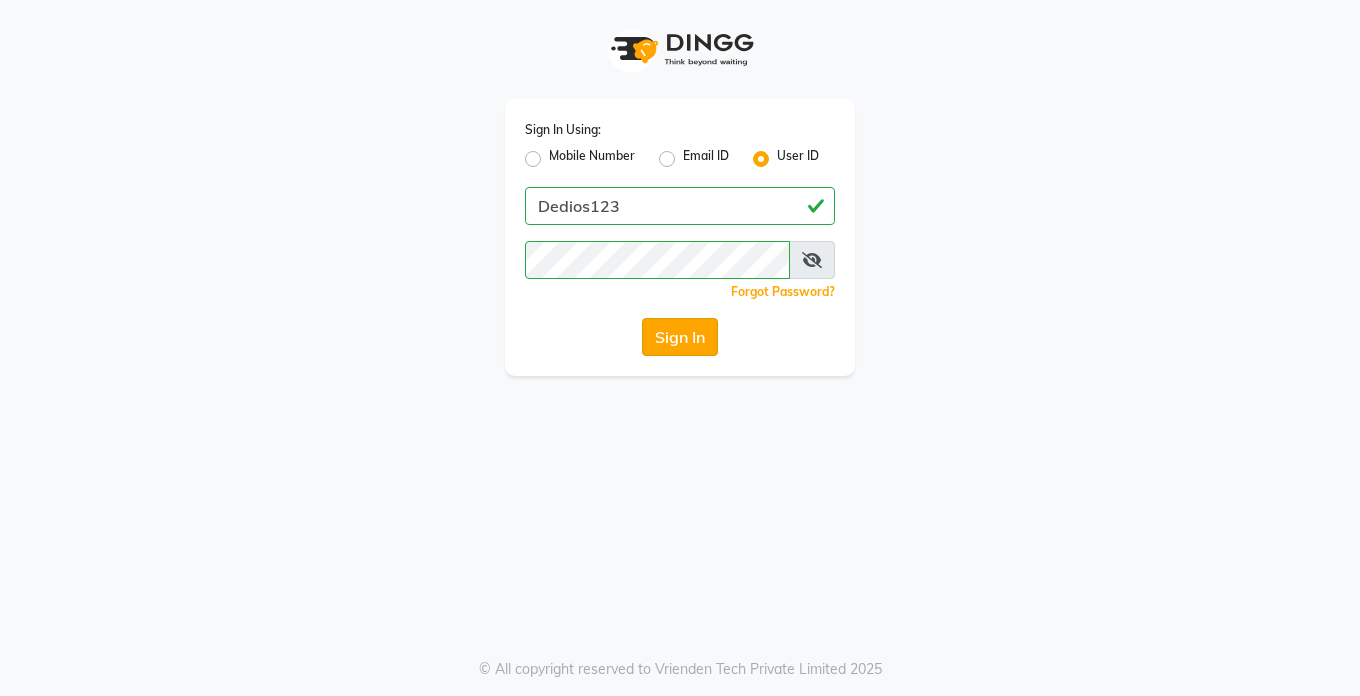click on "Sign In" 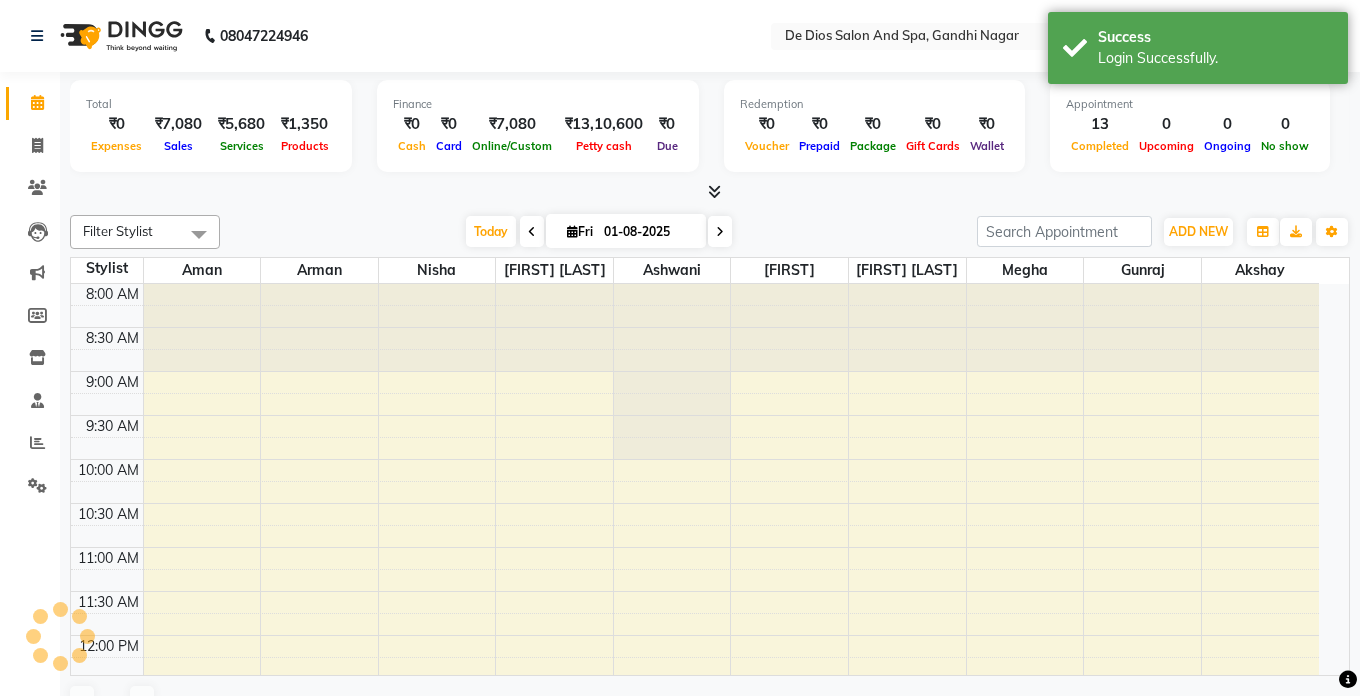 select on "en" 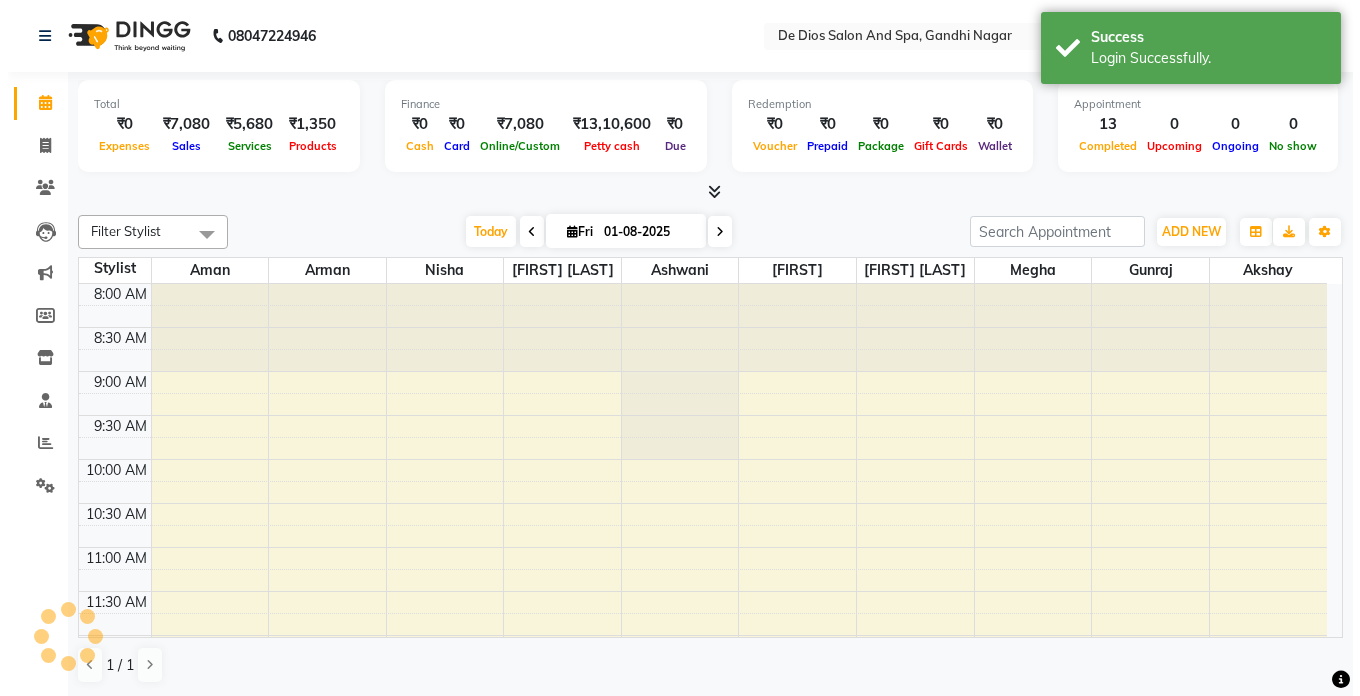 scroll, scrollTop: 0, scrollLeft: 0, axis: both 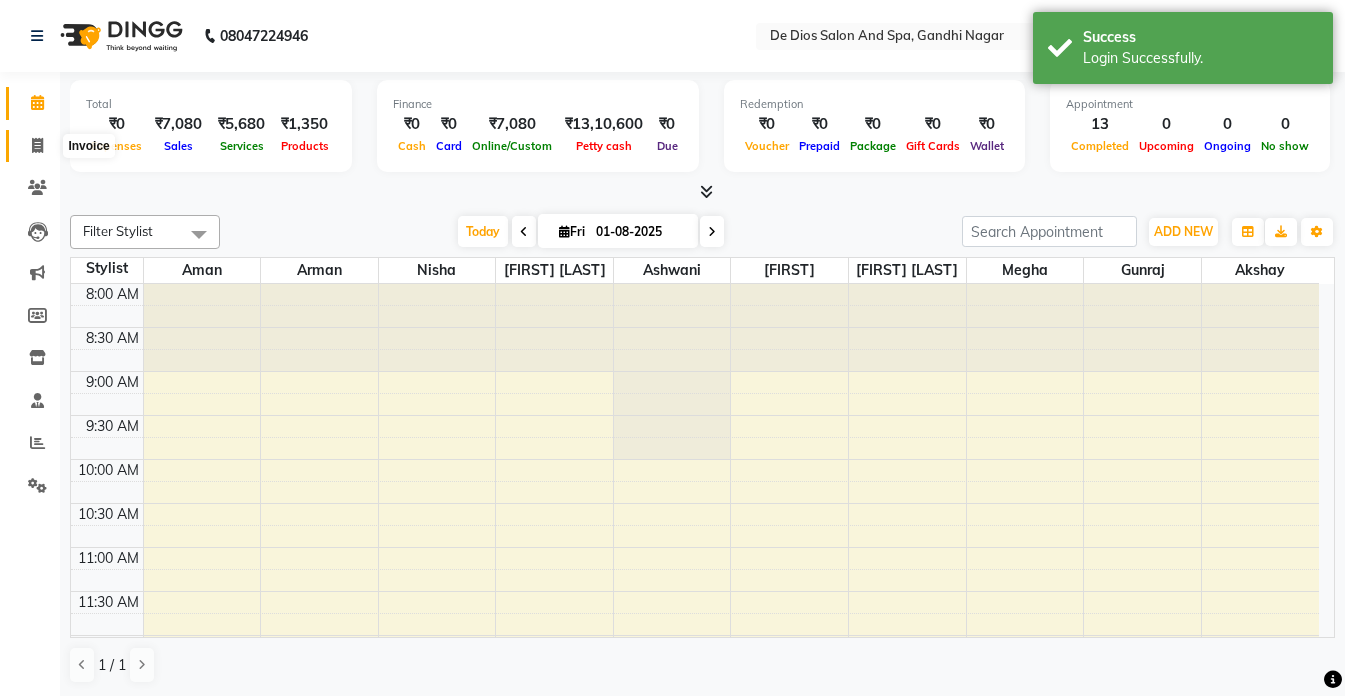 click 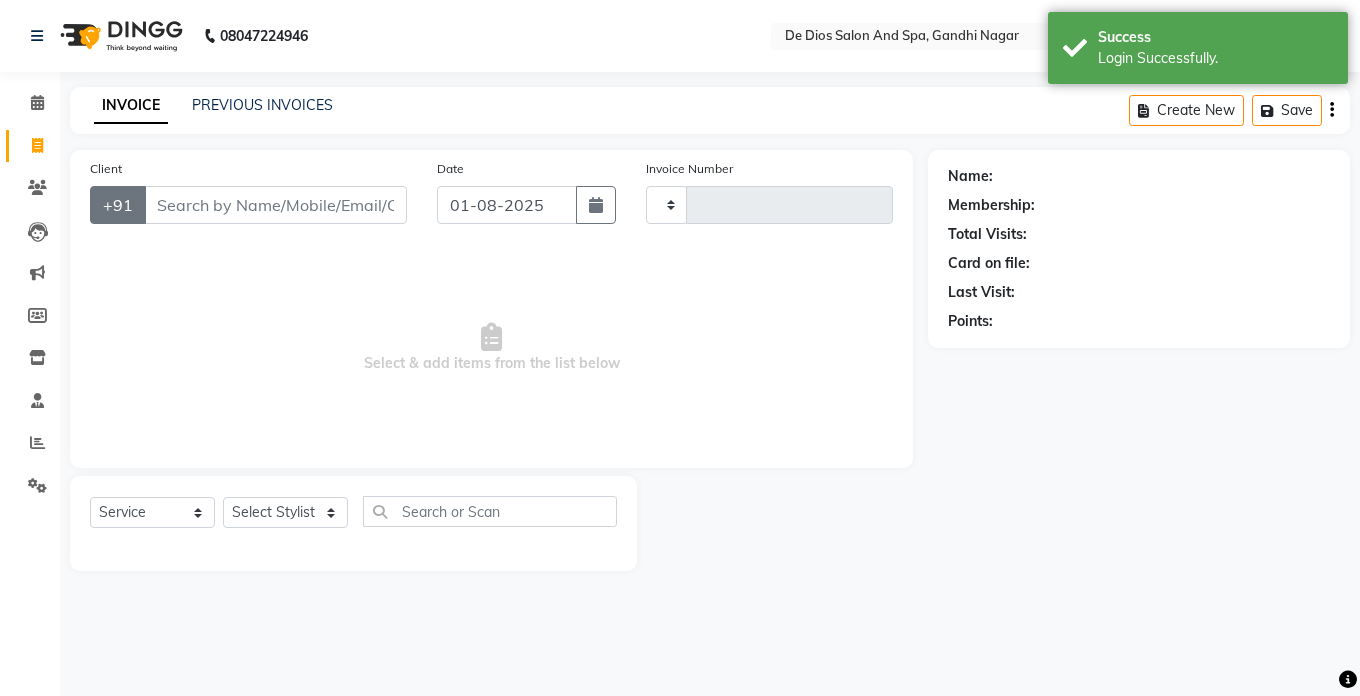 type on "1997" 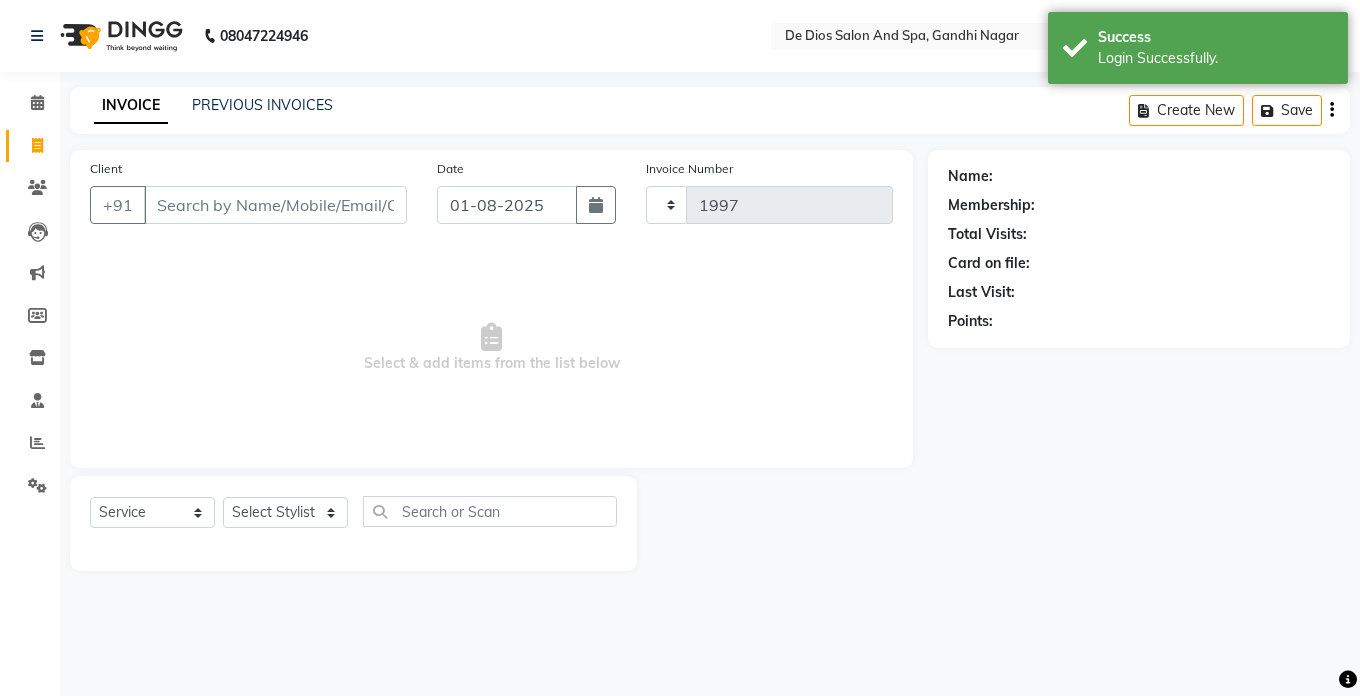 select on "6431" 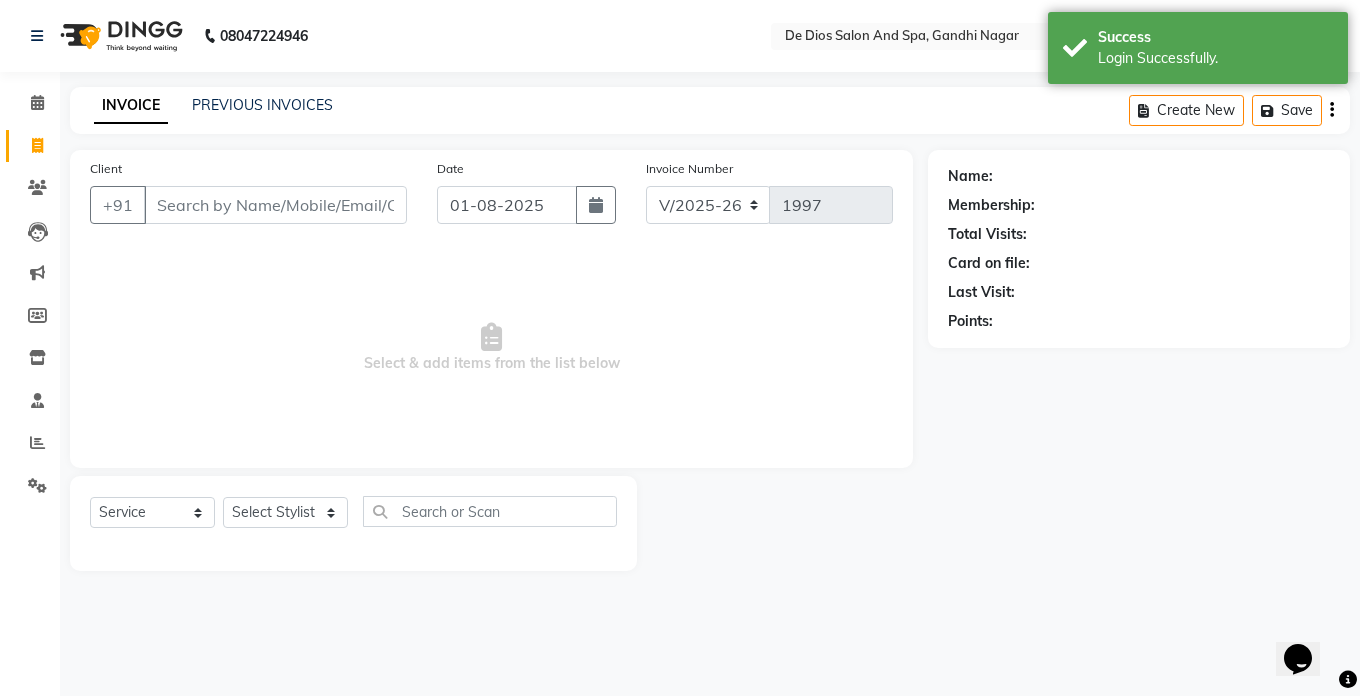 scroll, scrollTop: 0, scrollLeft: 0, axis: both 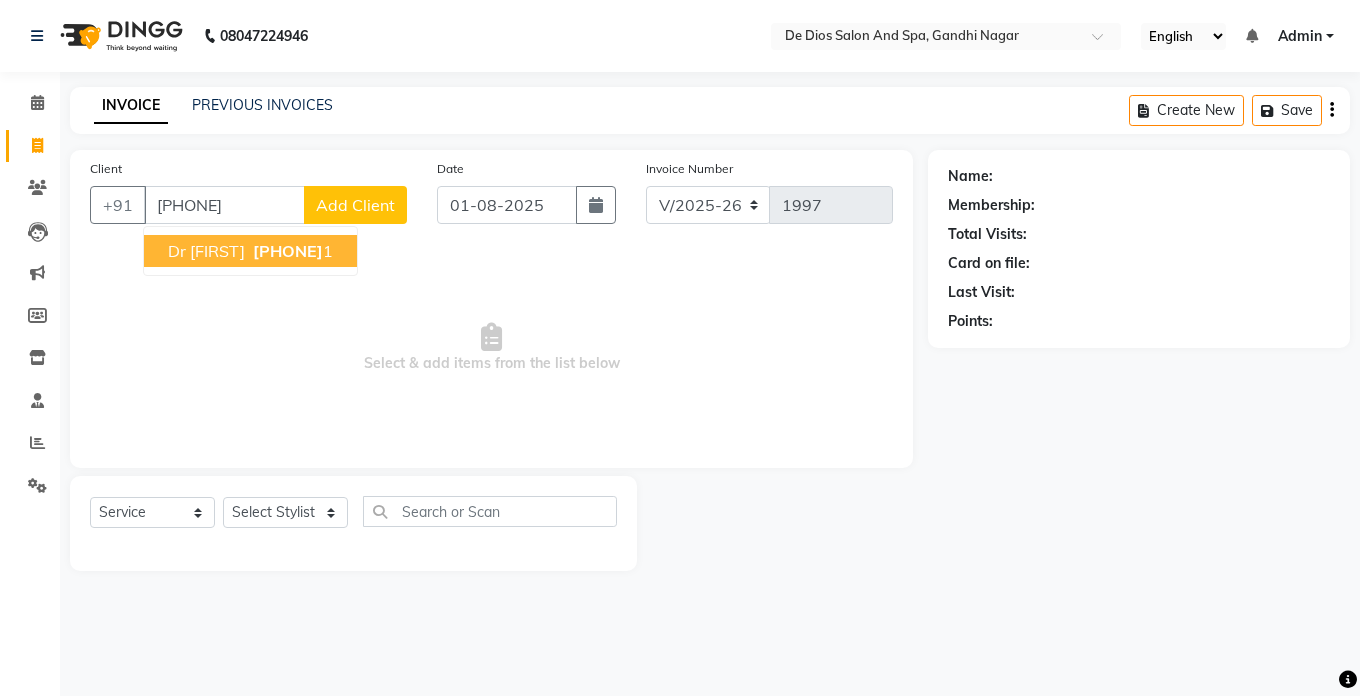 click on "Dr Shweta" at bounding box center (206, 251) 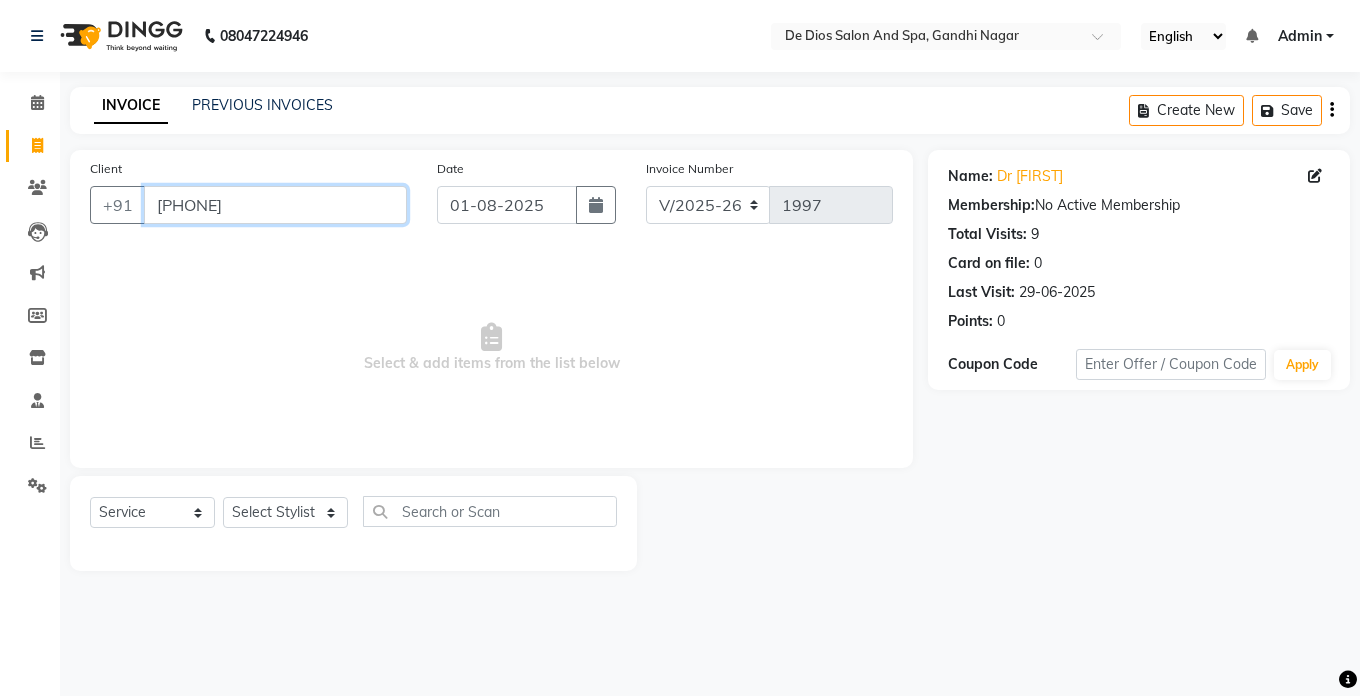 click on "9419797251" at bounding box center (275, 205) 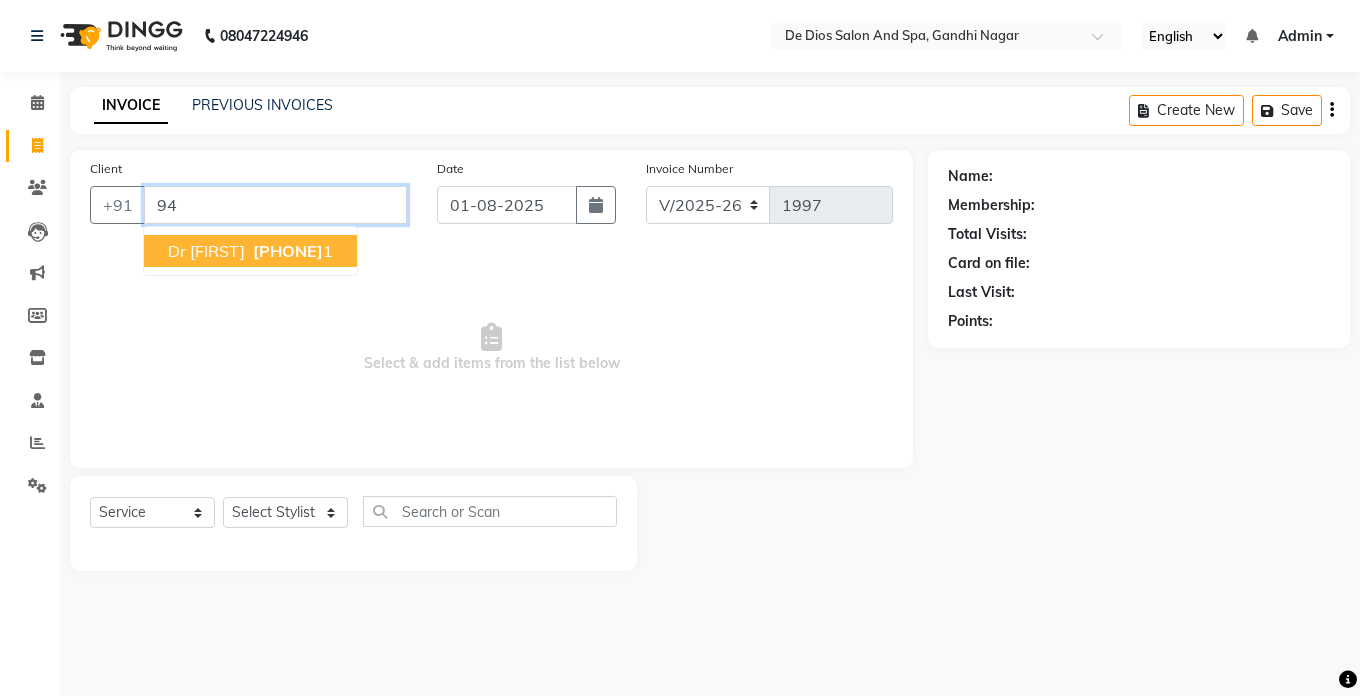 type on "9" 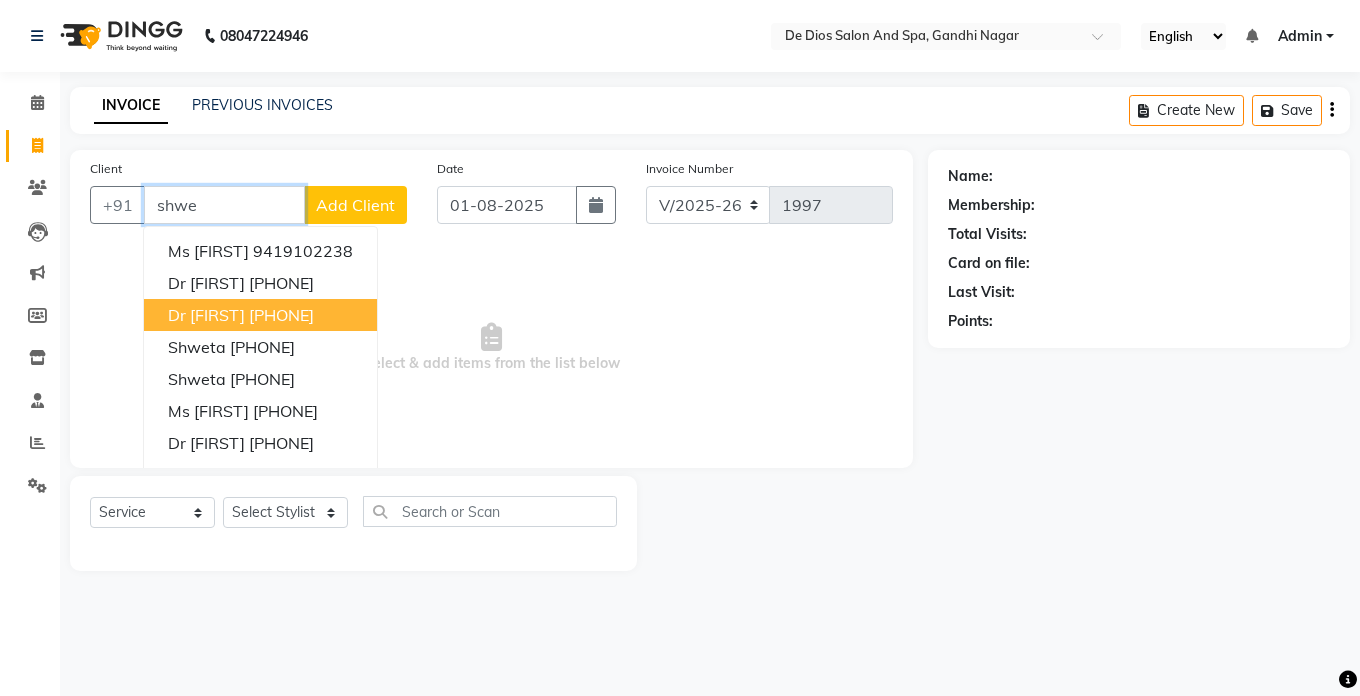 click on "9419796251" at bounding box center (281, 315) 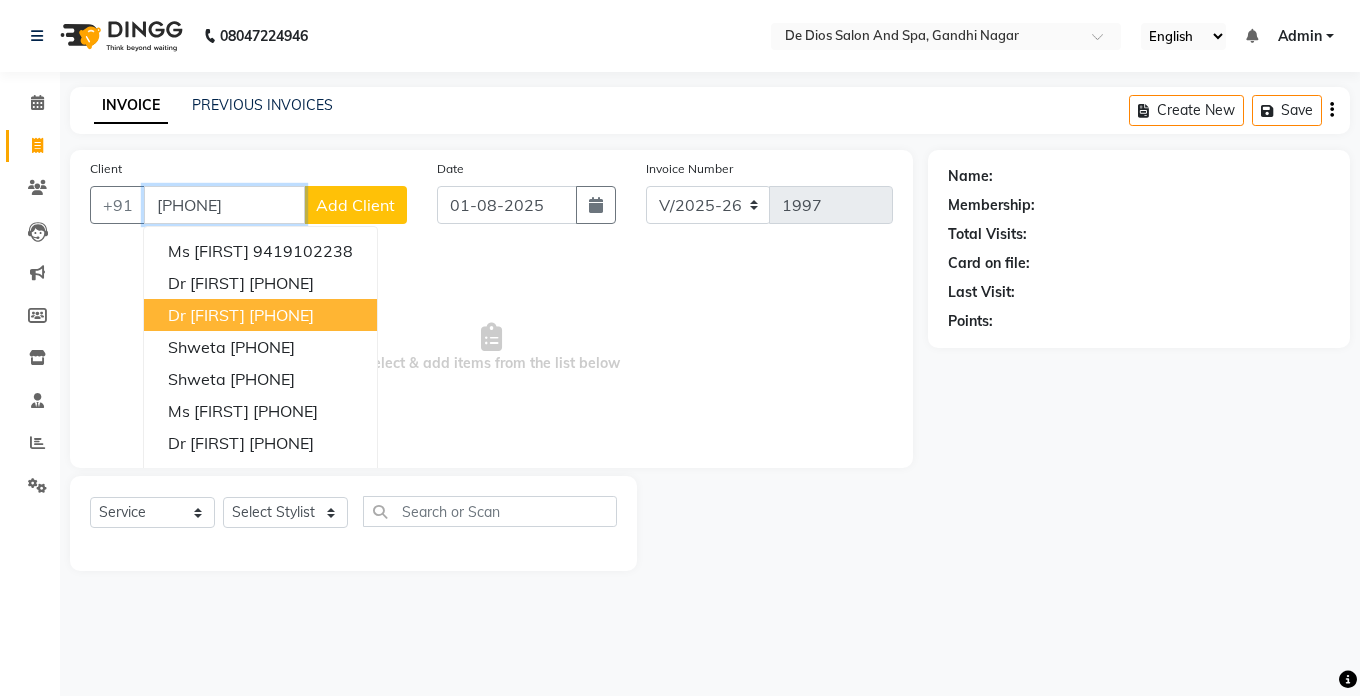 type on "9419796251" 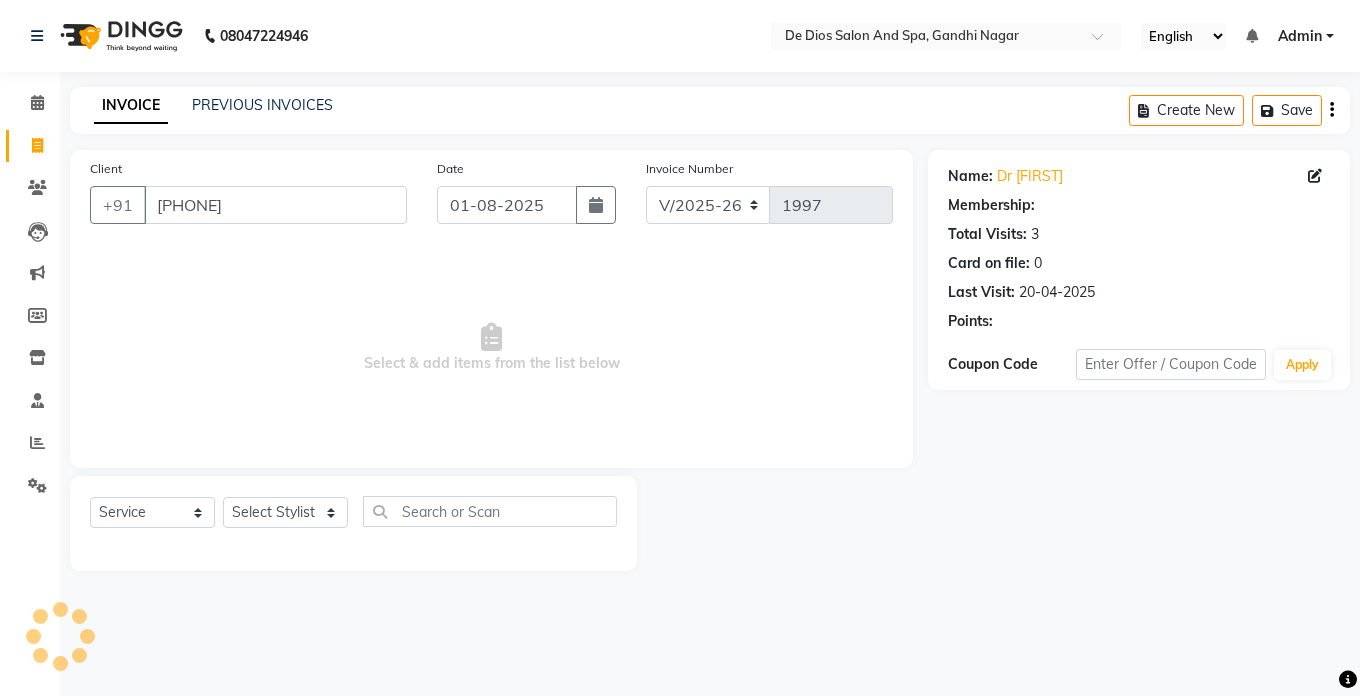 select on "1: Object" 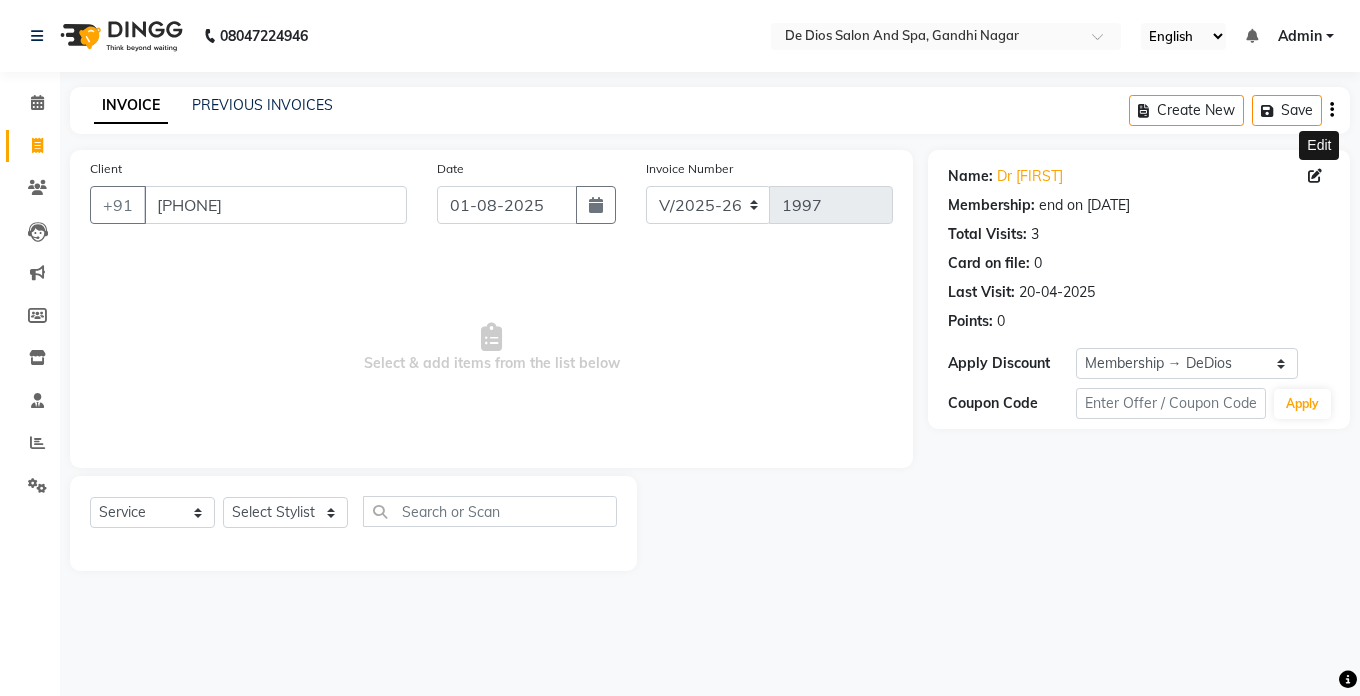 click 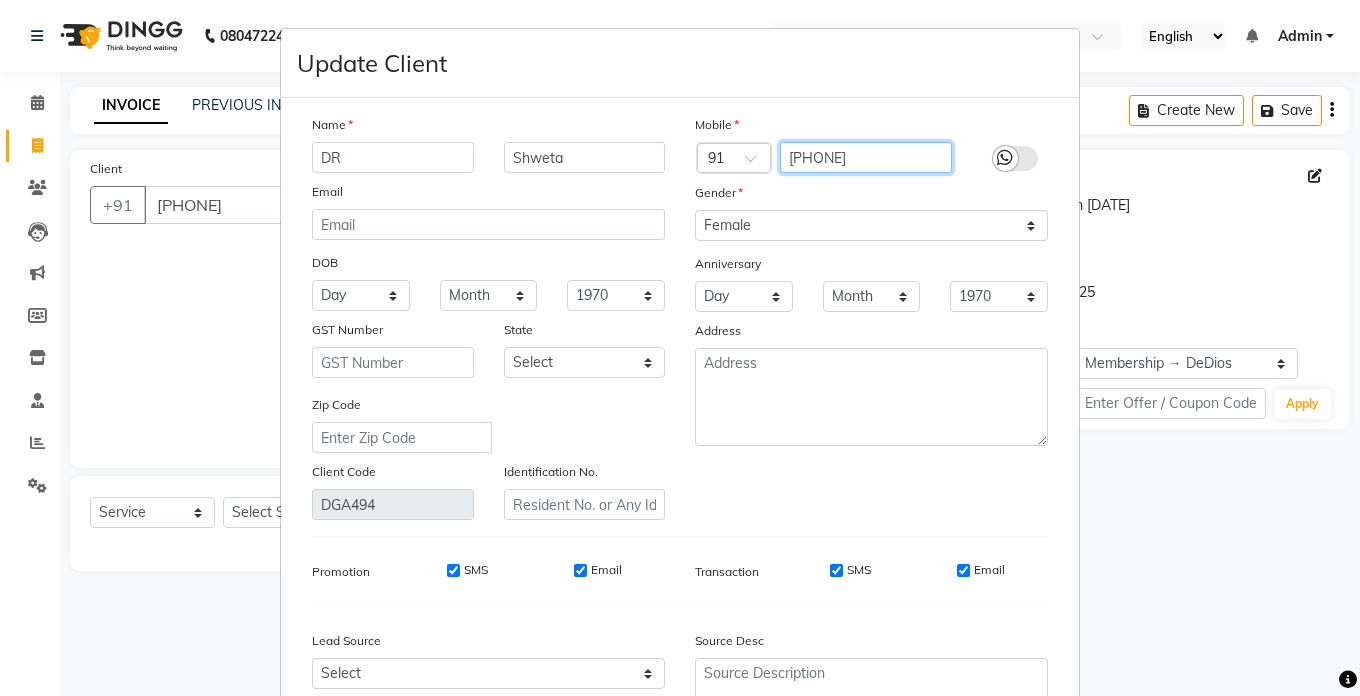 click on "9419796251" at bounding box center (866, 157) 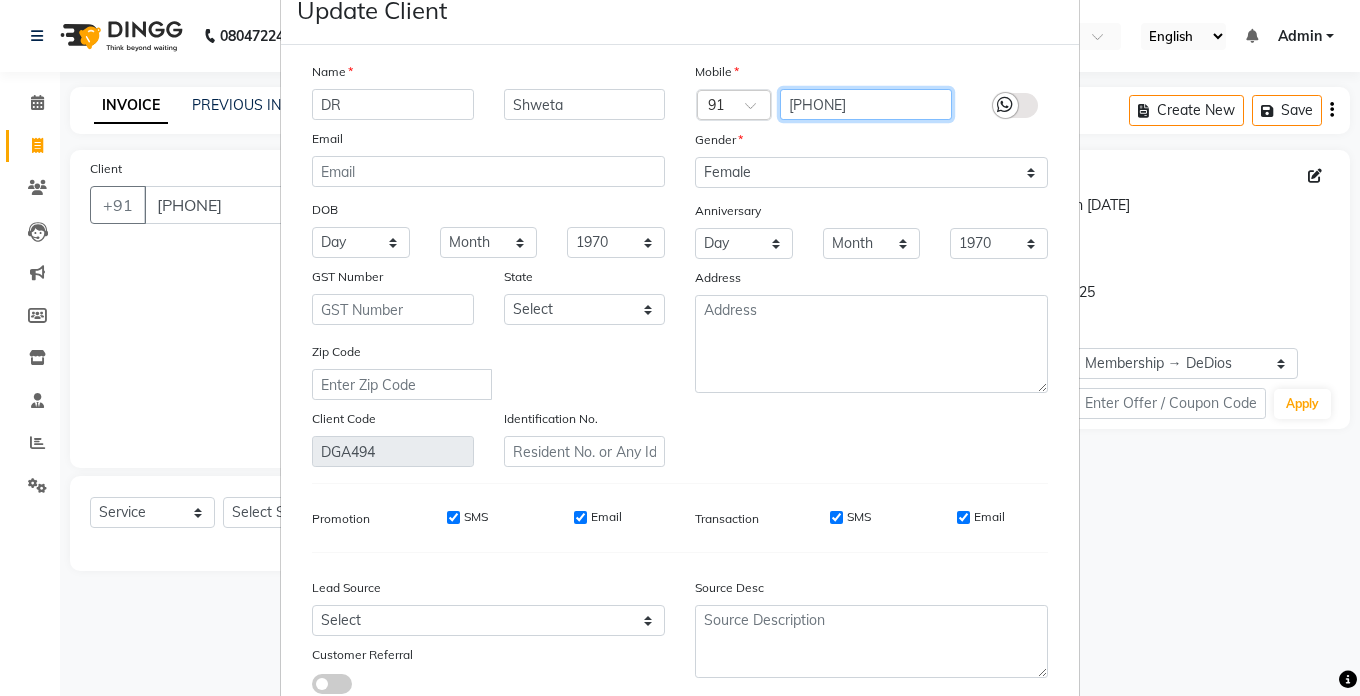 scroll, scrollTop: 191, scrollLeft: 0, axis: vertical 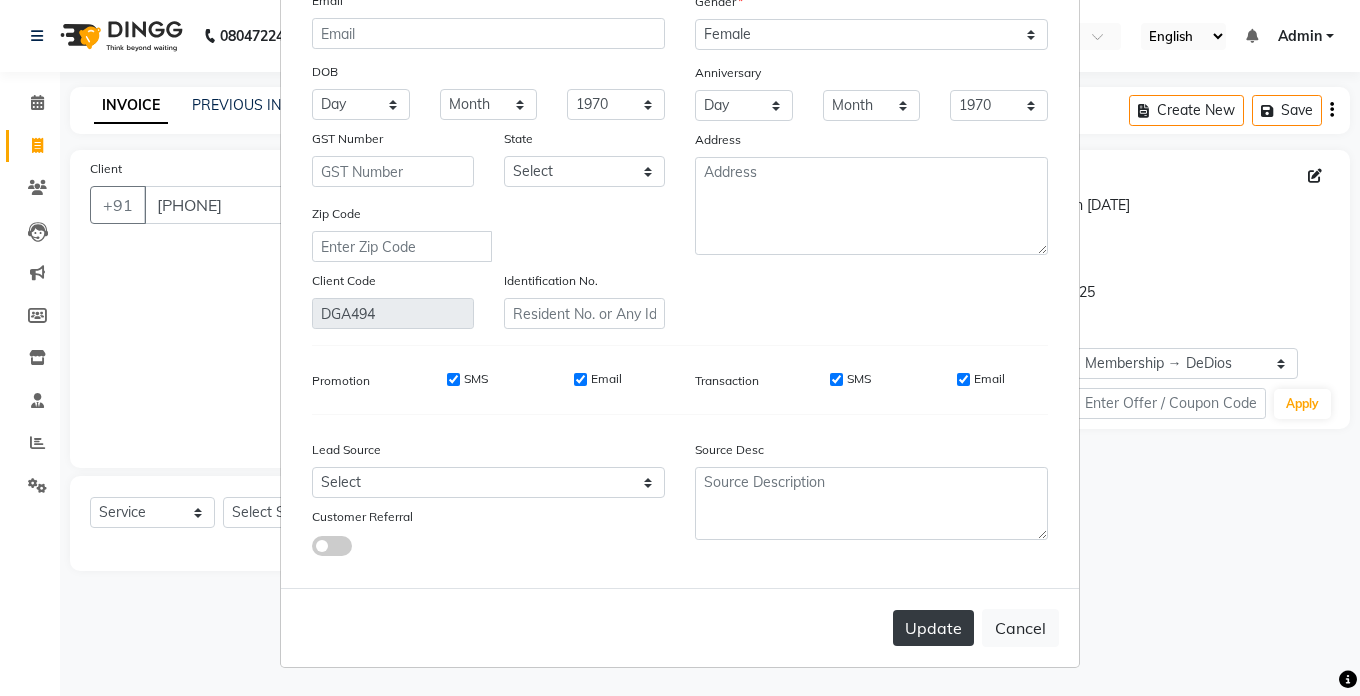 type on "9419797251" 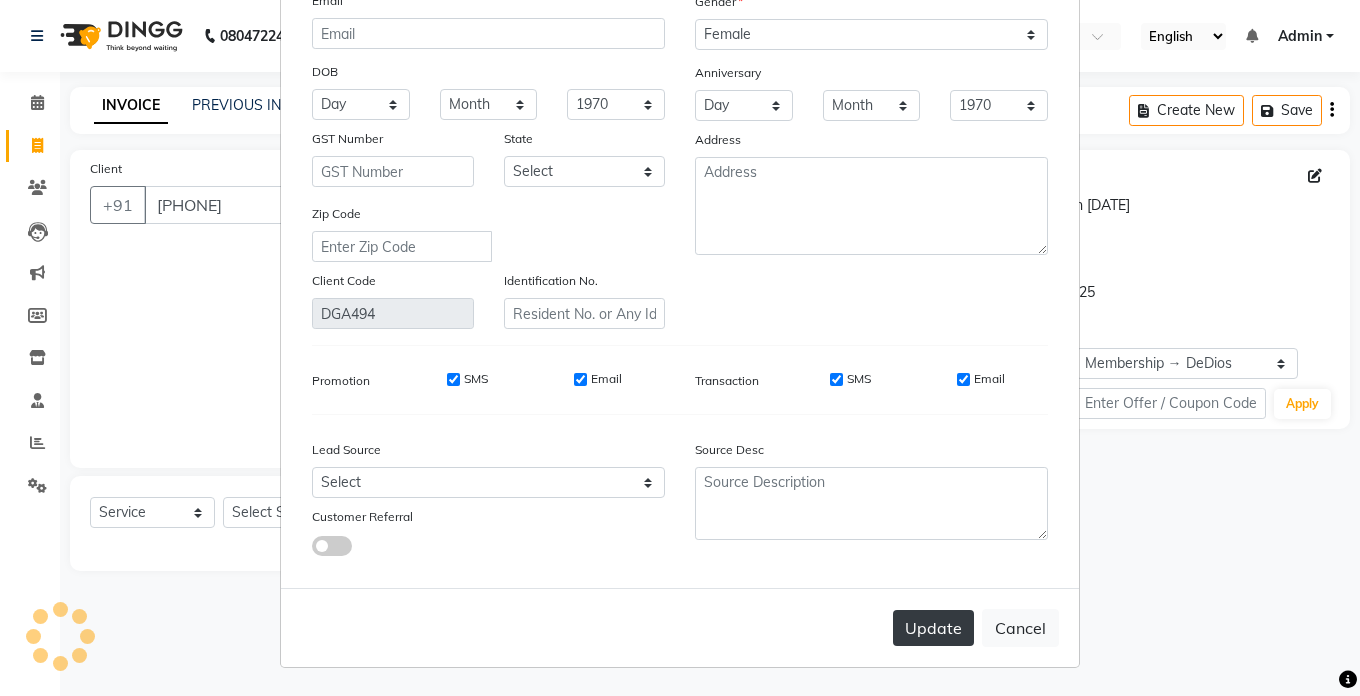 click on "Update" at bounding box center [933, 628] 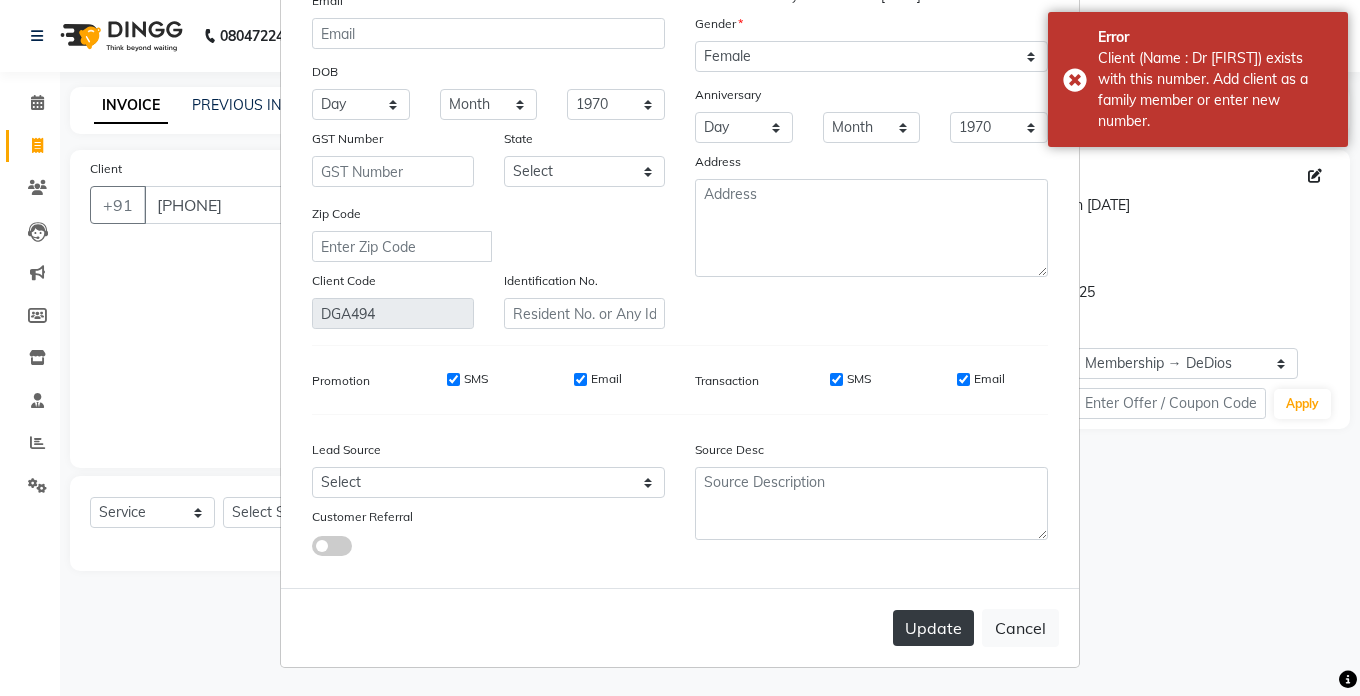 click on "Update" at bounding box center (933, 628) 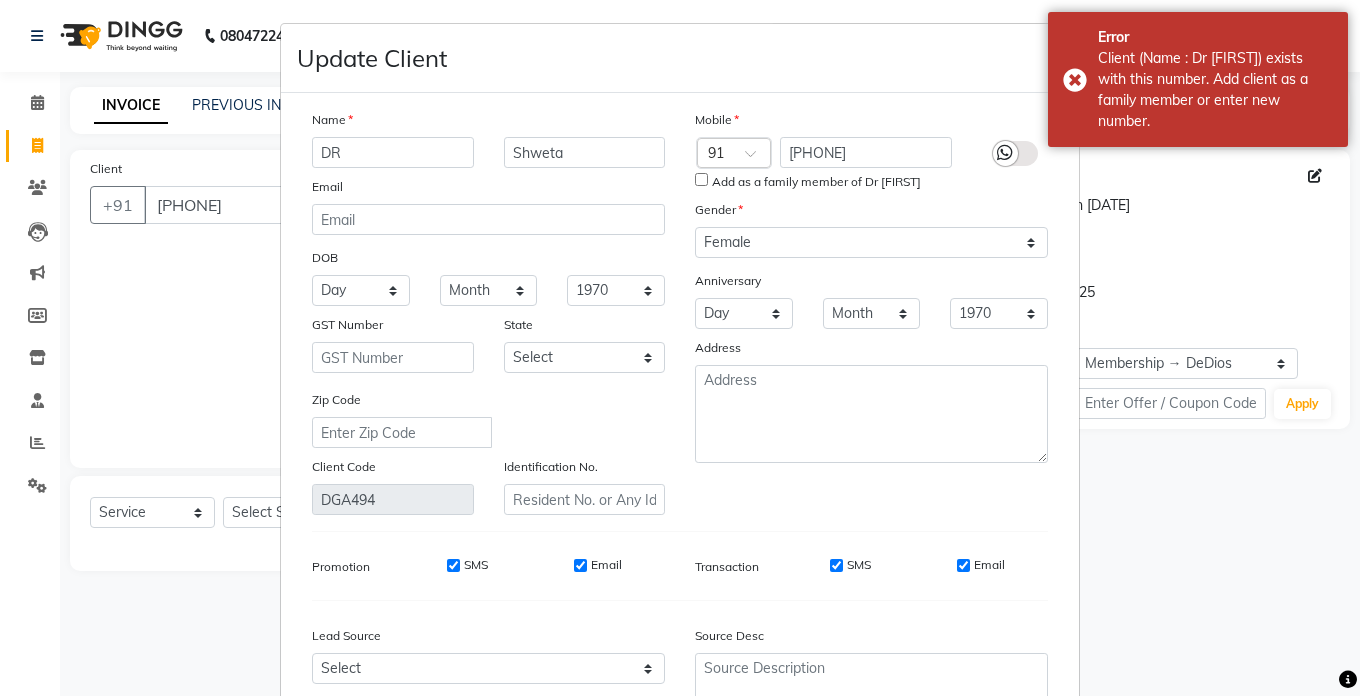 scroll, scrollTop: 0, scrollLeft: 0, axis: both 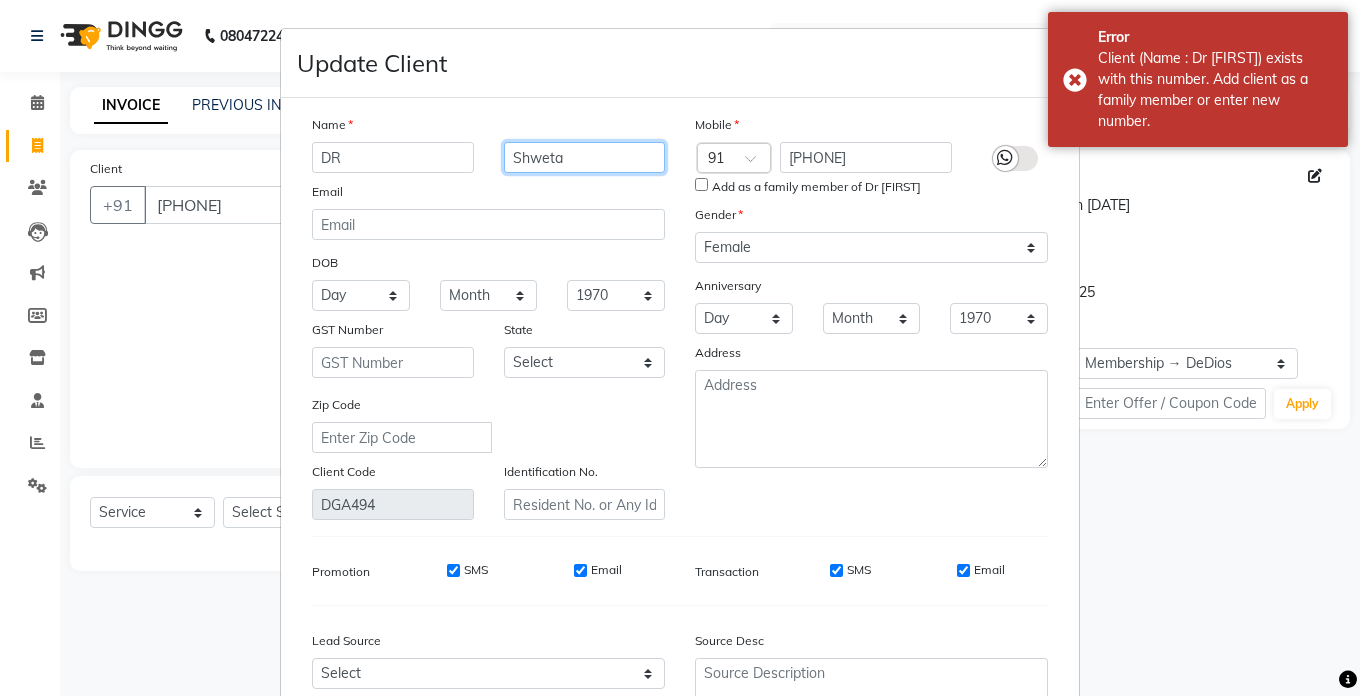 click on "Shweta" at bounding box center (585, 157) 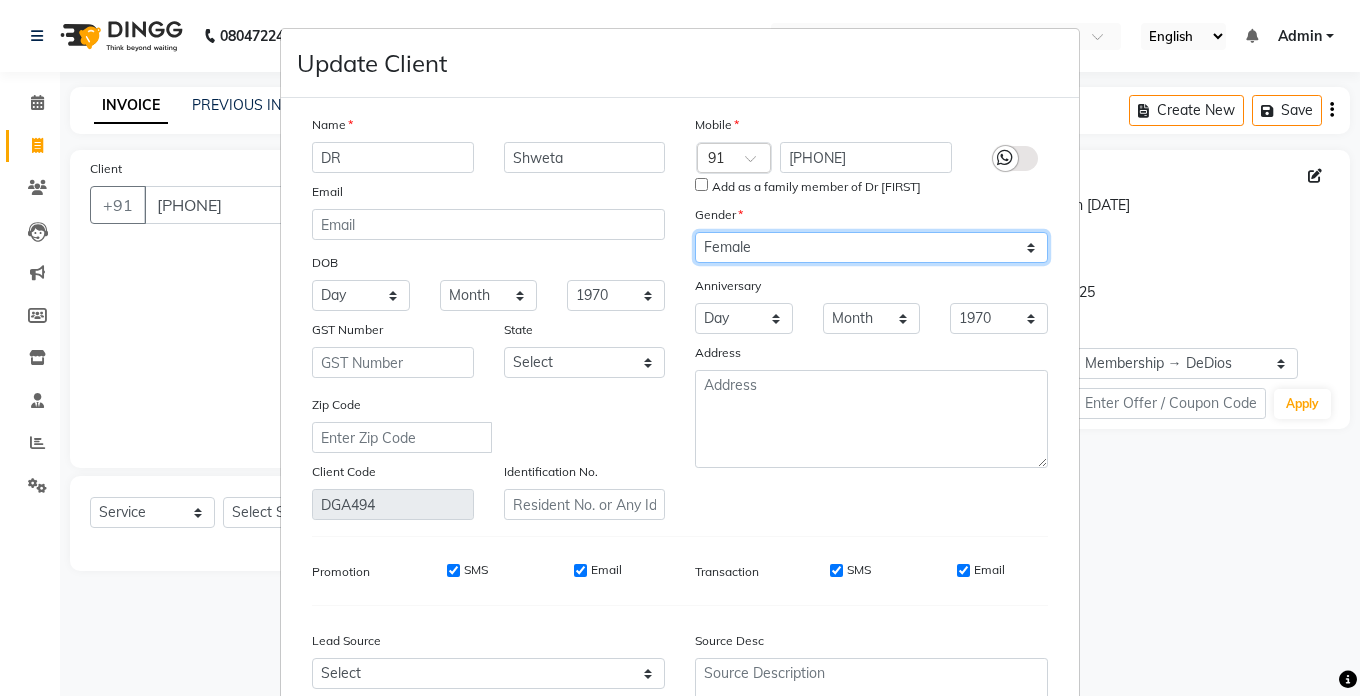 click on "Select Male Female Other Prefer Not To Say" at bounding box center (871, 247) 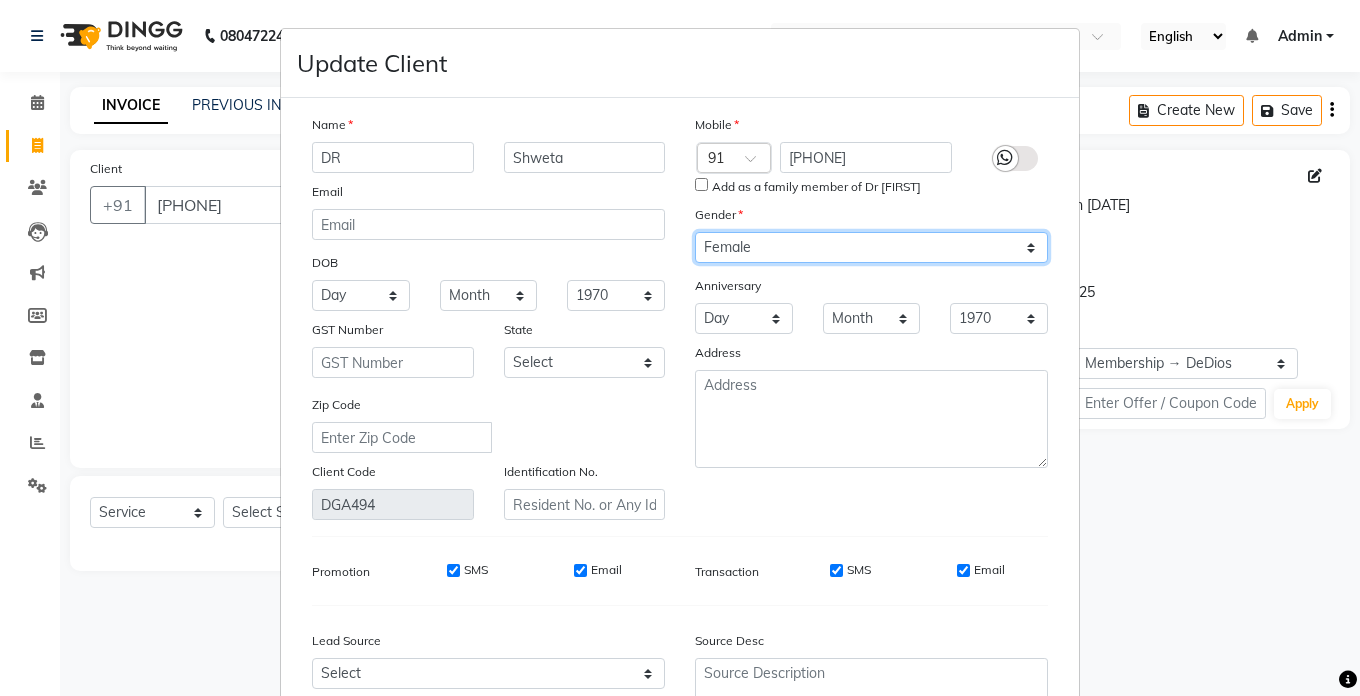 click on "Select Male Female Other Prefer Not To Say" at bounding box center (871, 247) 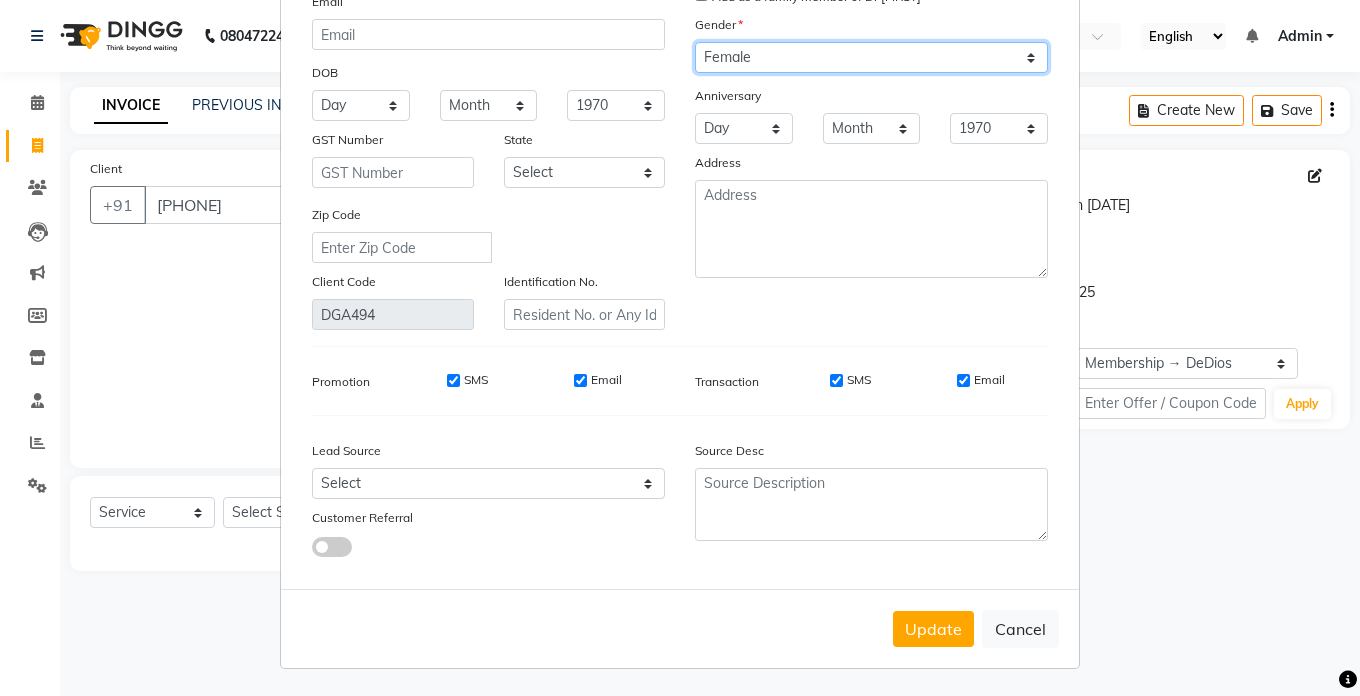scroll, scrollTop: 191, scrollLeft: 0, axis: vertical 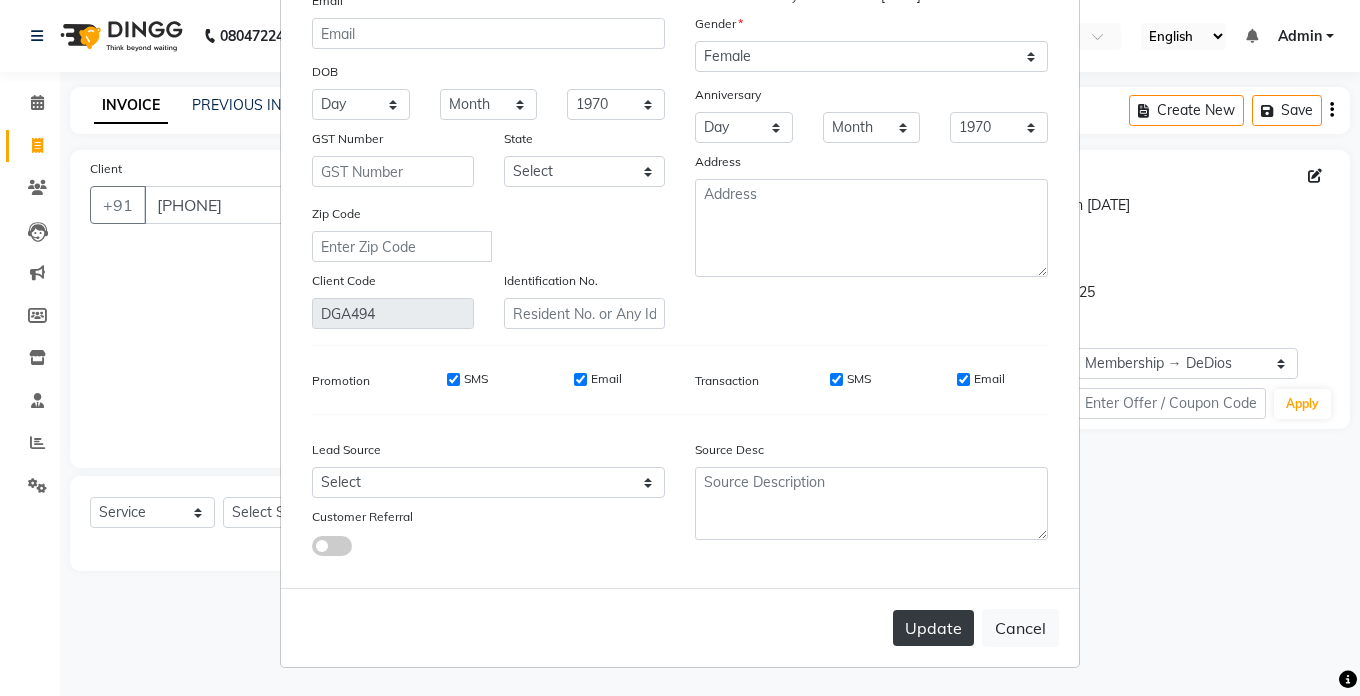 click on "Update" at bounding box center (933, 628) 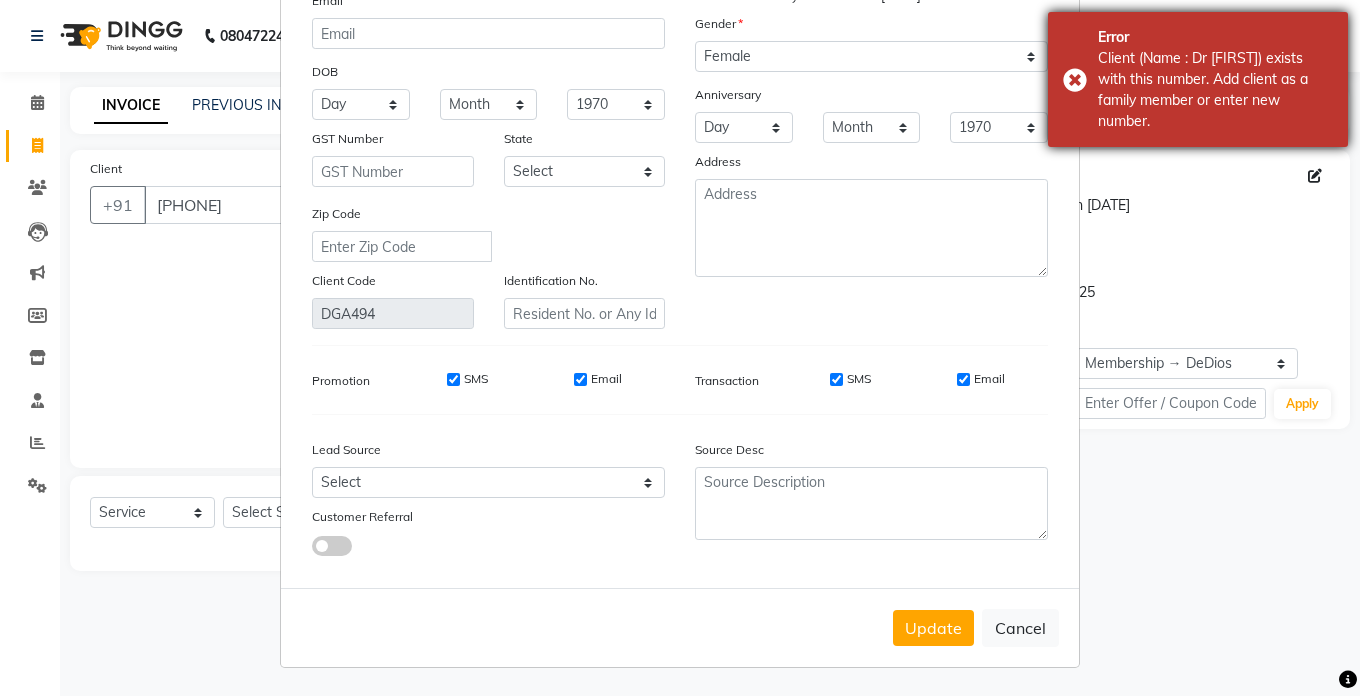 click on "Error   Client (Name : Dr Shweta) exists with this number. Add client as a family member or enter new number." at bounding box center [1198, 79] 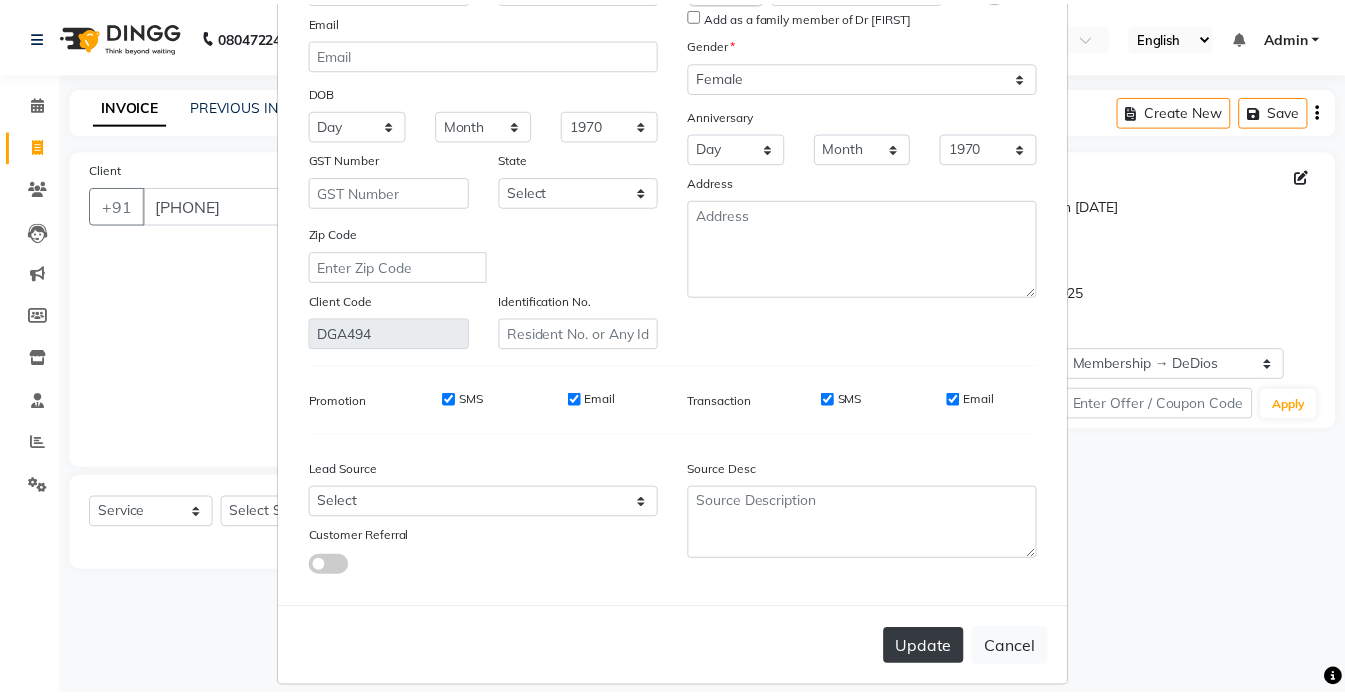 scroll, scrollTop: 191, scrollLeft: 0, axis: vertical 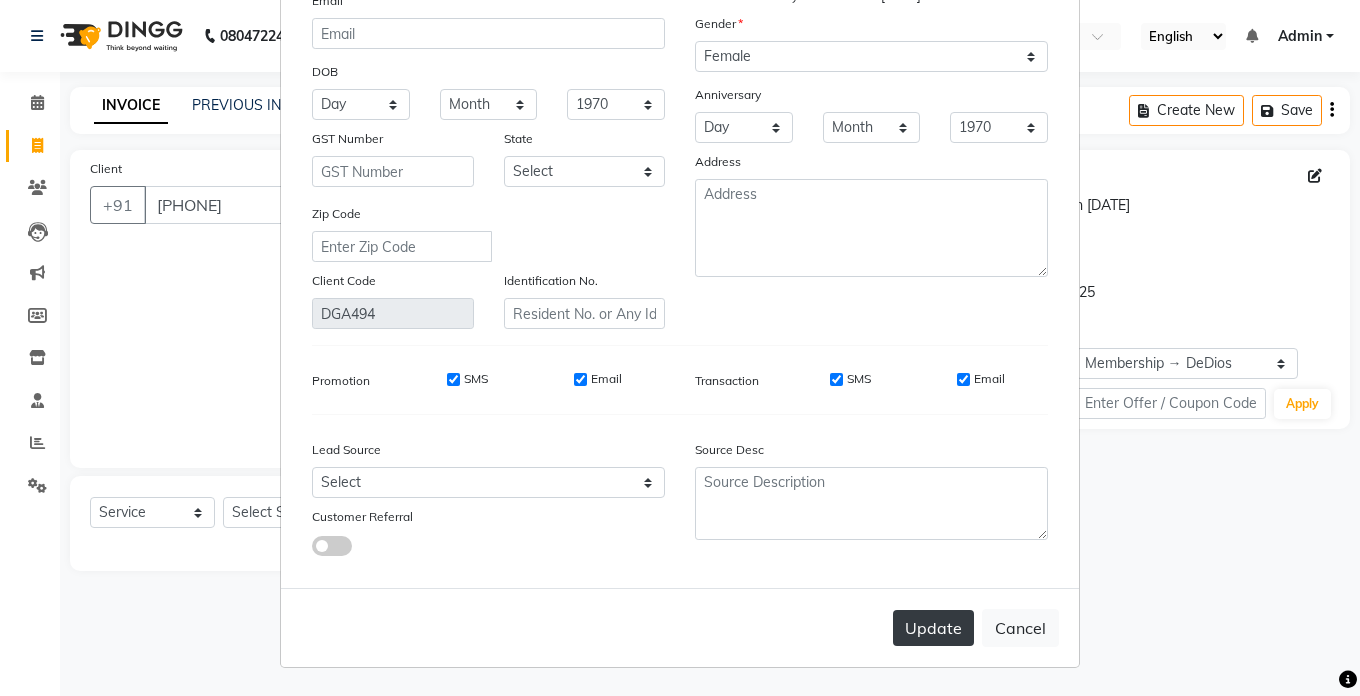 click on "Update" at bounding box center [933, 628] 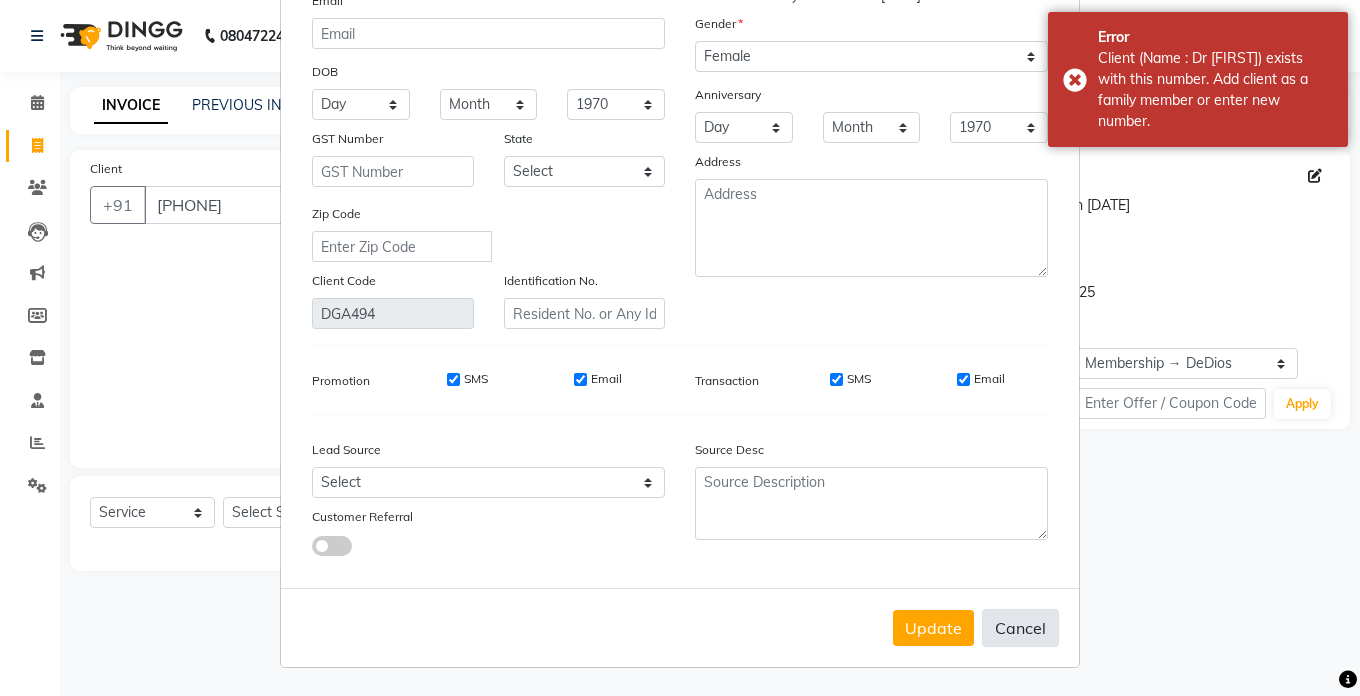 click on "Cancel" at bounding box center [1020, 628] 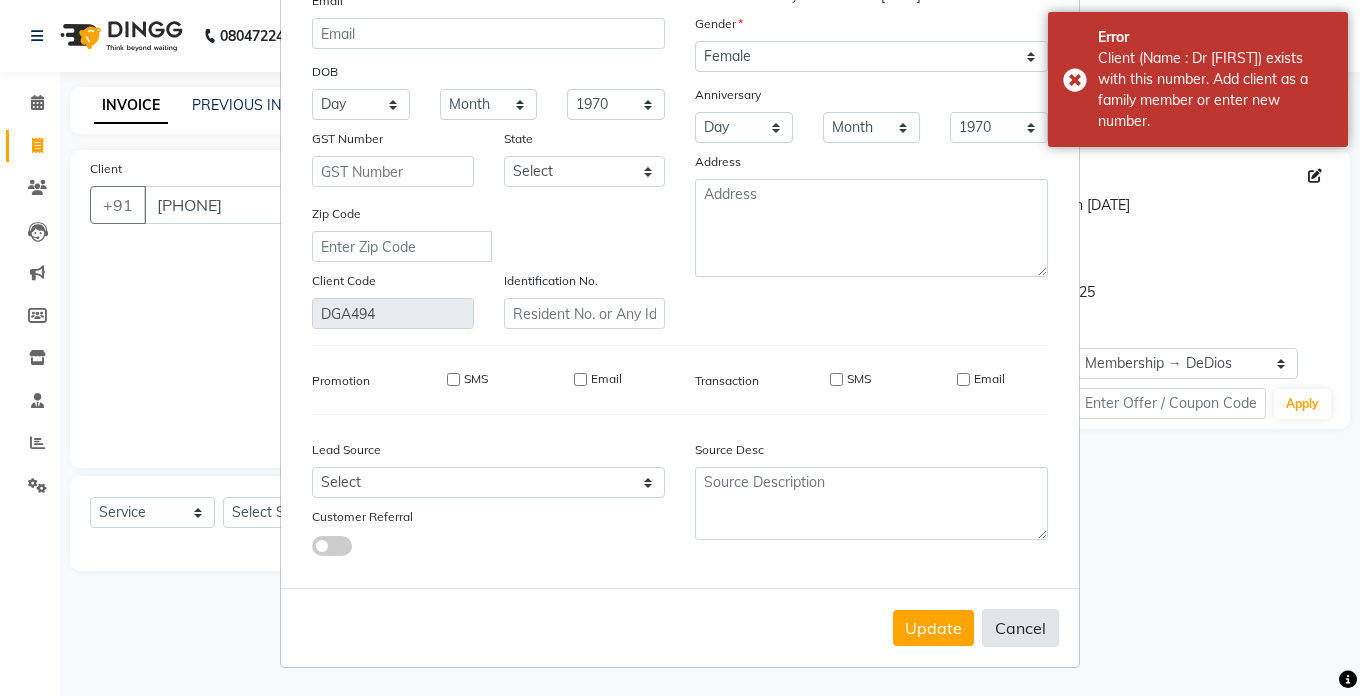 type 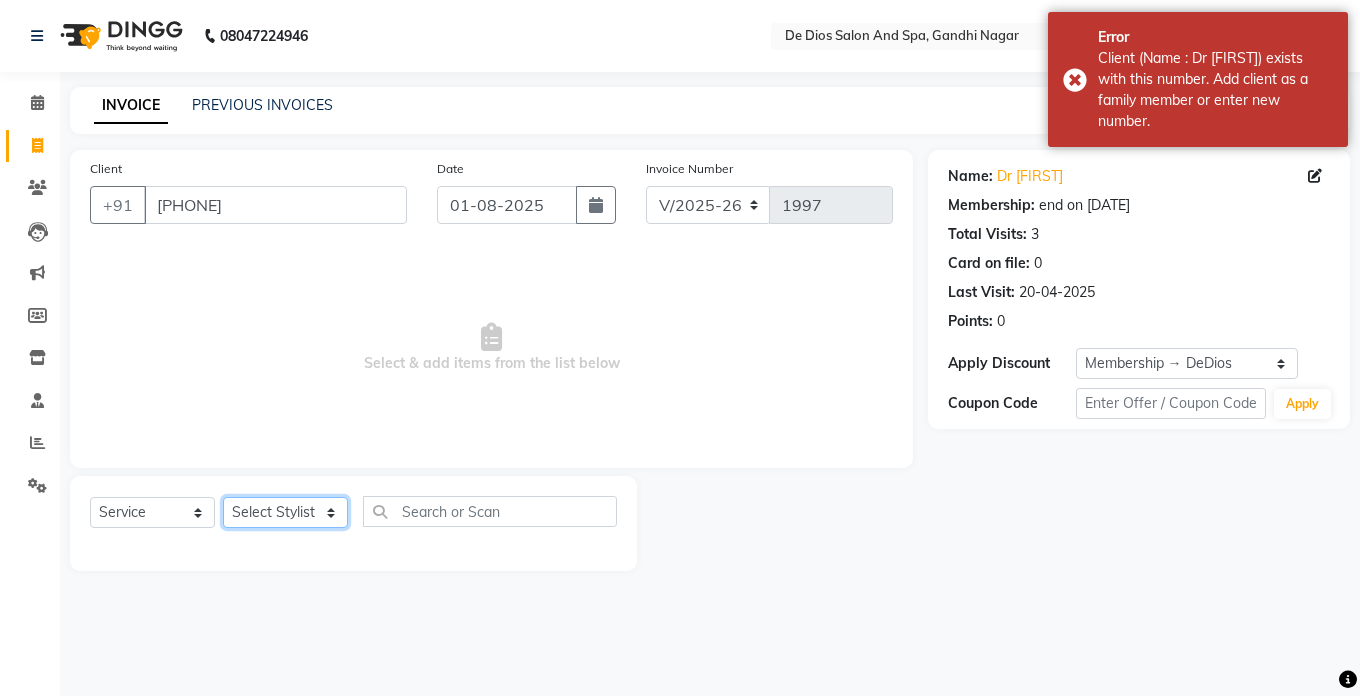 click on "Select Stylist [NAME] [NAME] [NAME] [NAME] [NAME] [NAME] [NAME] [NAME] [NAME] [NAME] [NAME]" 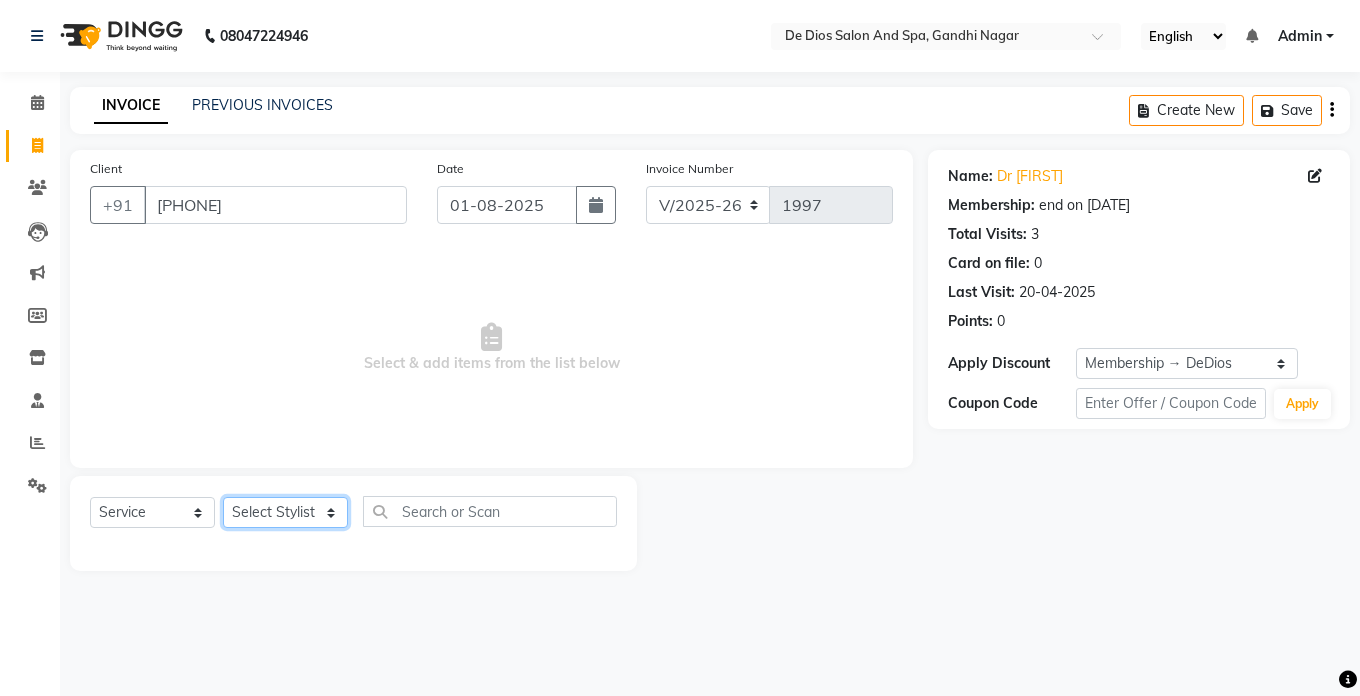 select on "49201" 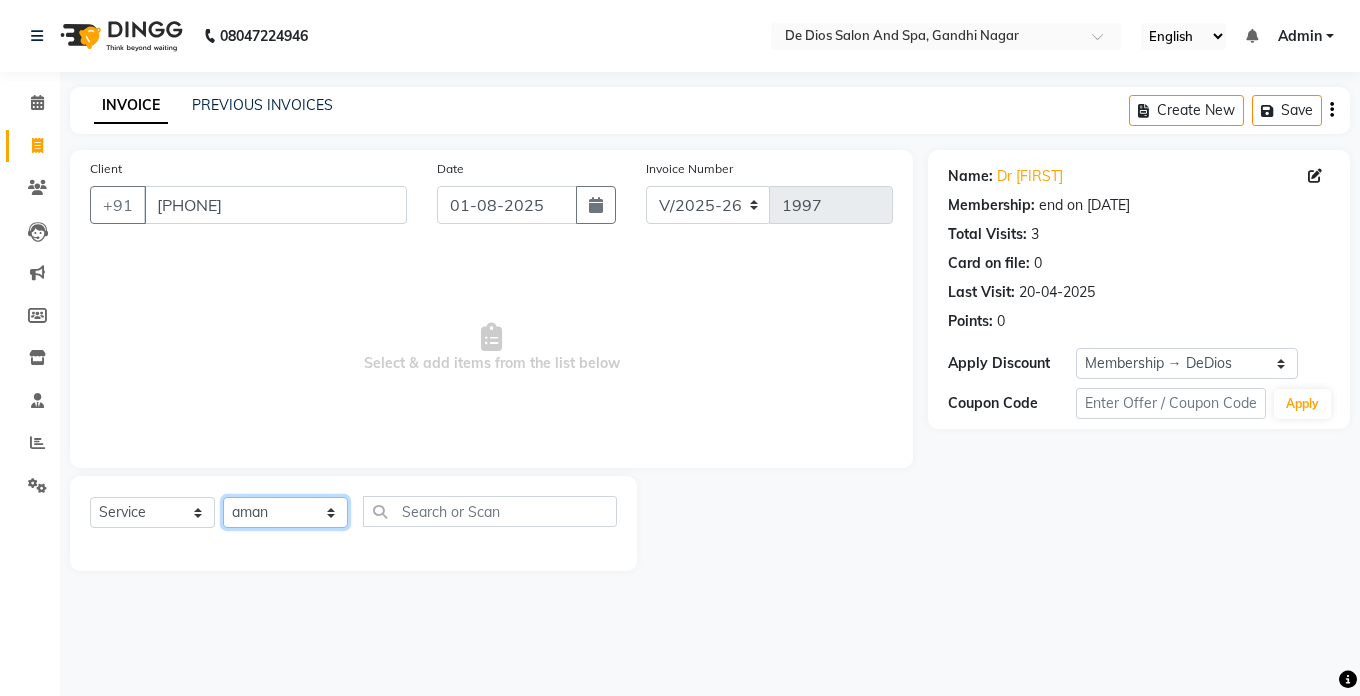 click on "Select Stylist [NAME] [NAME] [NAME] [NAME] [NAME] [NAME] [NAME] [NAME] [NAME] [NAME] [NAME]" 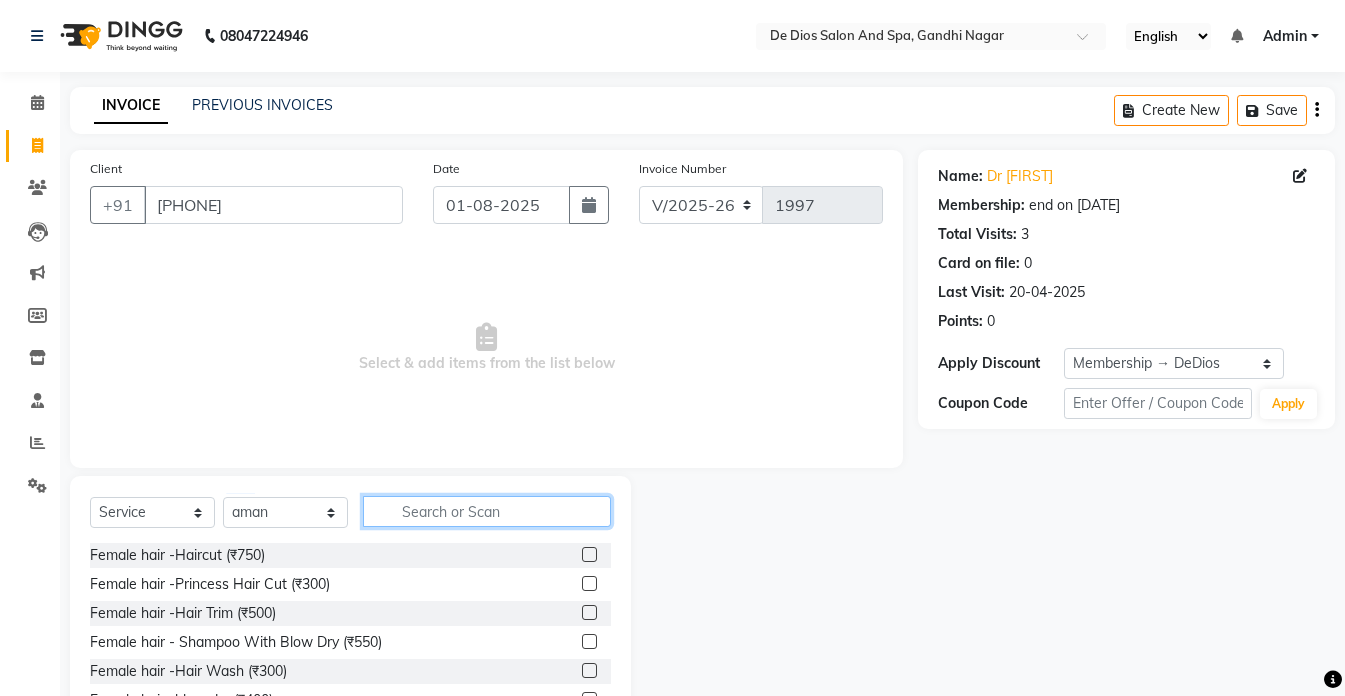 click 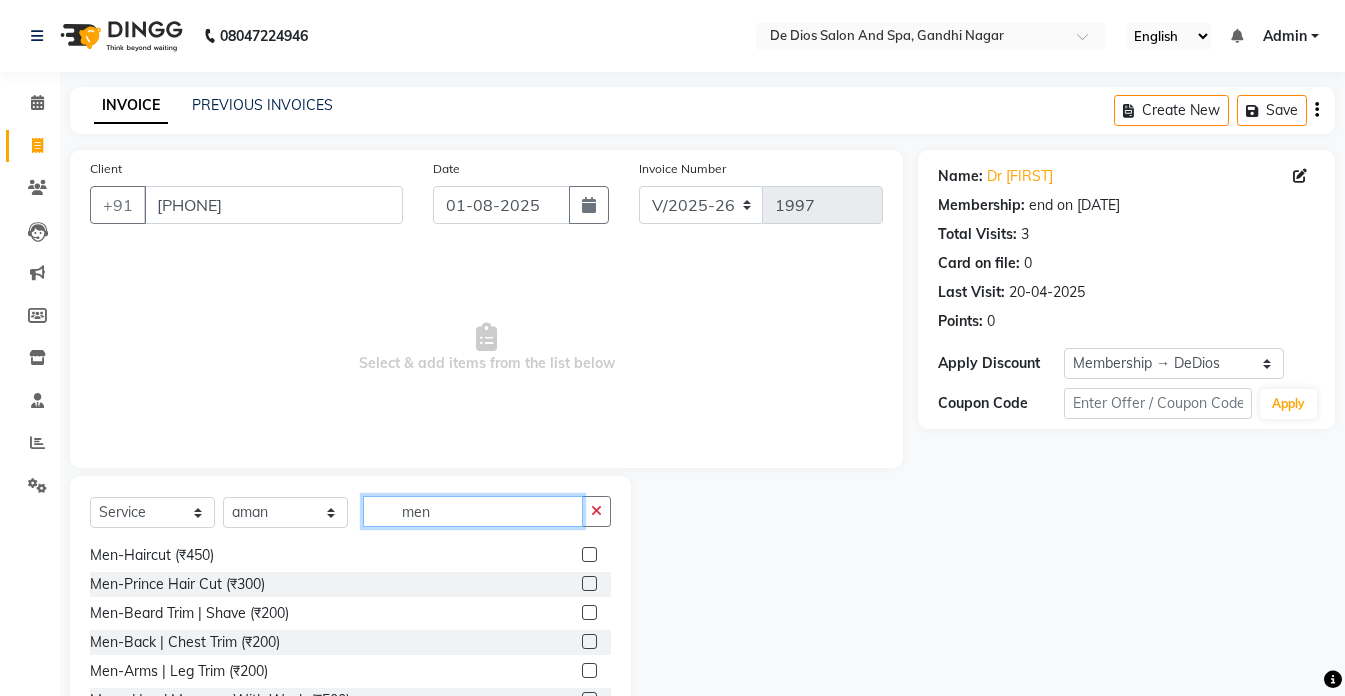 scroll, scrollTop: 100, scrollLeft: 0, axis: vertical 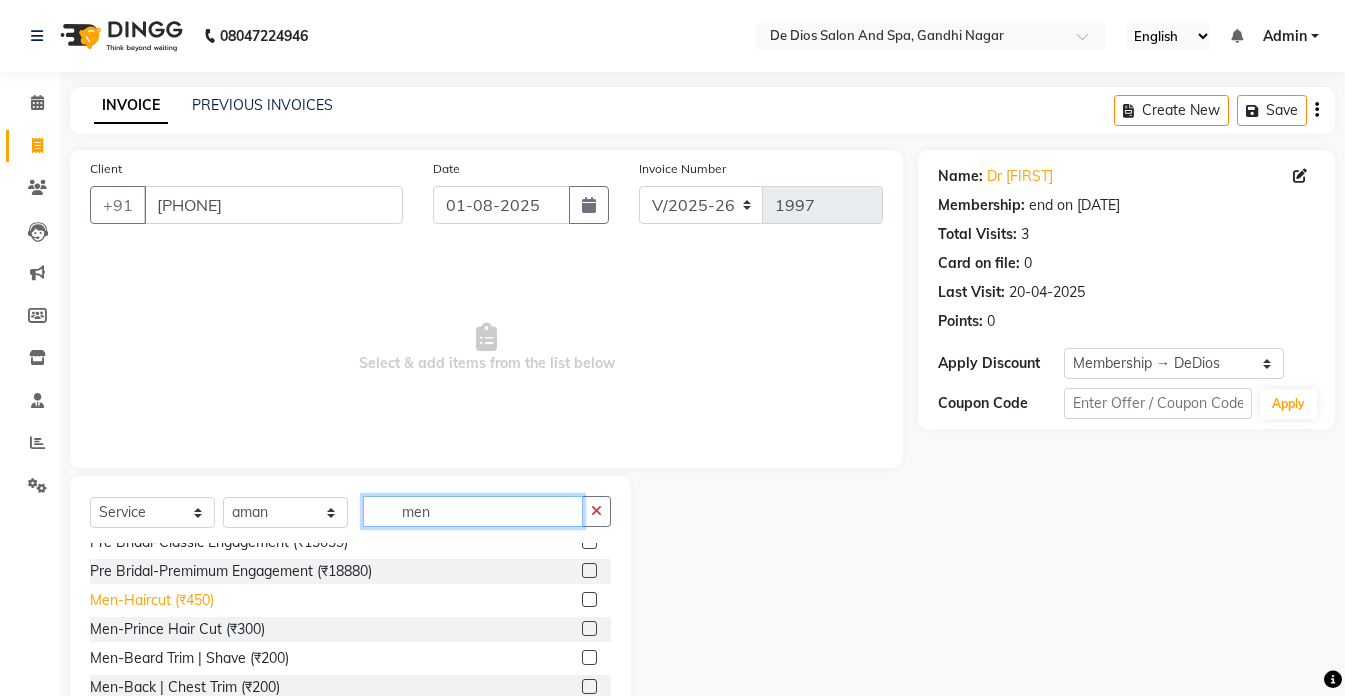 type on "men" 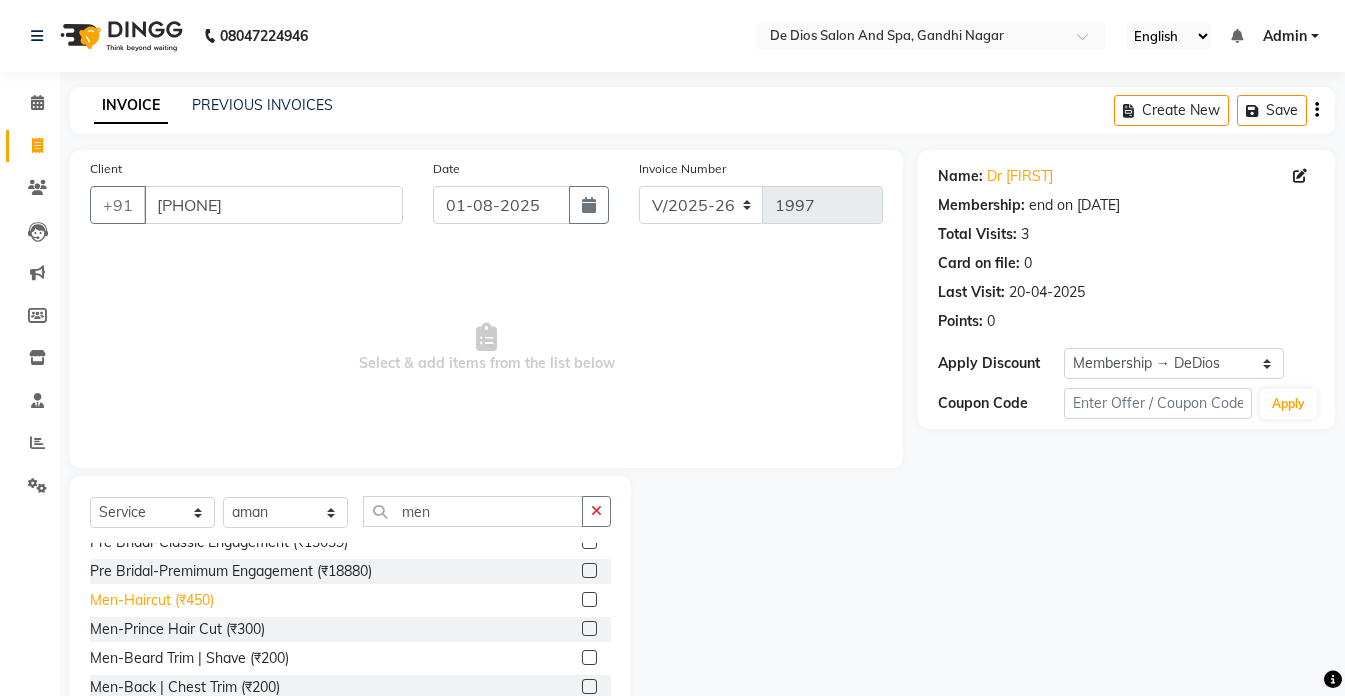 click on "Men-Haircut (₹450)" 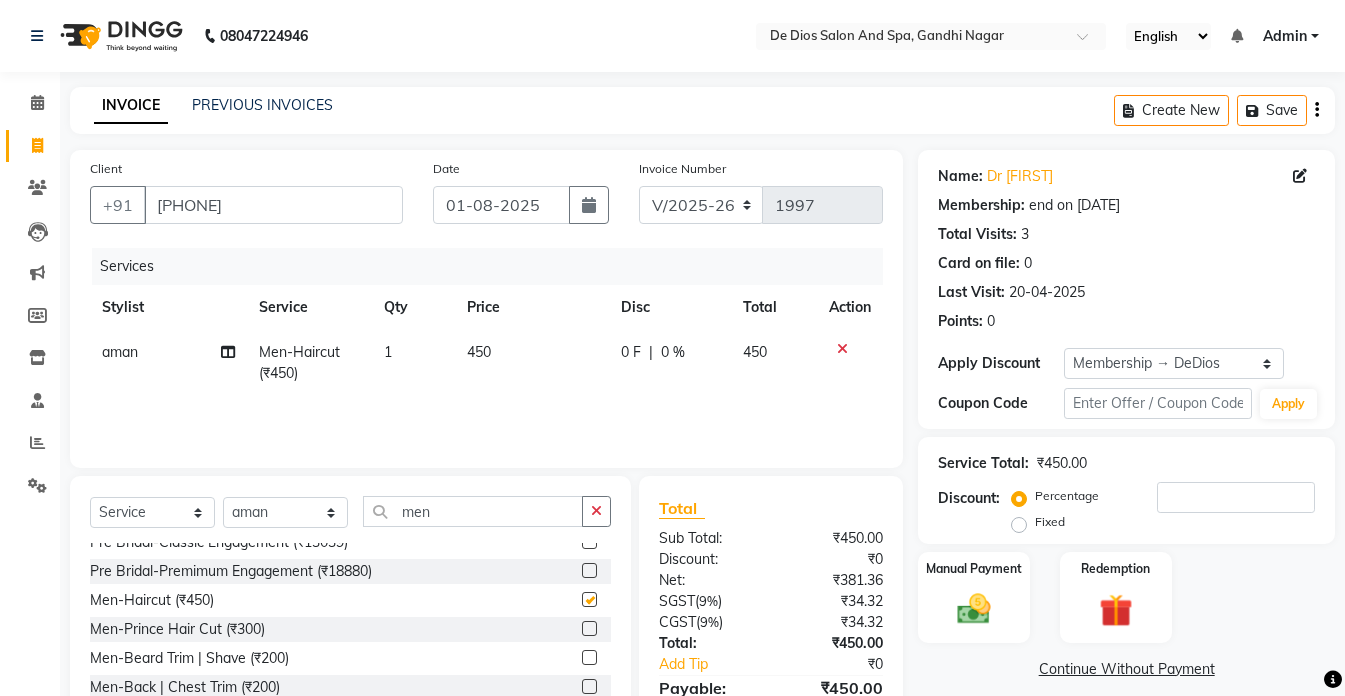 checkbox on "false" 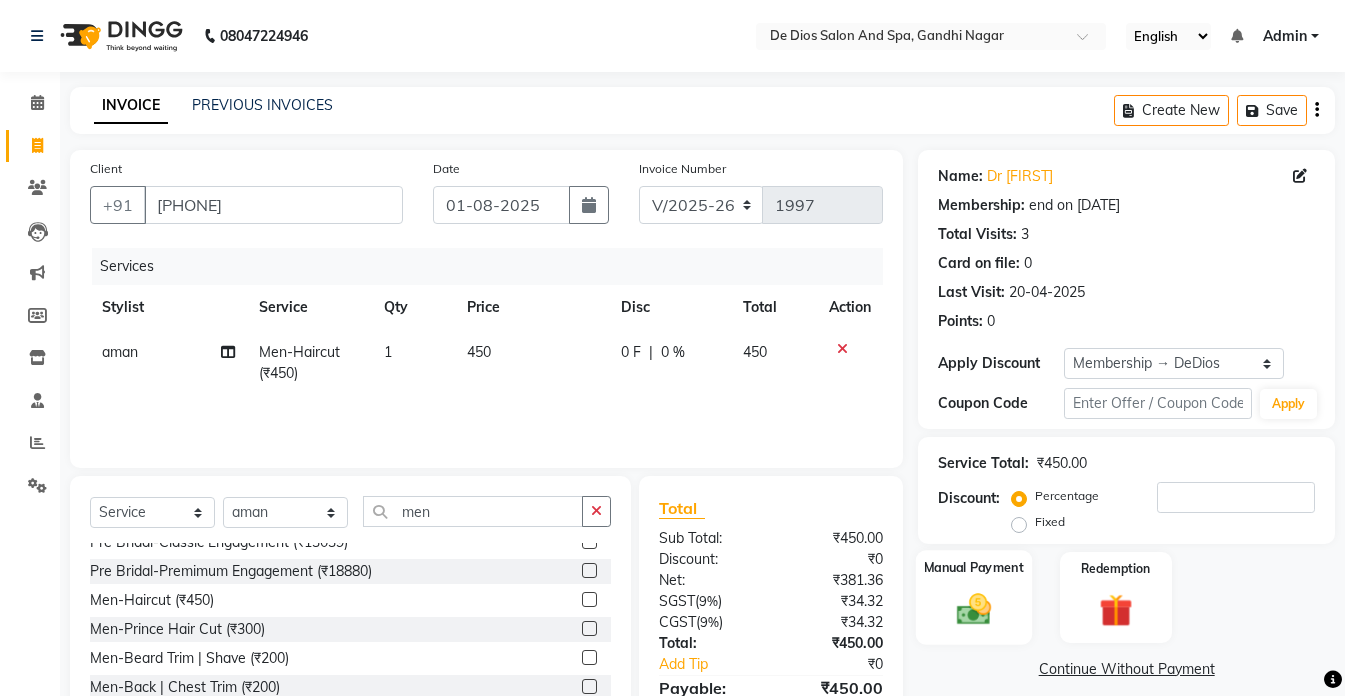 click 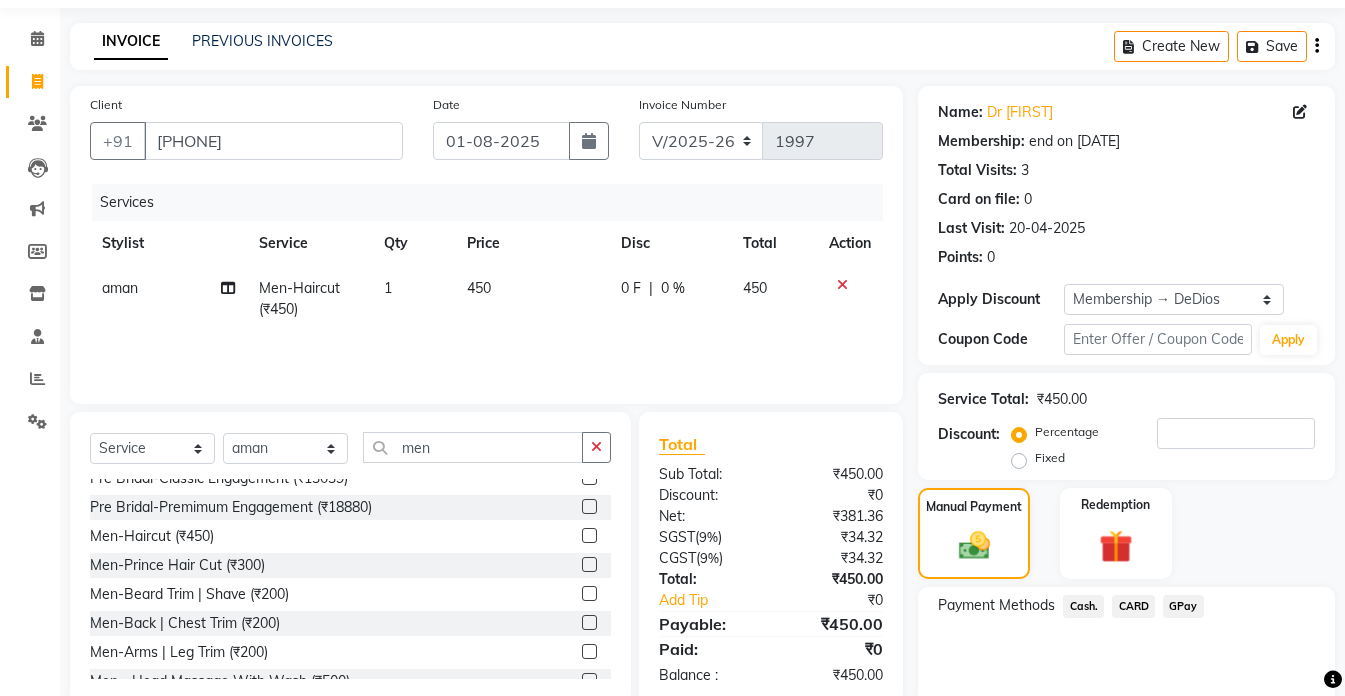 scroll, scrollTop: 146, scrollLeft: 0, axis: vertical 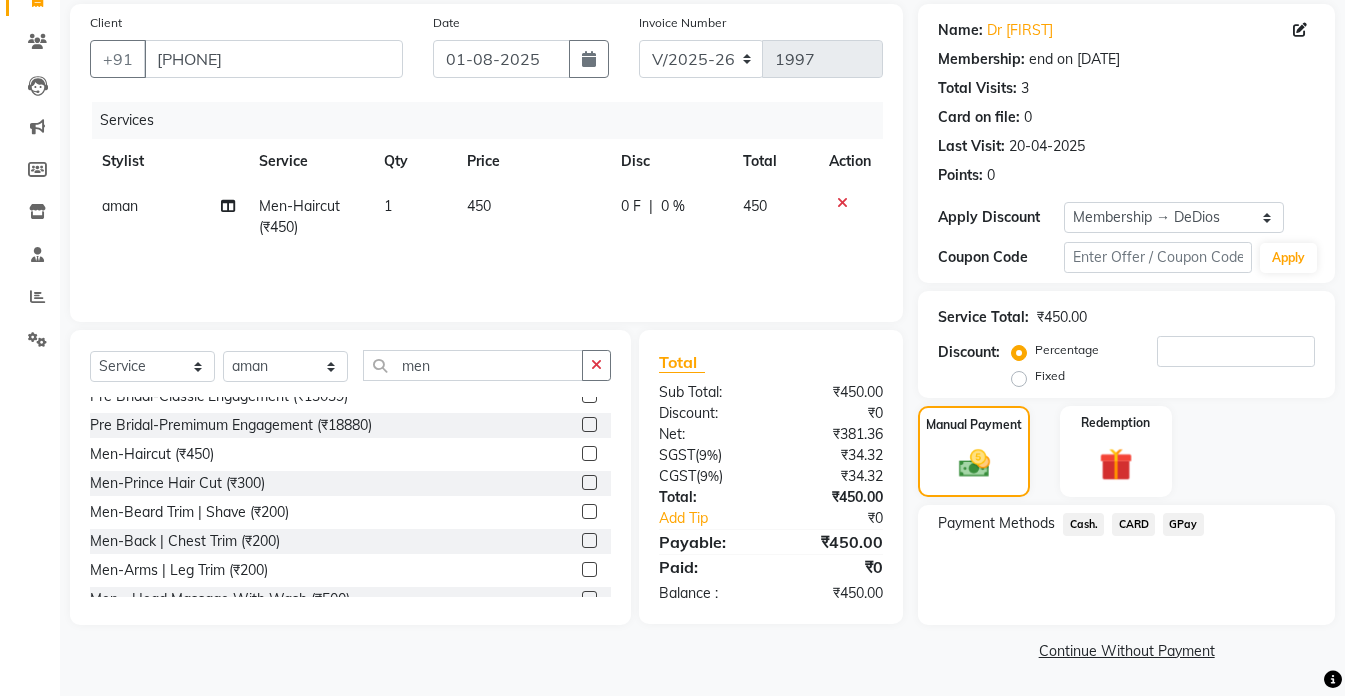 click on "Cash." 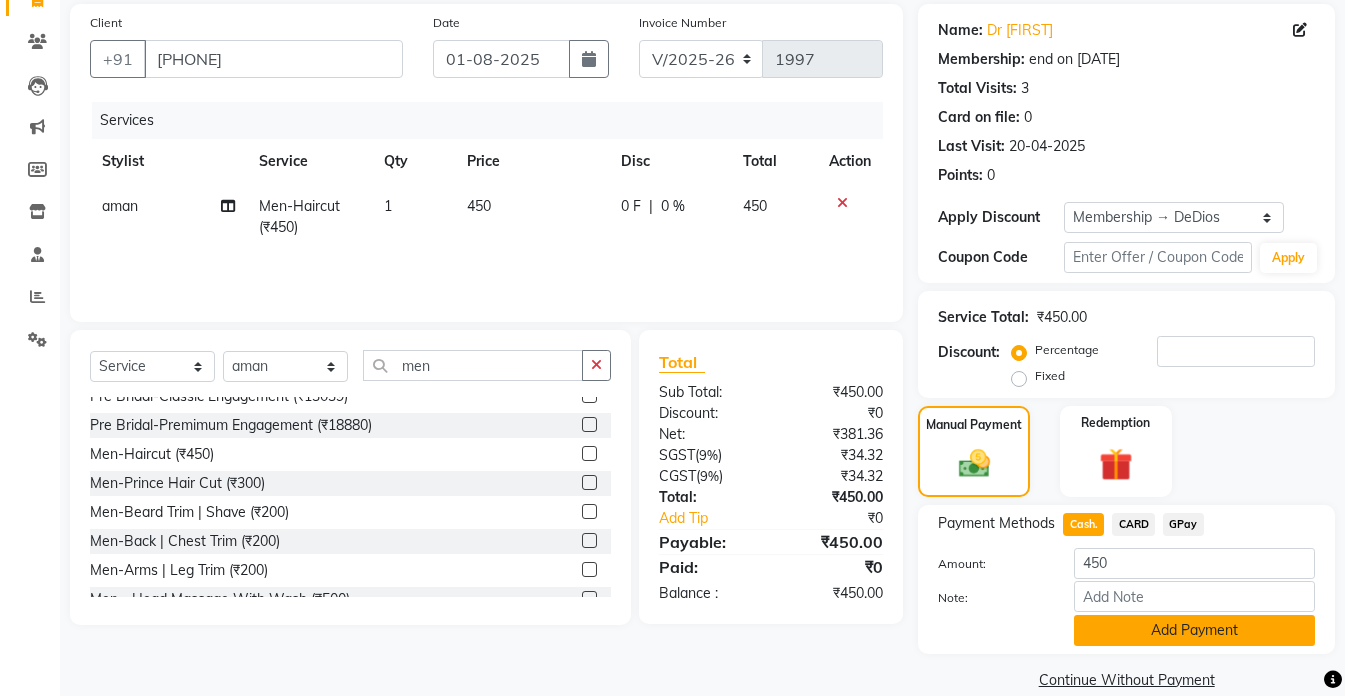 click on "Add Payment" 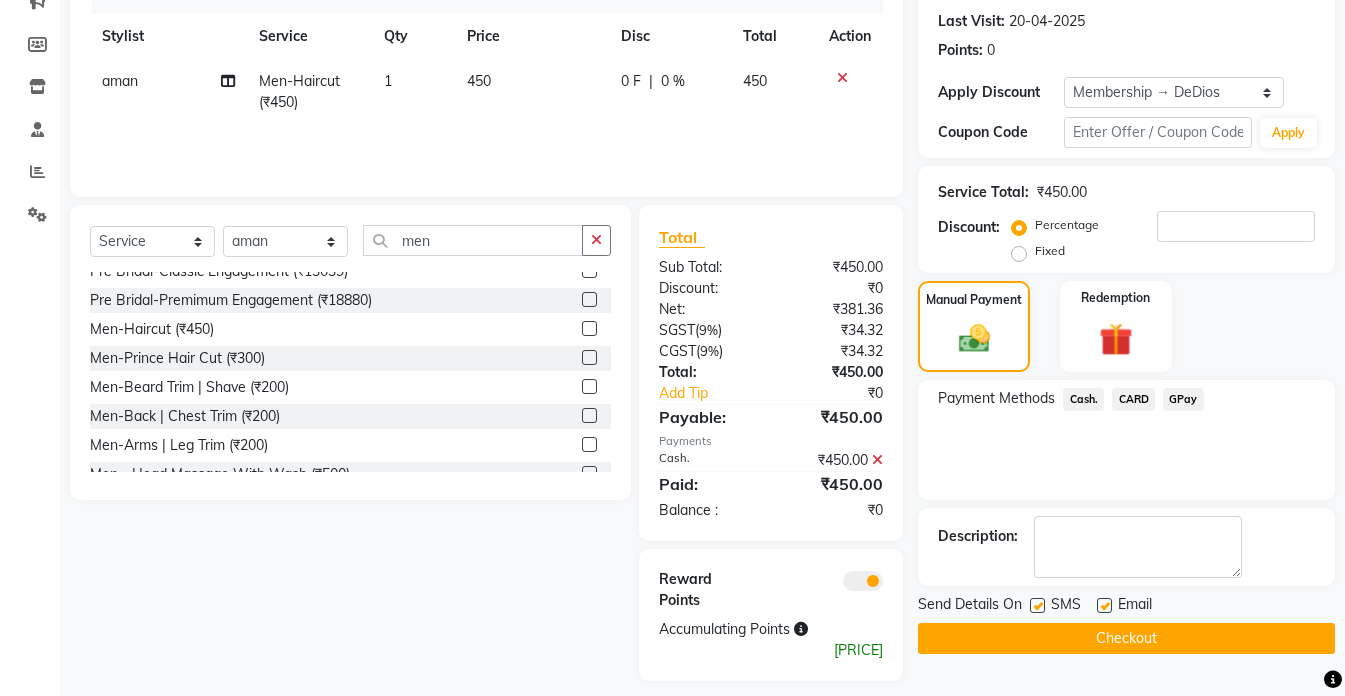 scroll, scrollTop: 286, scrollLeft: 0, axis: vertical 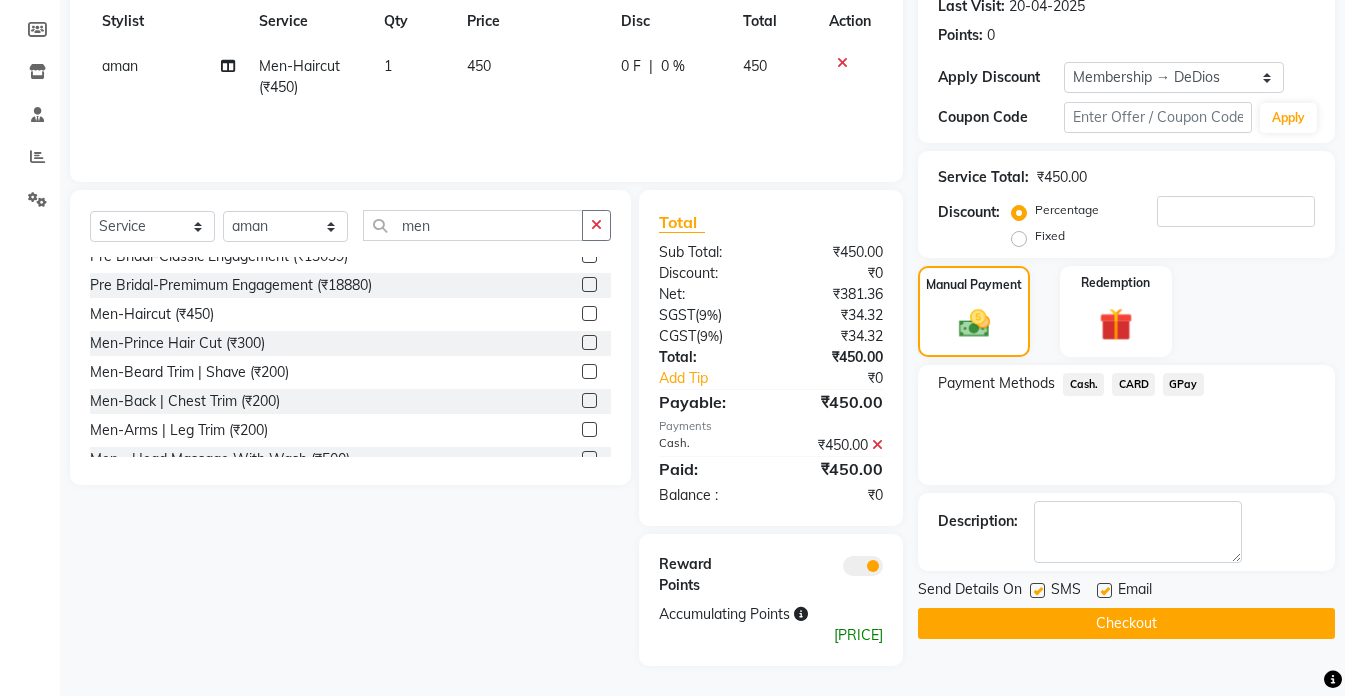 click 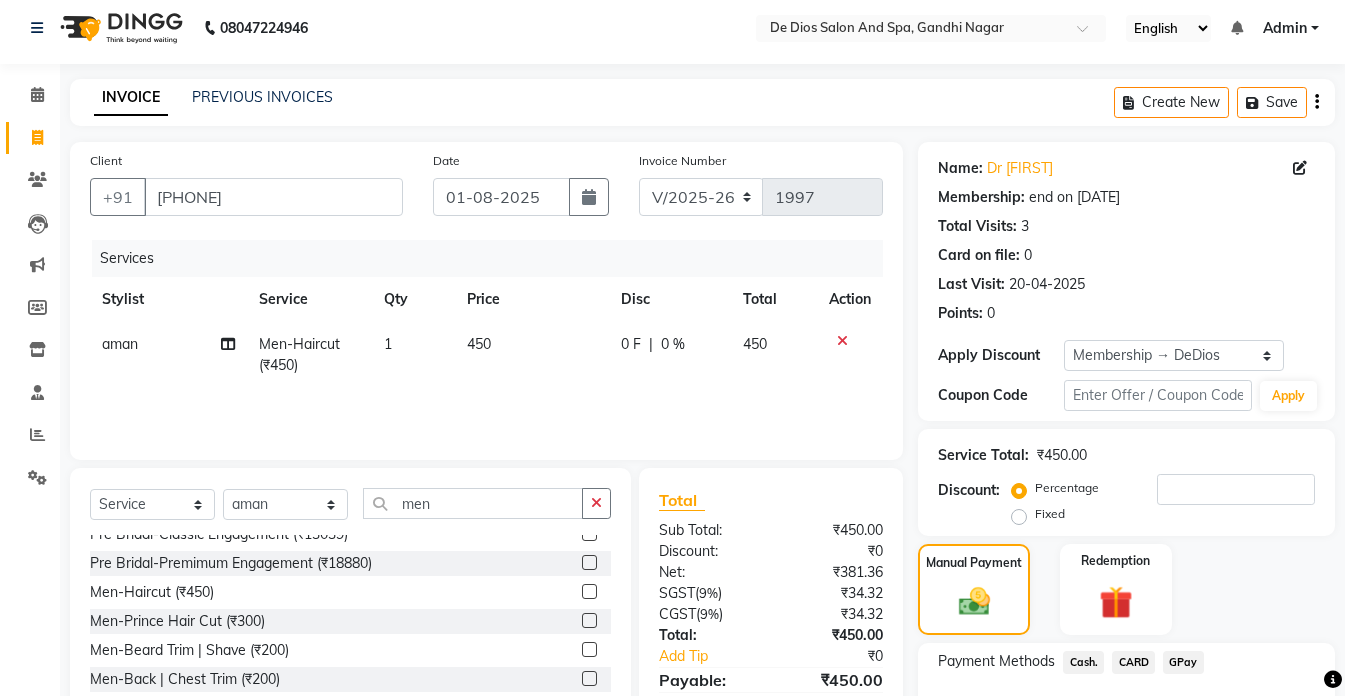 scroll, scrollTop: 0, scrollLeft: 0, axis: both 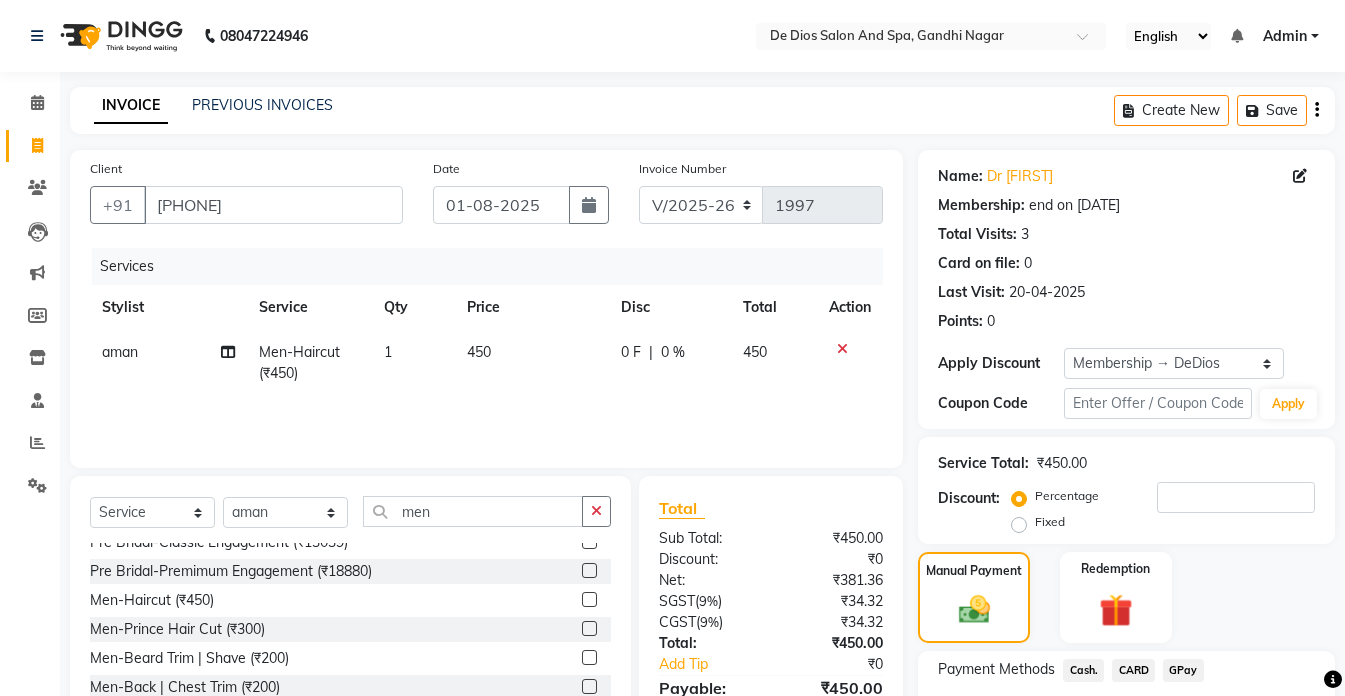click on "450" 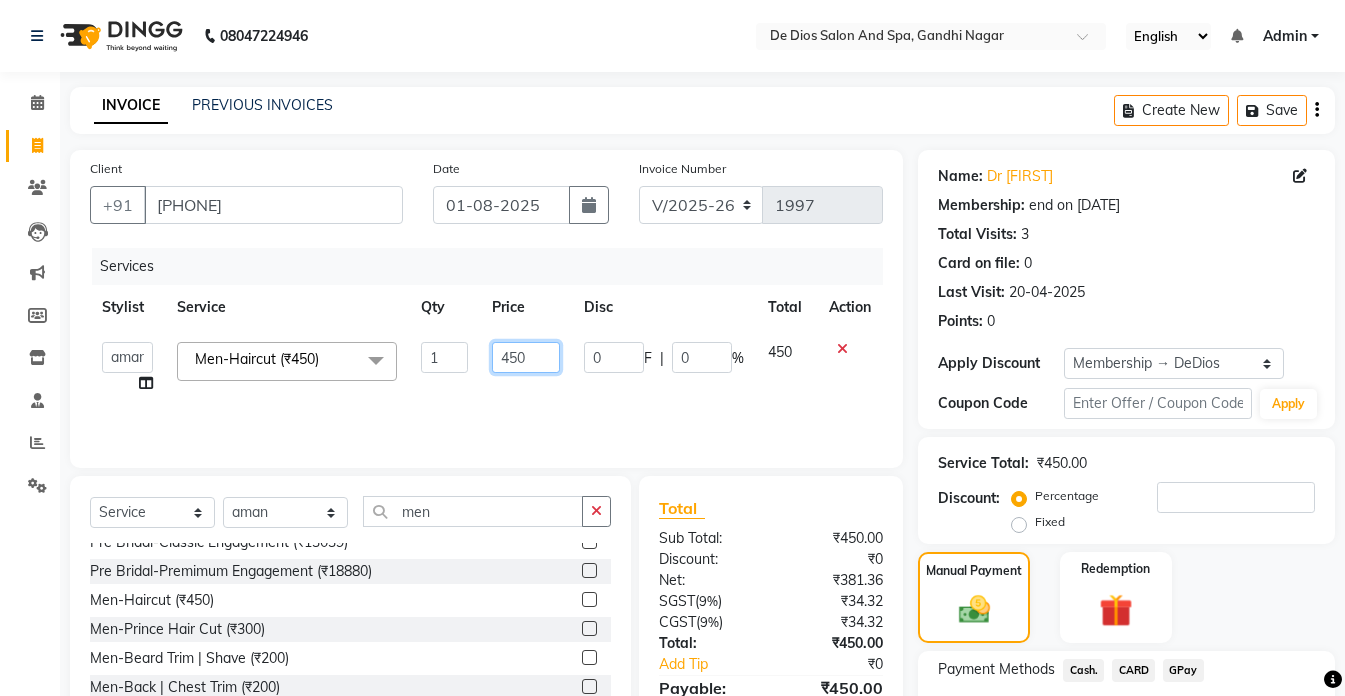 click on "450" 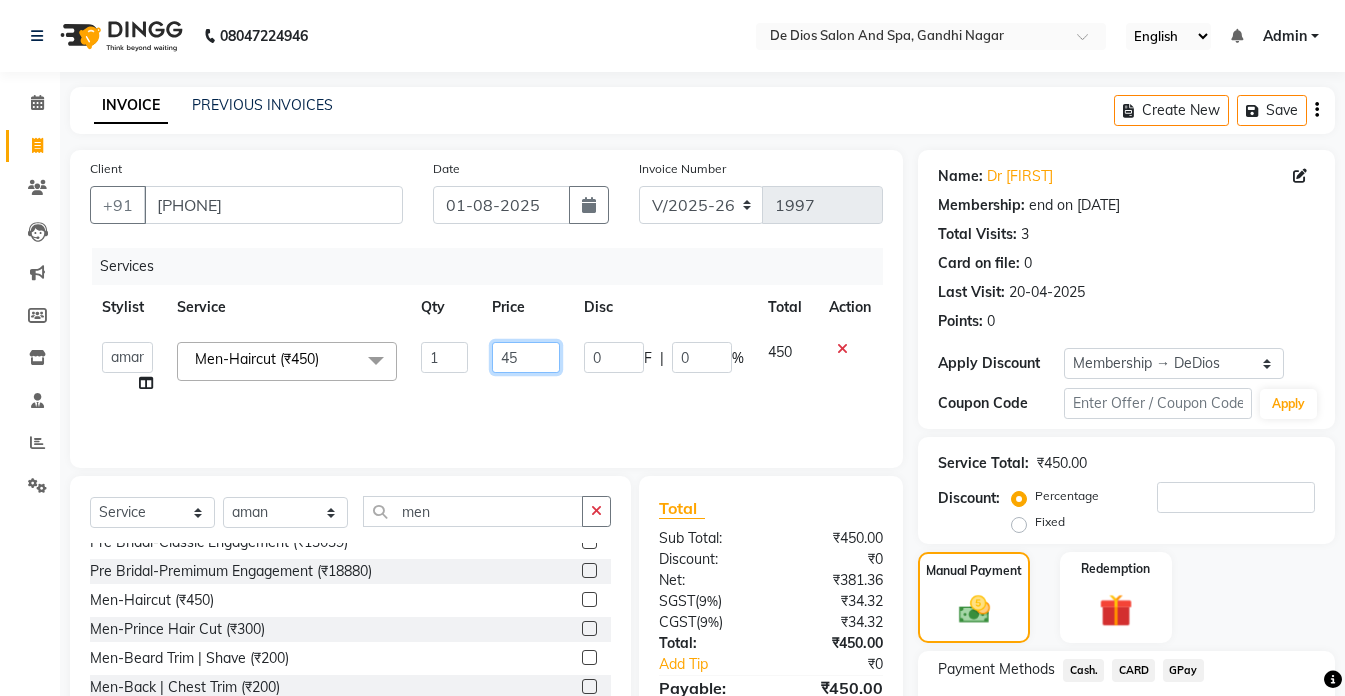 type on "4" 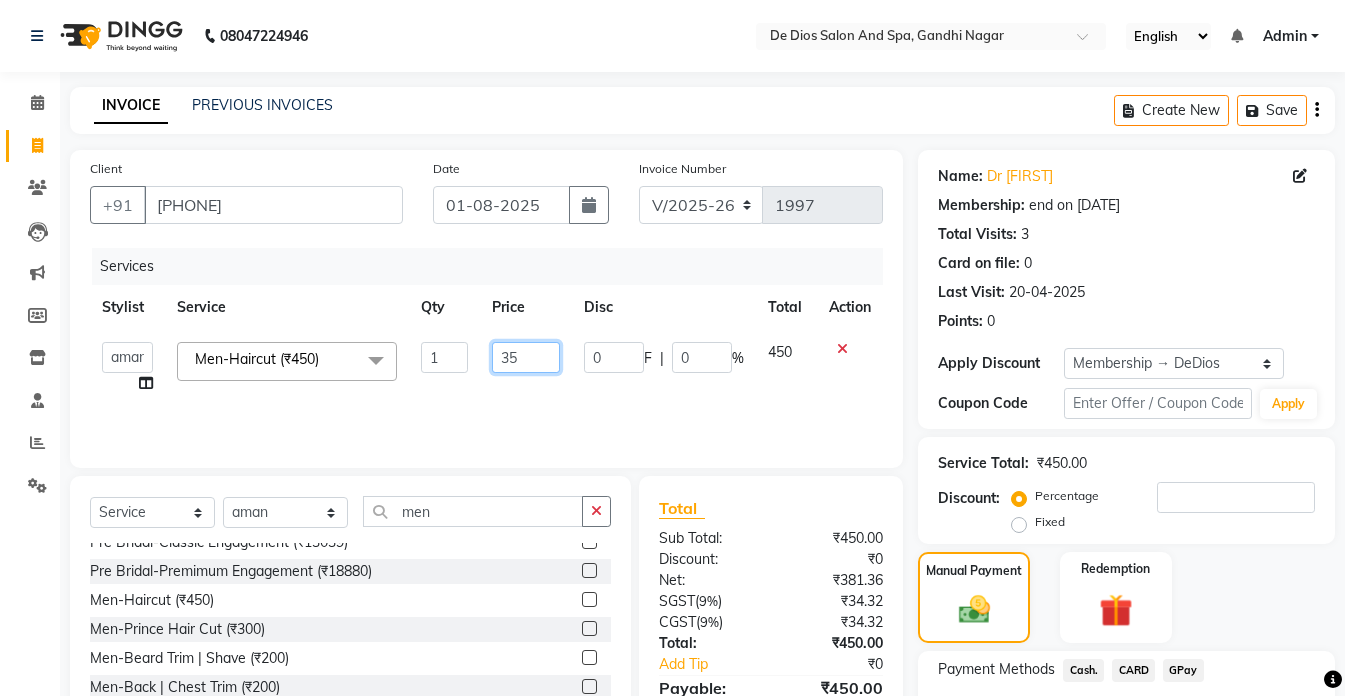 type on "350" 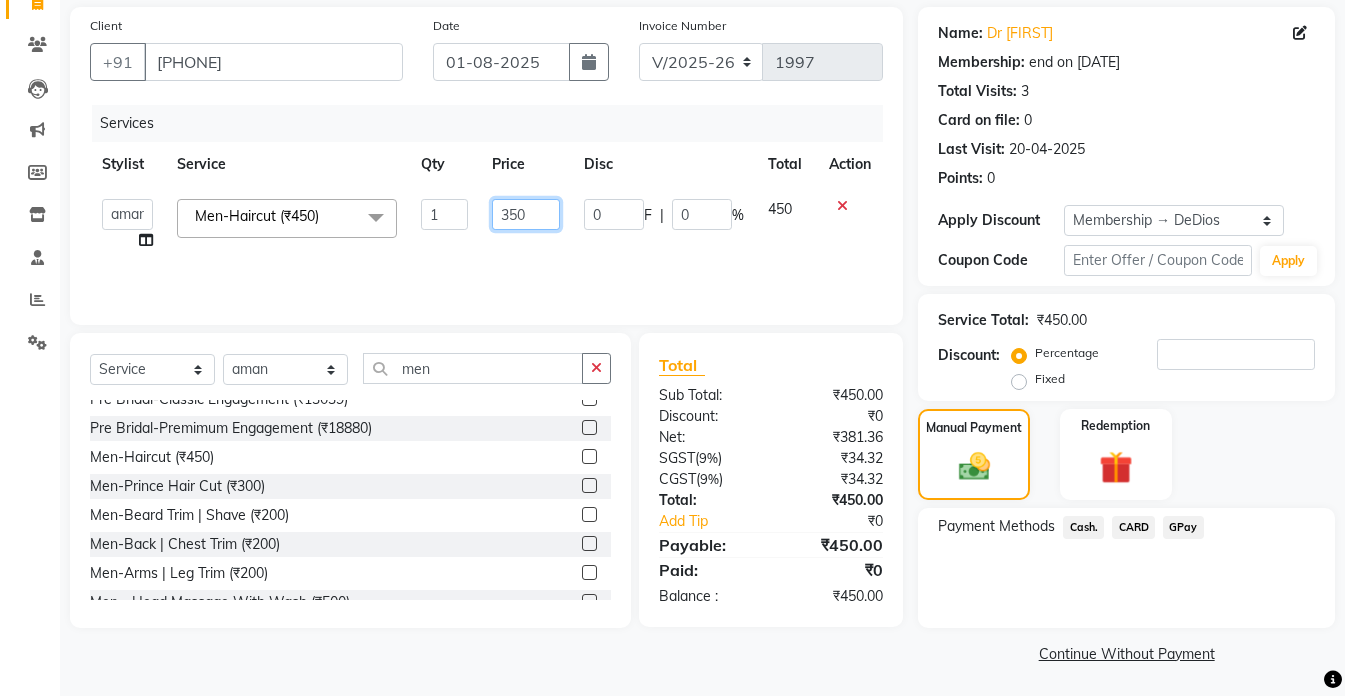 scroll, scrollTop: 146, scrollLeft: 0, axis: vertical 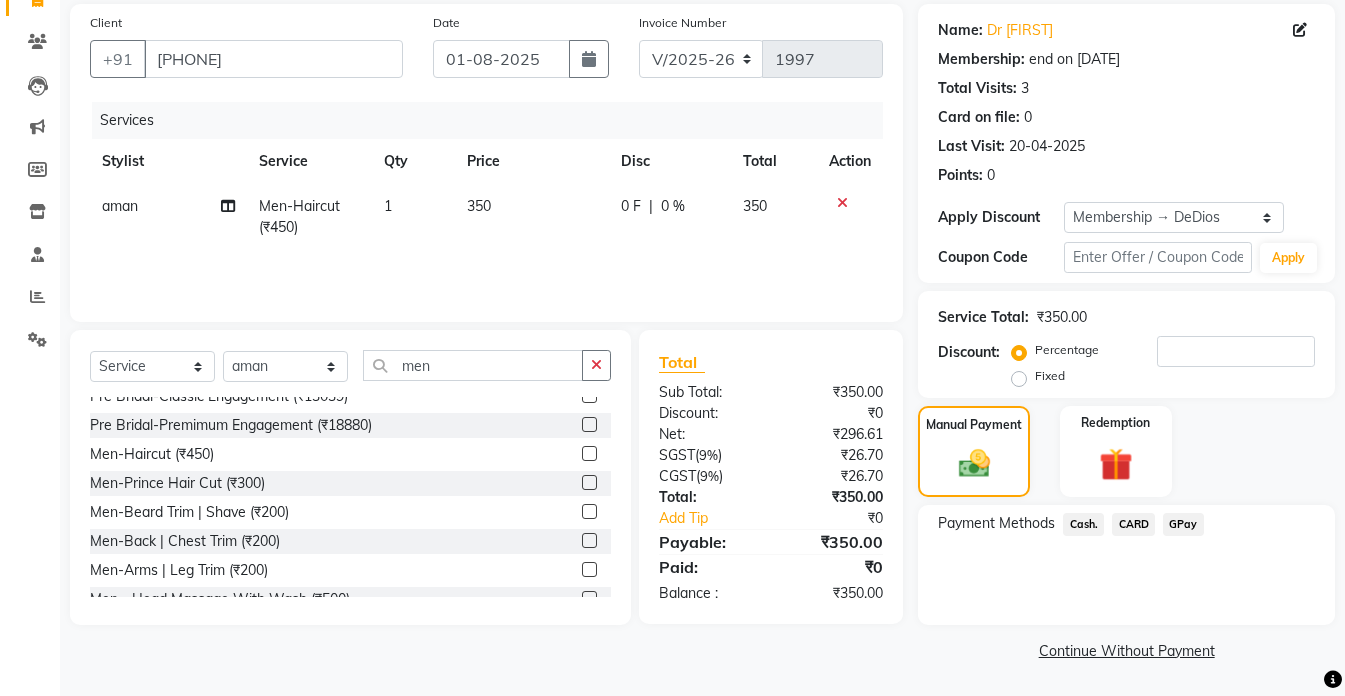 click on "Cash." 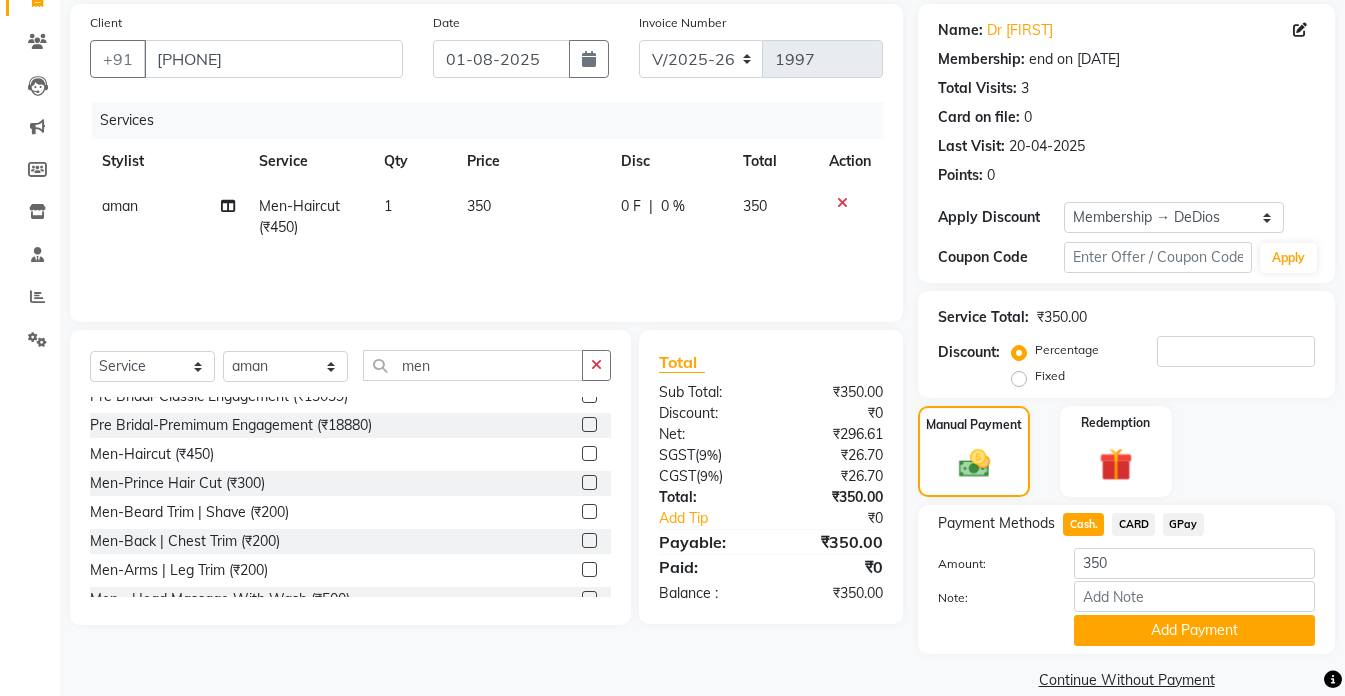 scroll, scrollTop: 175, scrollLeft: 0, axis: vertical 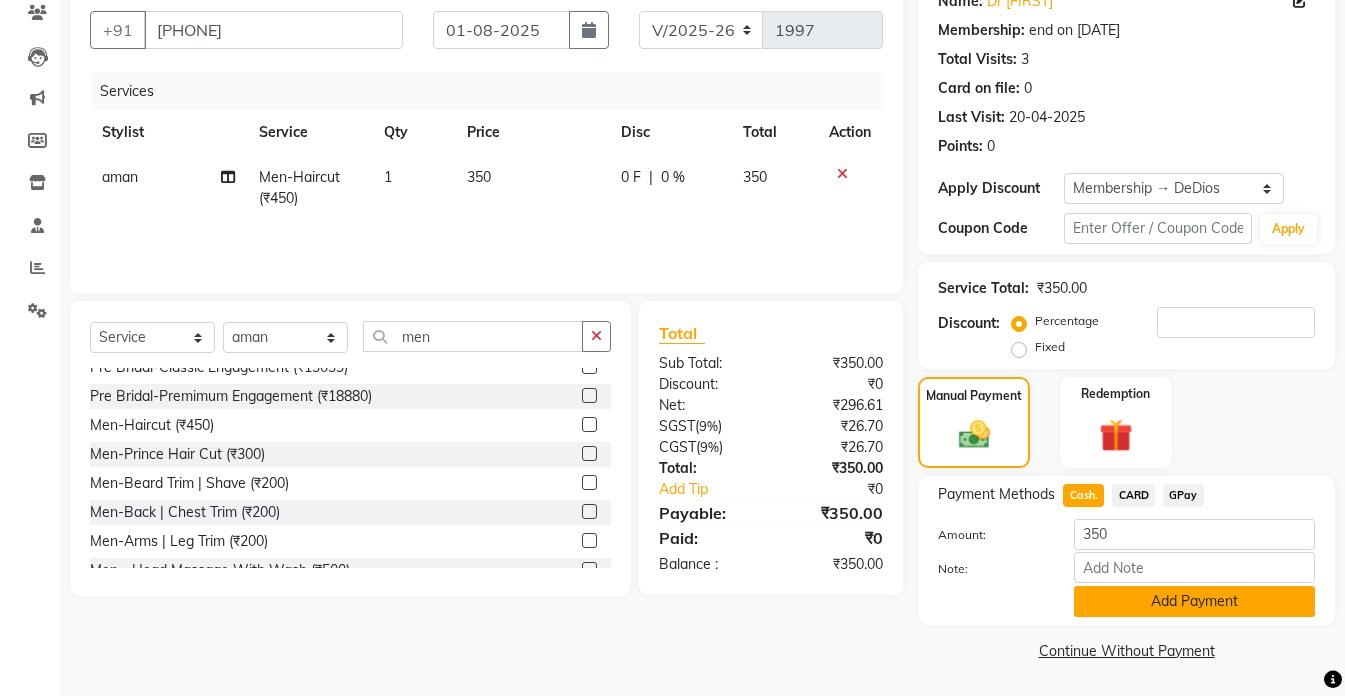 click on "Add Payment" 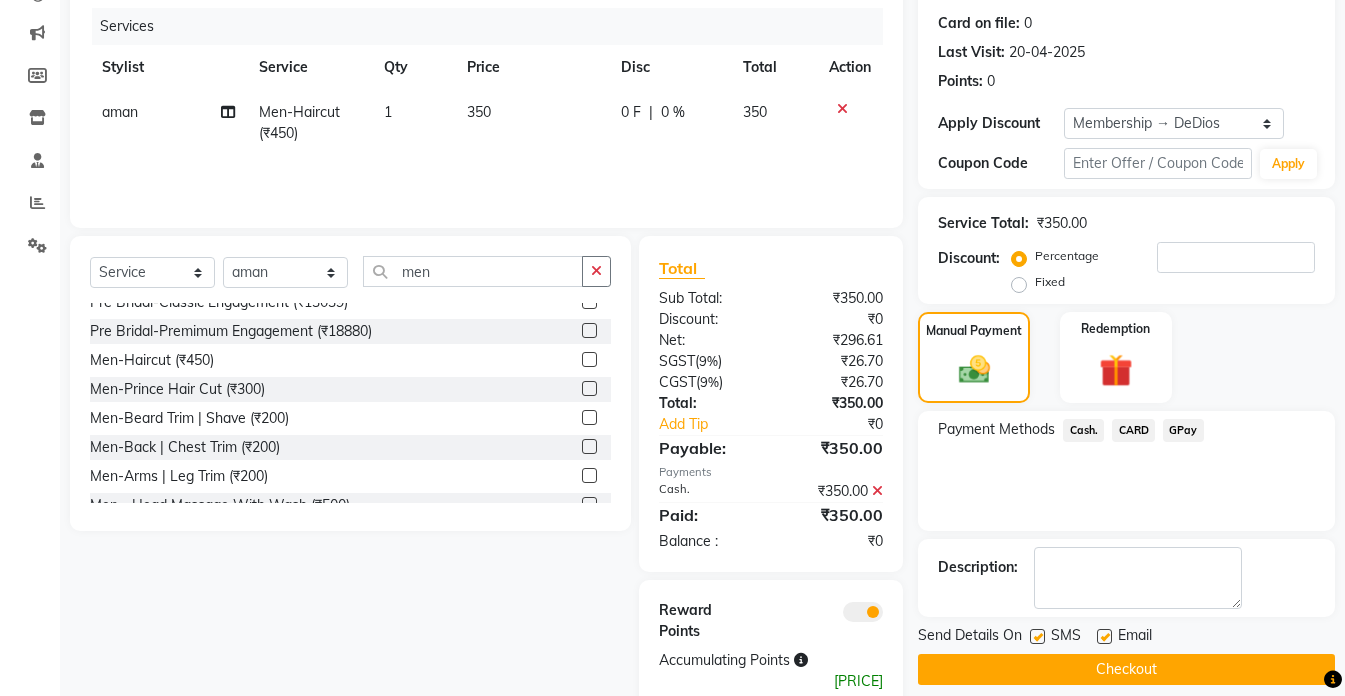 scroll, scrollTop: 286, scrollLeft: 0, axis: vertical 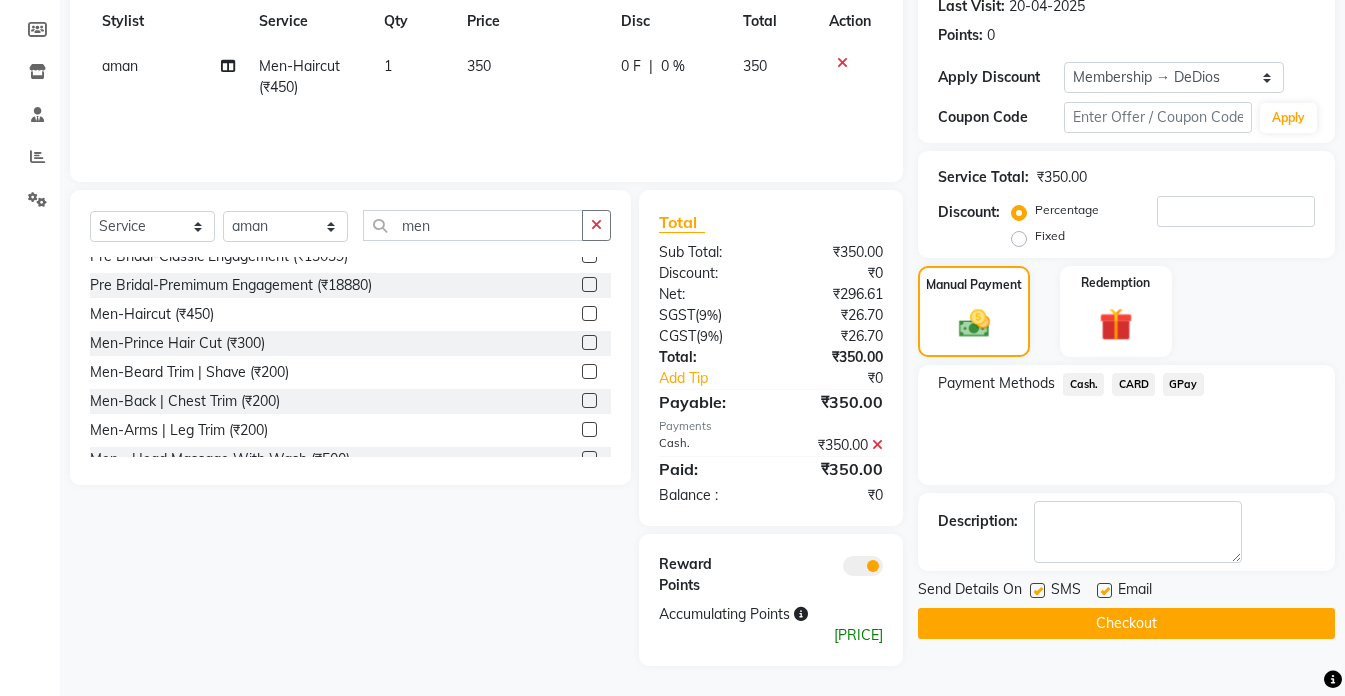 click on "Checkout" 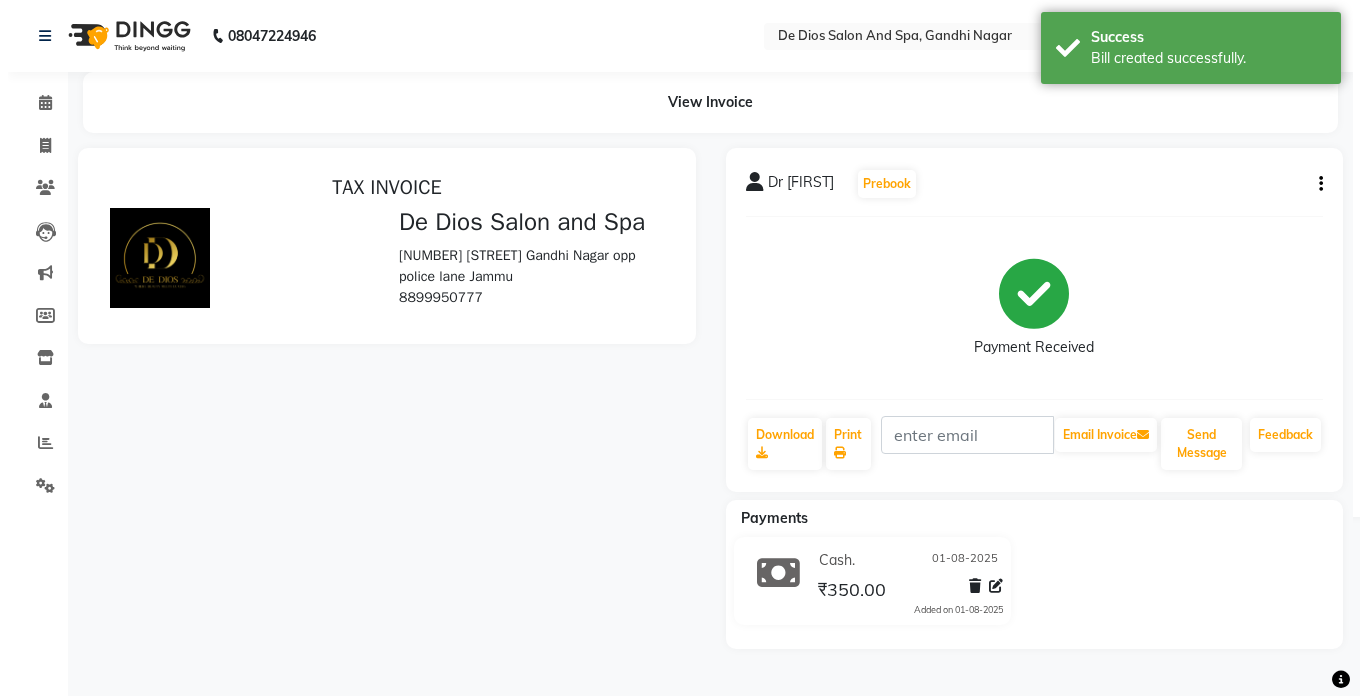 scroll, scrollTop: 0, scrollLeft: 0, axis: both 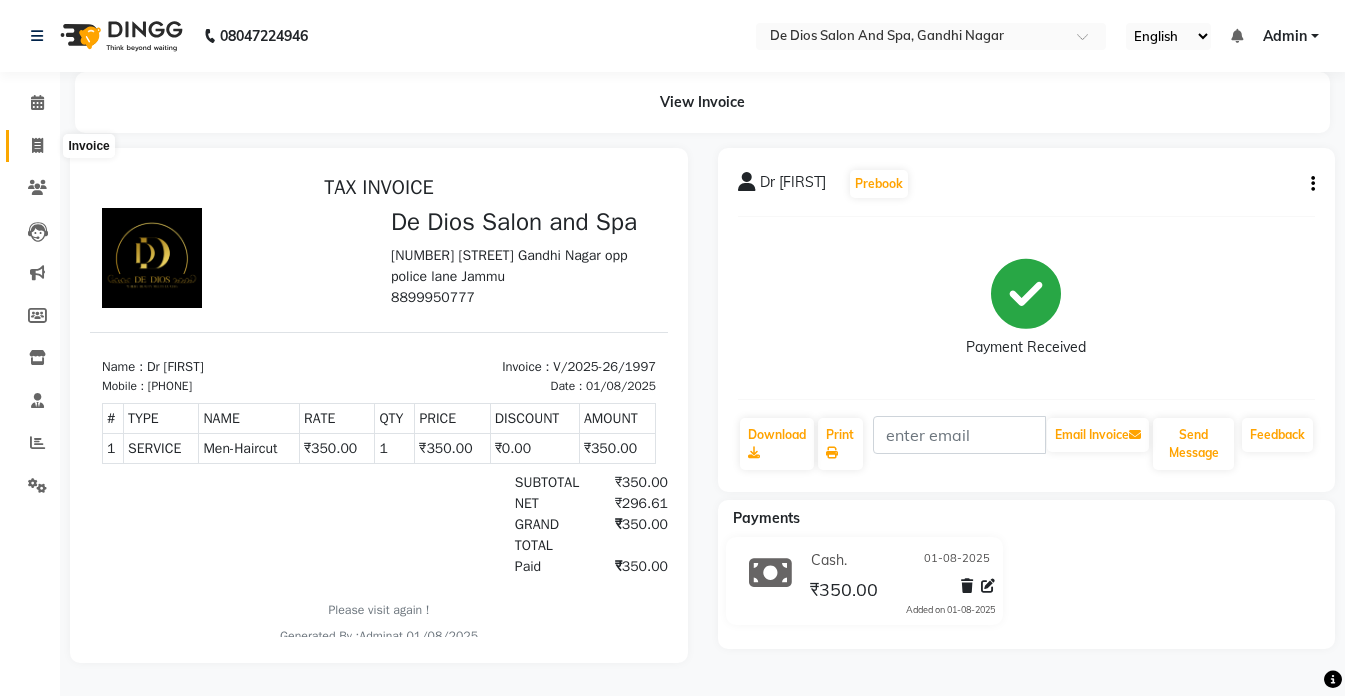 click 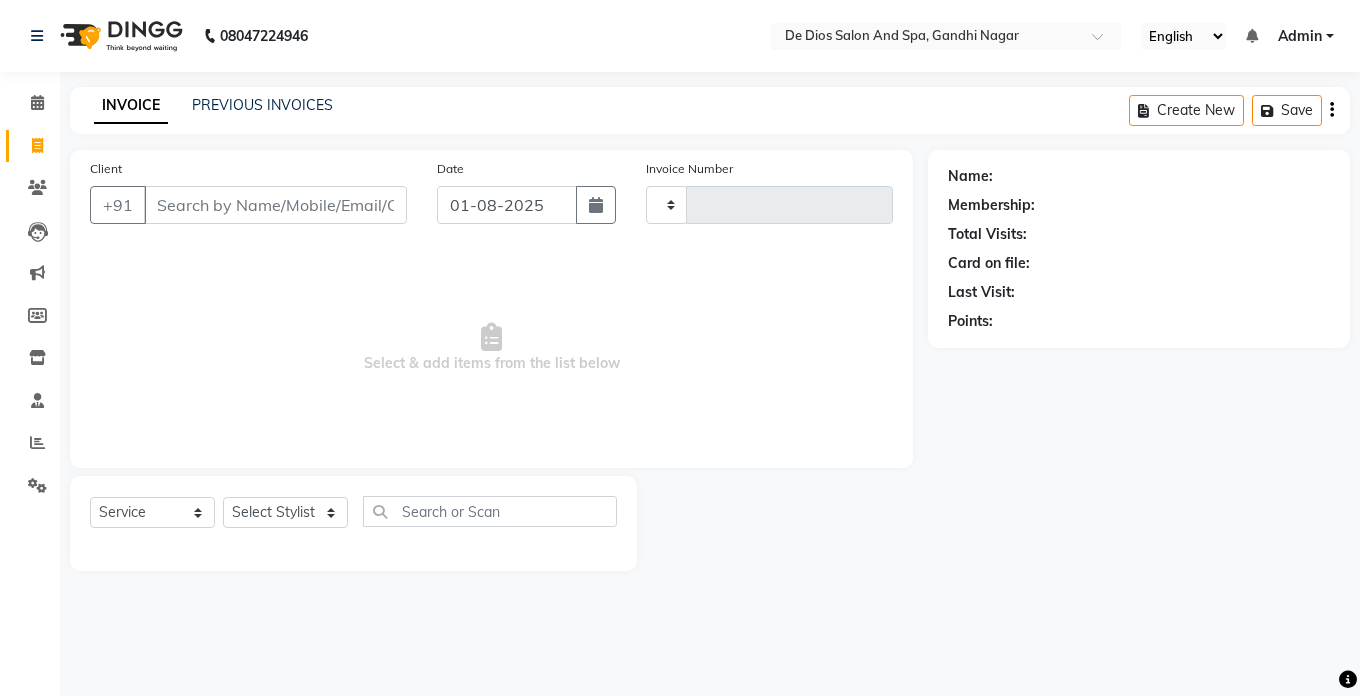 type on "1998" 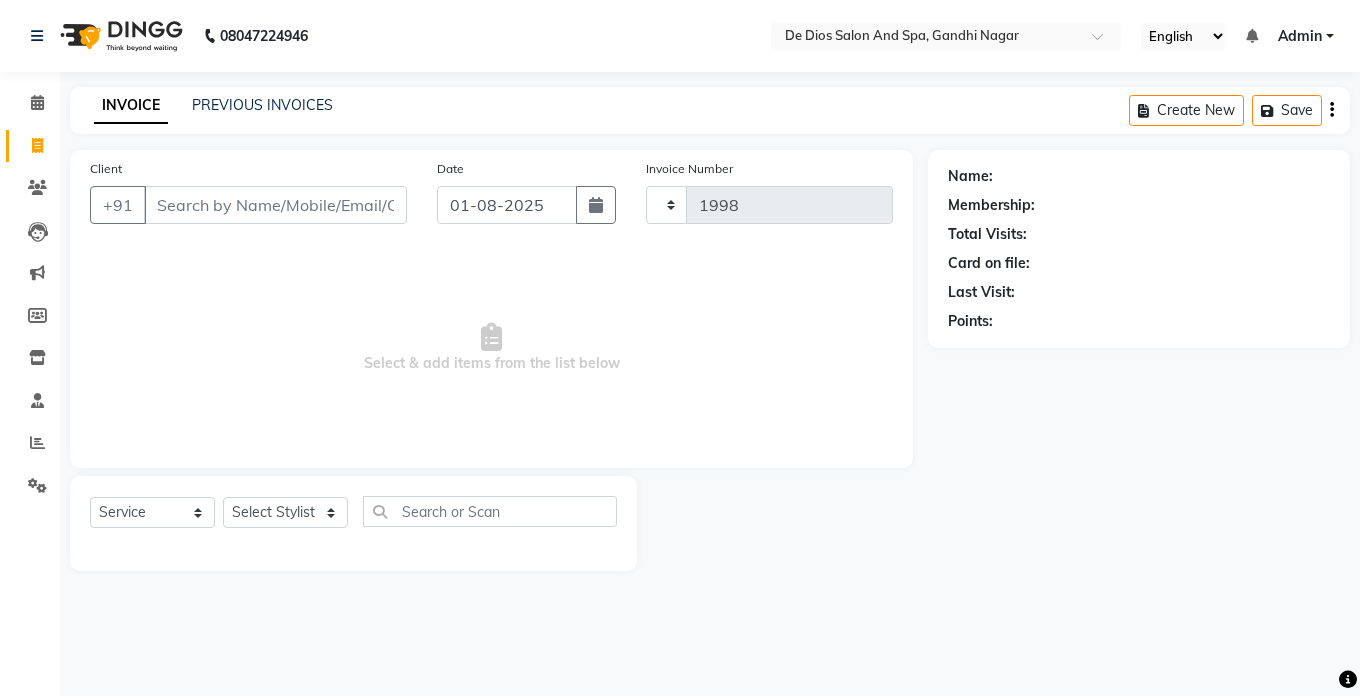 select on "6431" 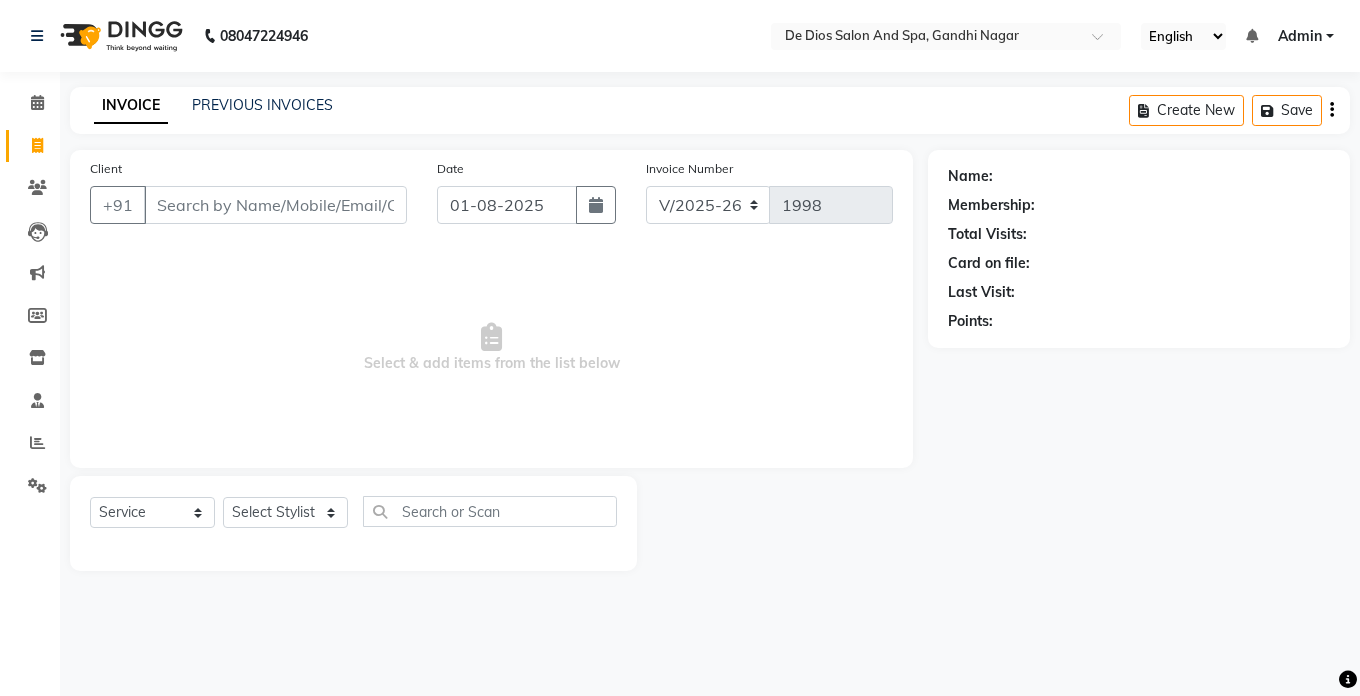 click on "08047224946 Select Location × De Dios Salon And Spa, Gandhi Nagar English ENGLISH Español العربية मराठी हिंदी ગુજરાતી தமிழ் 中文 Notifications nothing to show Admin Manage Profile Change Password Sign out  Version:3.15.11" 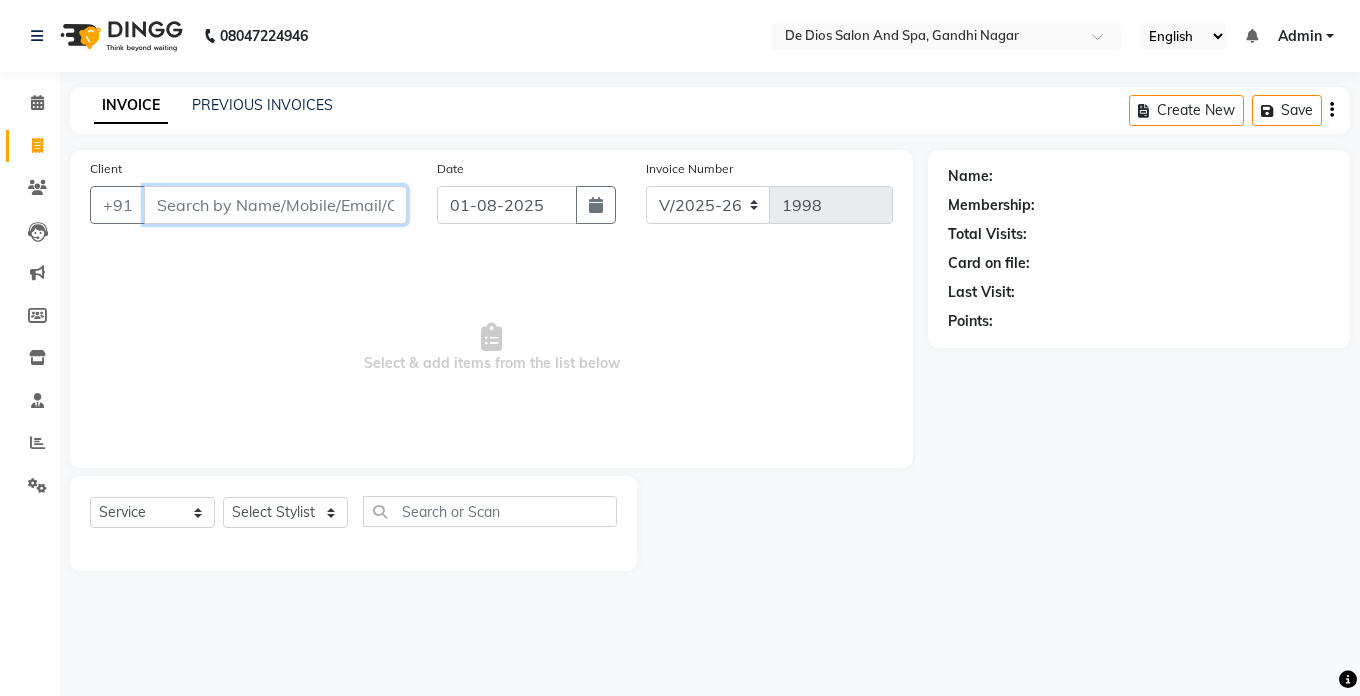 click on "Client" at bounding box center [275, 205] 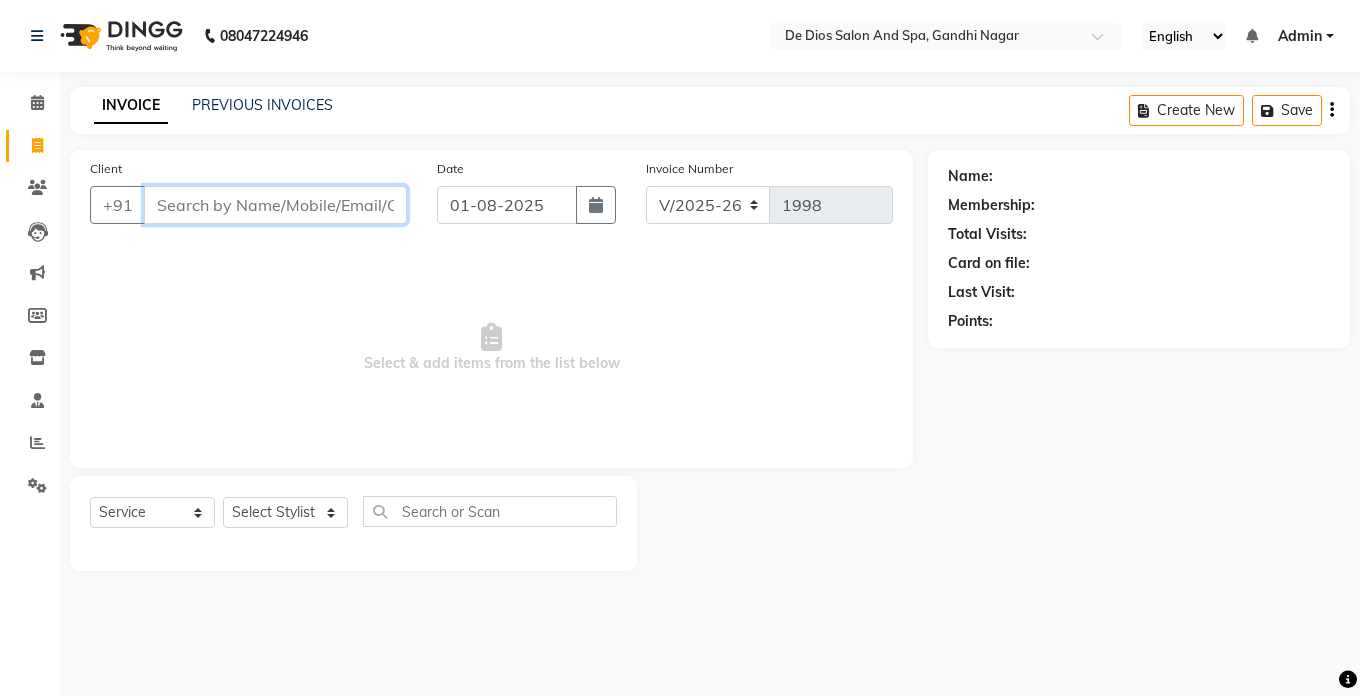 type on "9" 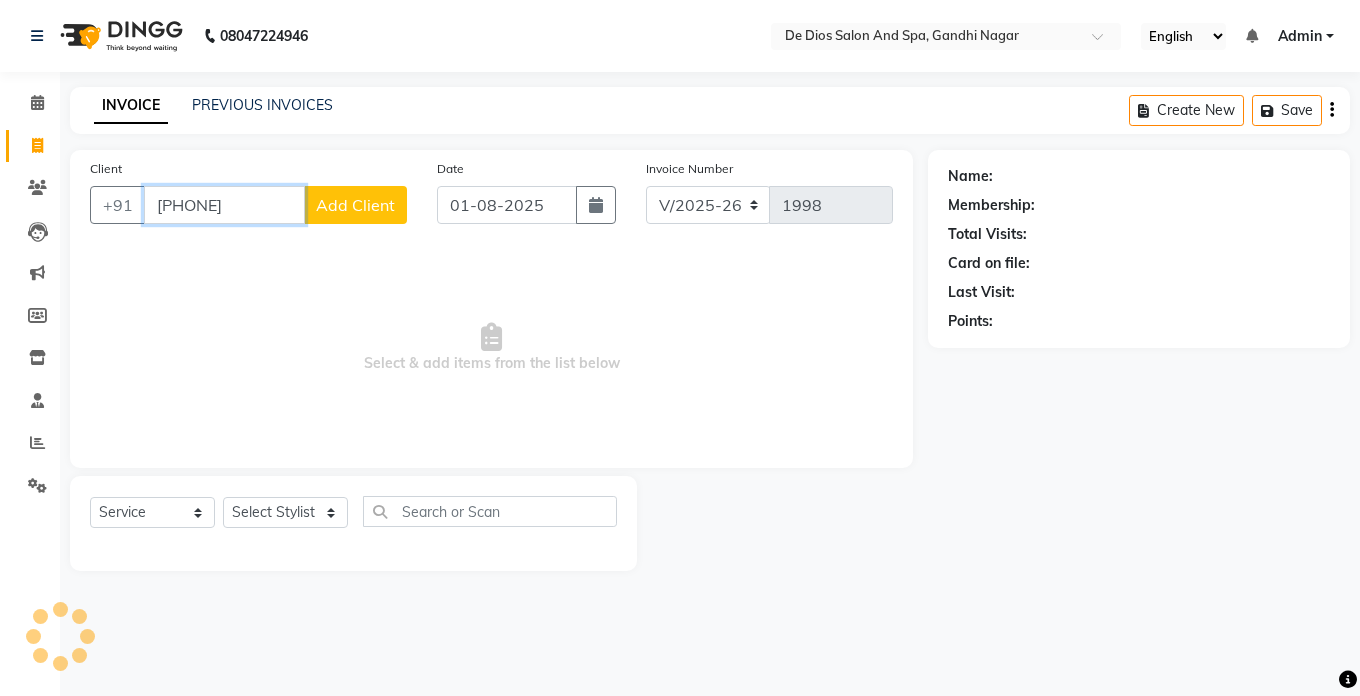 type on "7895426012" 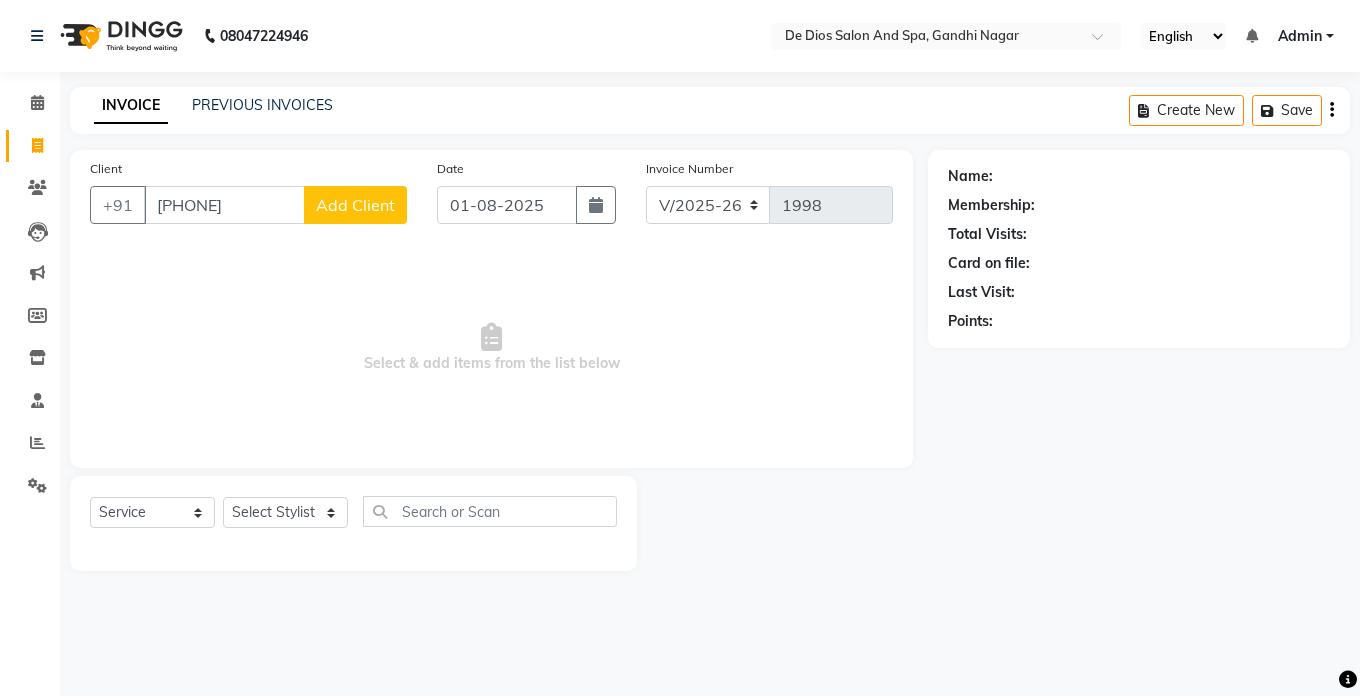 click on "Add Client" 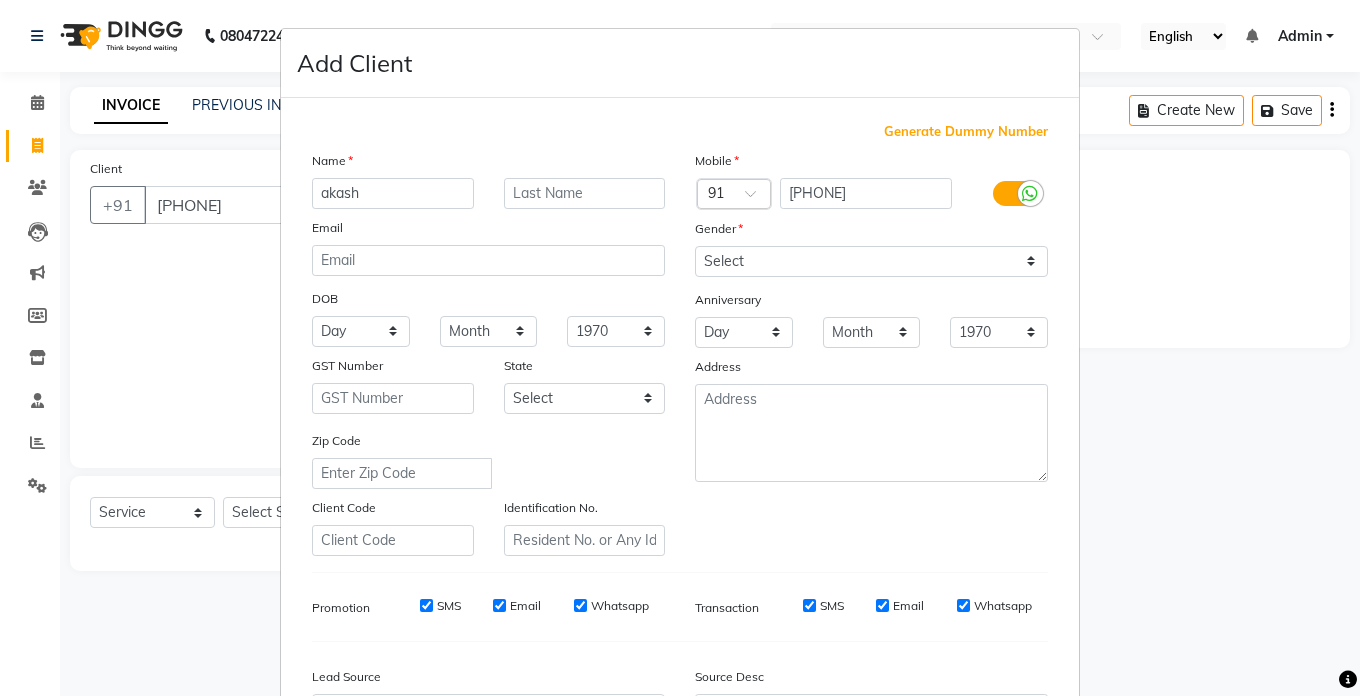 type on "akash" 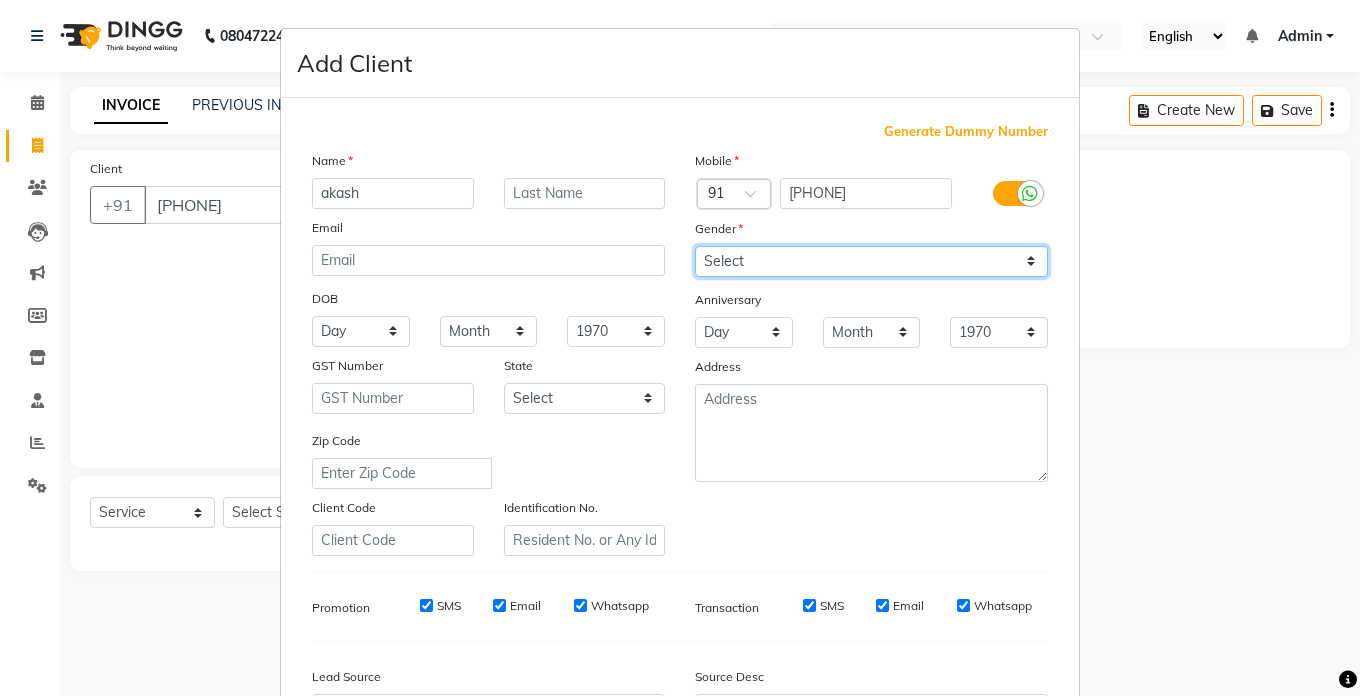 click on "Select Male Female Other Prefer Not To Say" at bounding box center (871, 261) 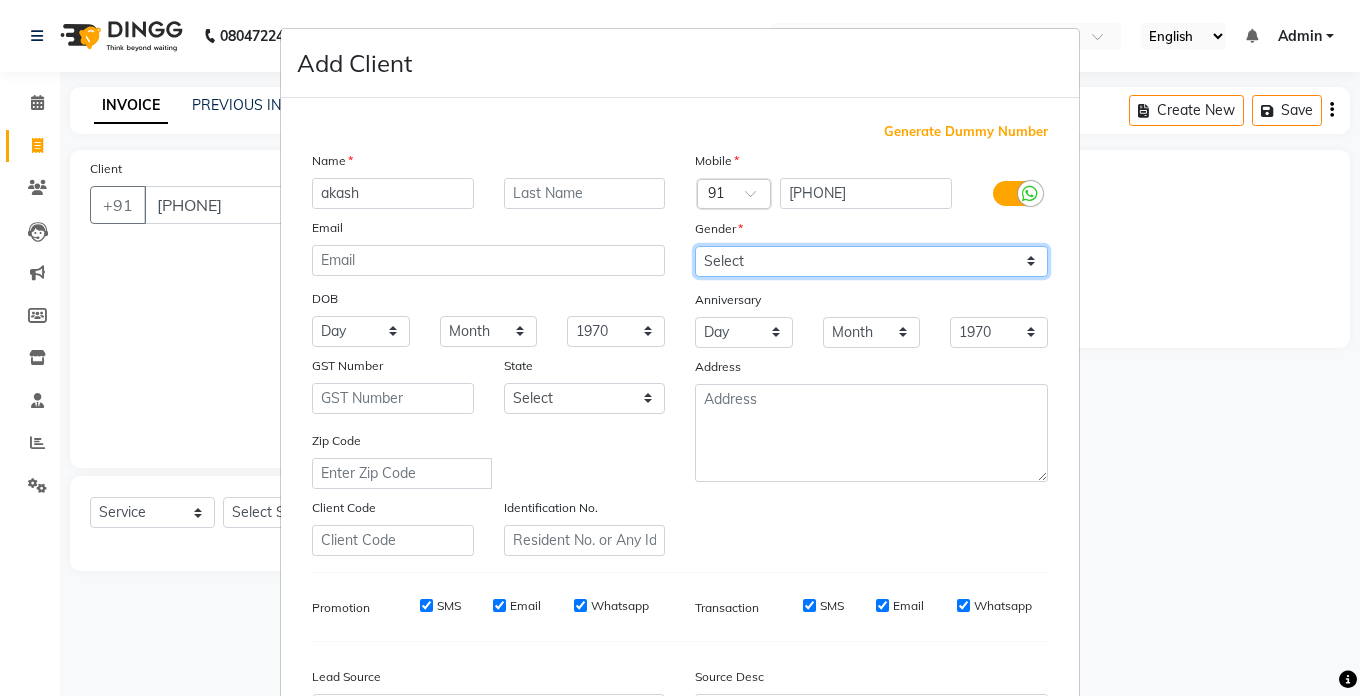 select on "male" 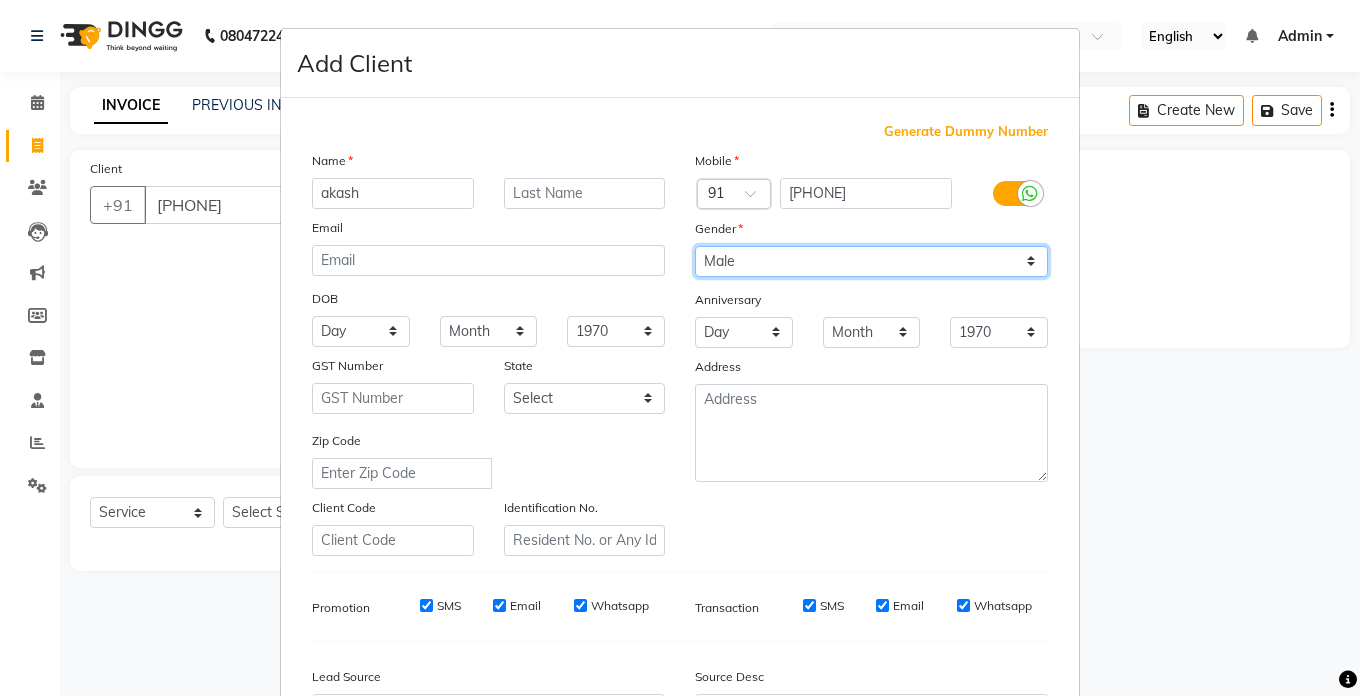 click on "Select Male Female Other Prefer Not To Say" at bounding box center [871, 261] 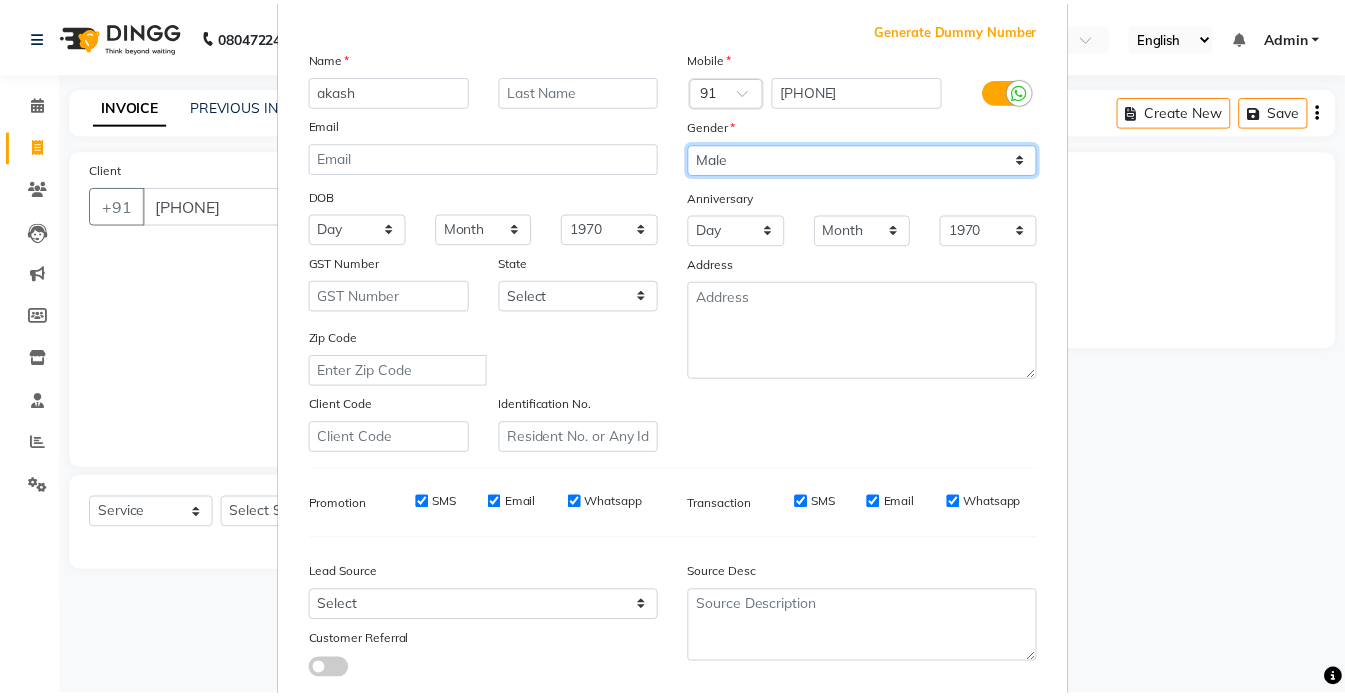scroll, scrollTop: 200, scrollLeft: 0, axis: vertical 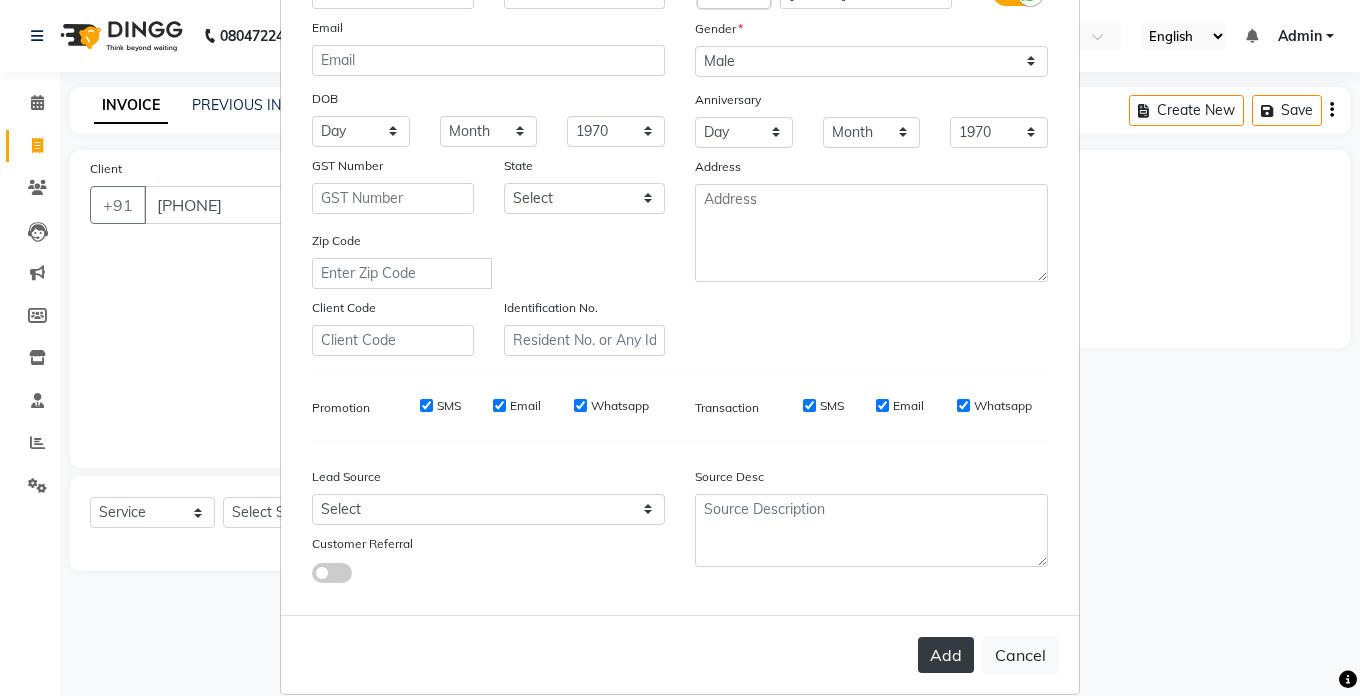 click on "Add" at bounding box center [946, 655] 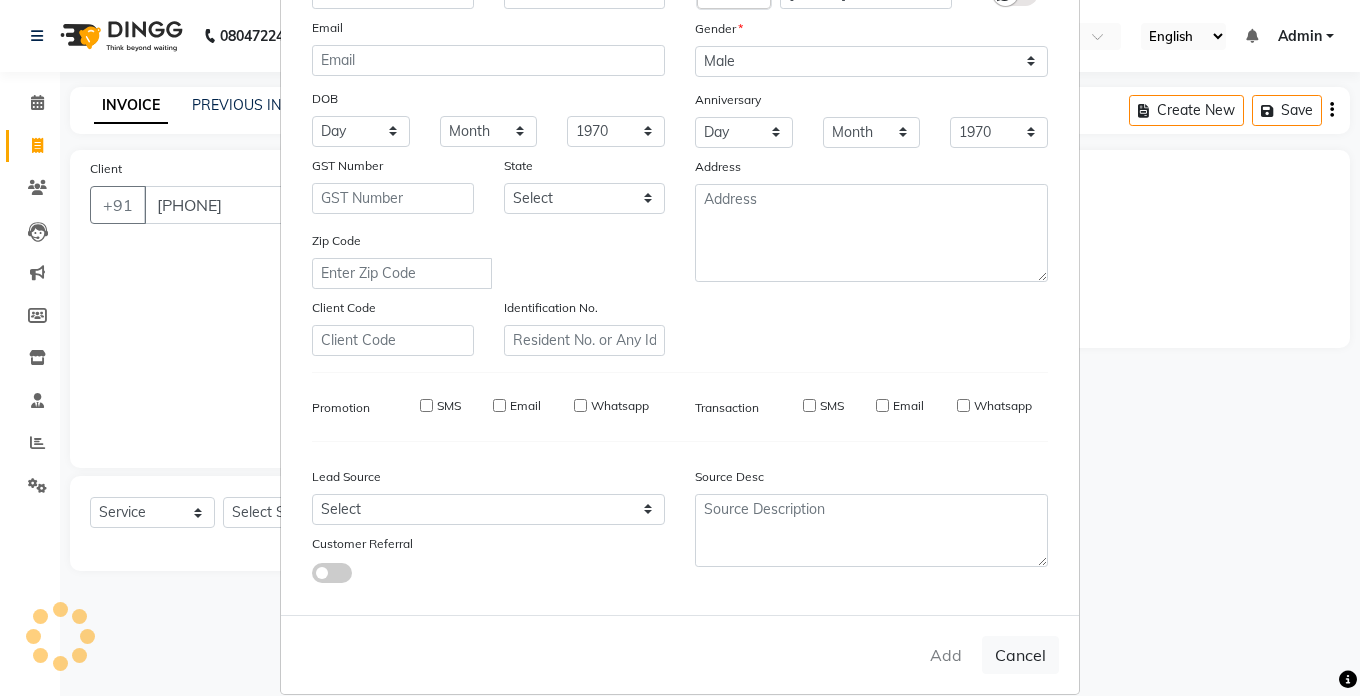 type 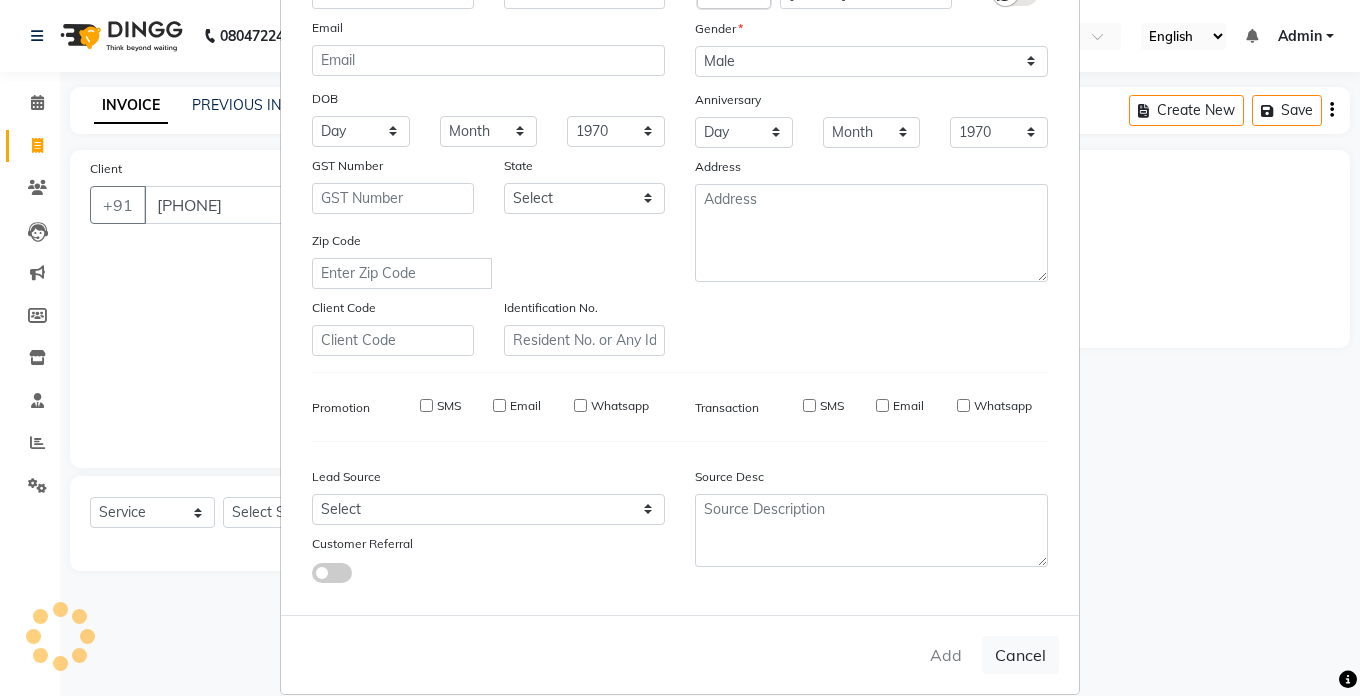 select 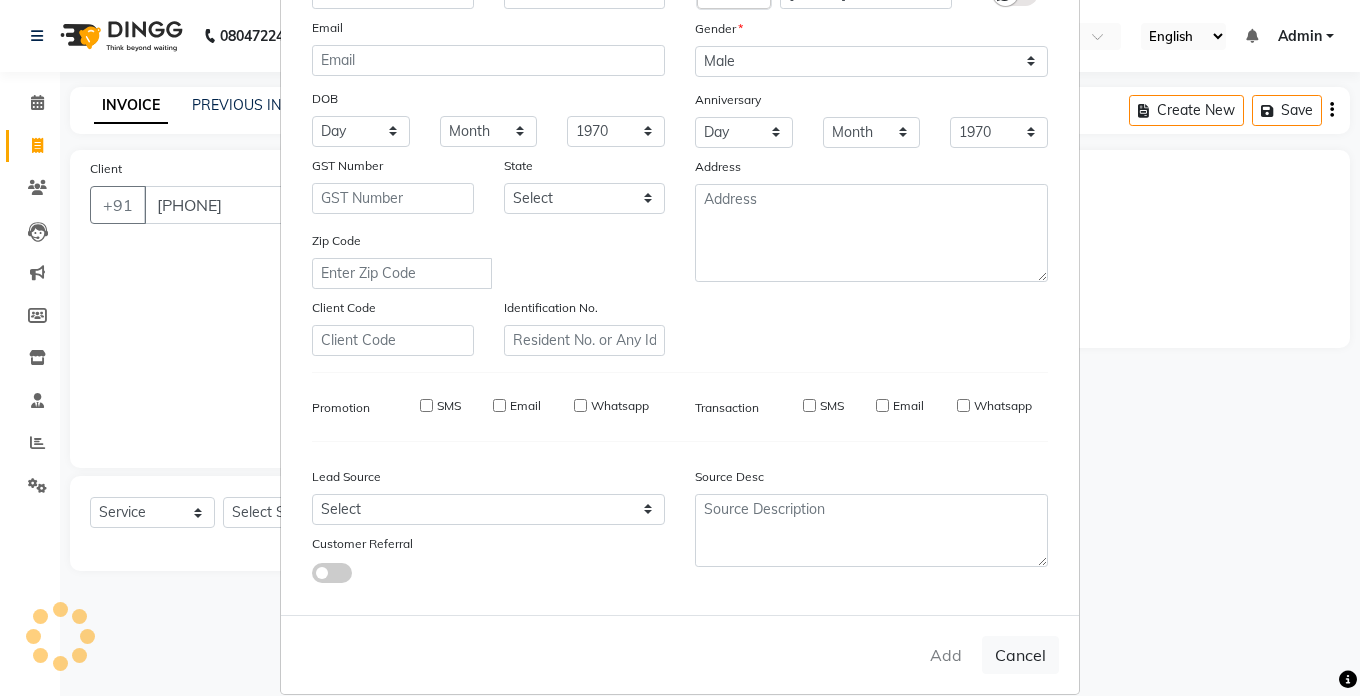 select 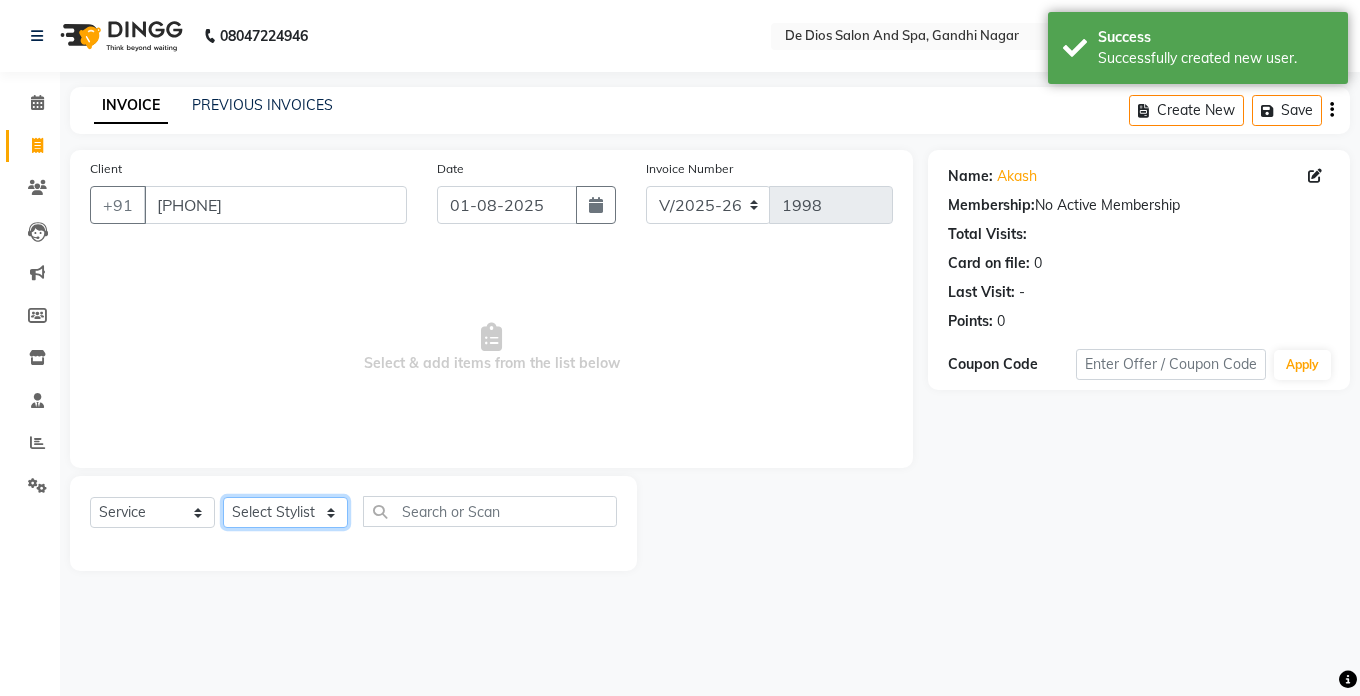 click on "Select Stylist [NAME] [NAME] [NAME] [NAME] [NAME] [NAME] [NAME] [NAME] [NAME] [NAME] [NAME]" 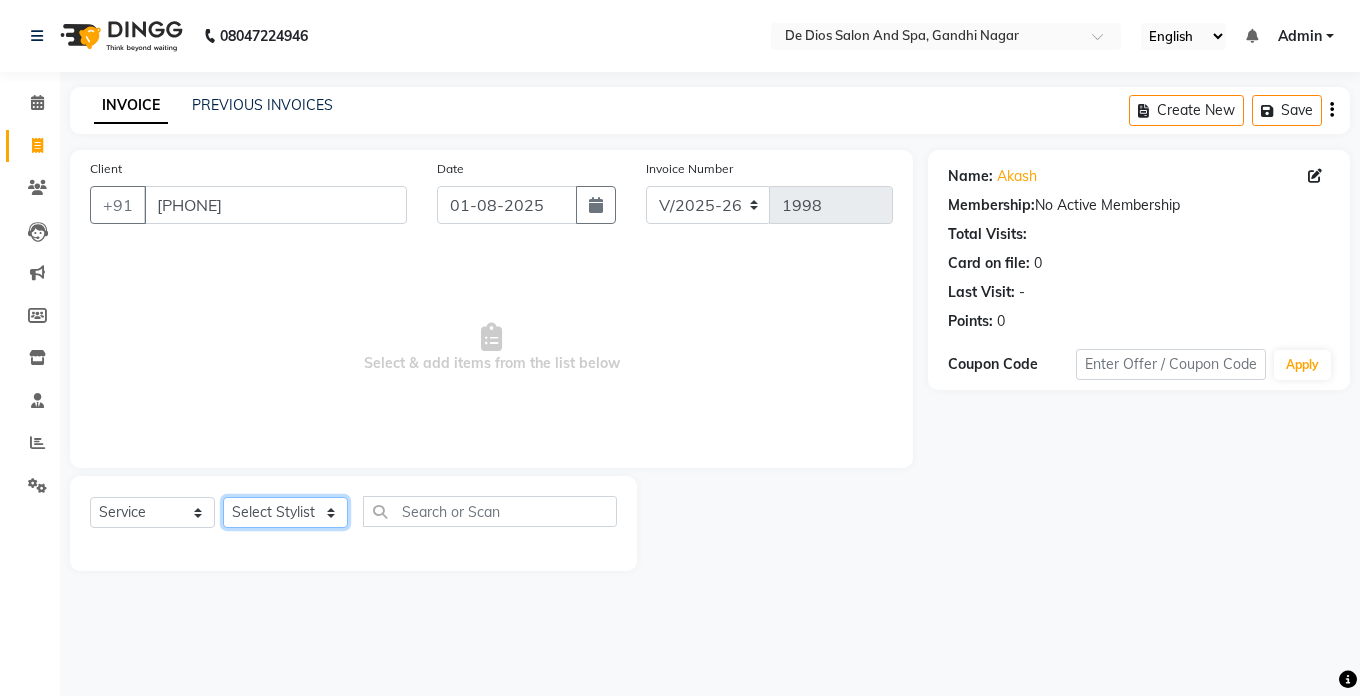 select on "79126" 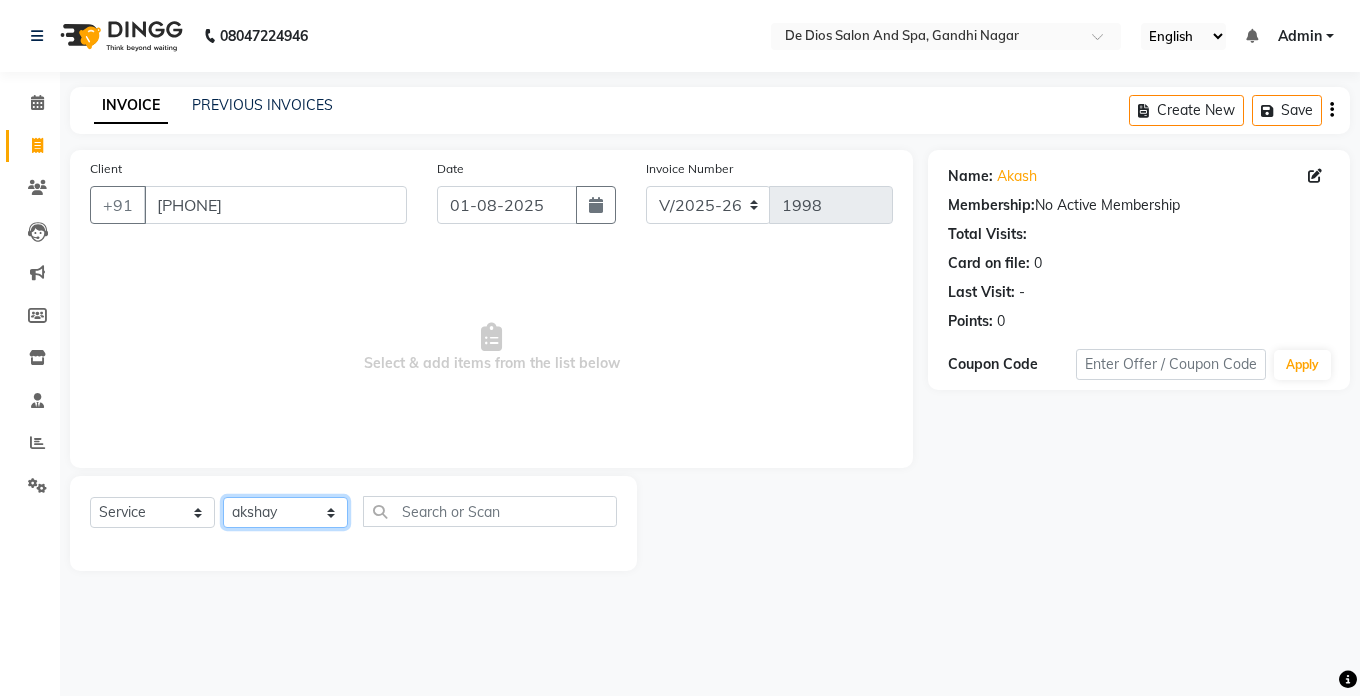 click on "Select Stylist [NAME] [NAME] [NAME] [NAME] [NAME] [NAME] [NAME] [NAME] [NAME] [NAME] [NAME]" 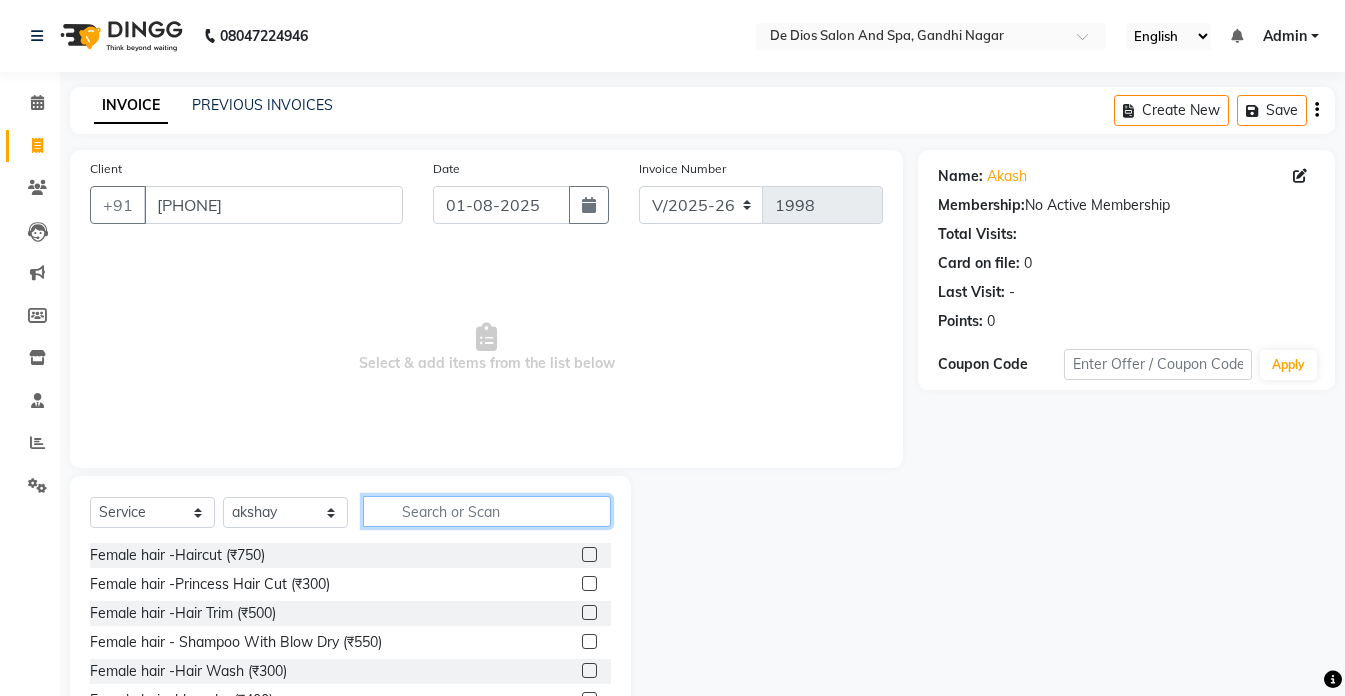 click 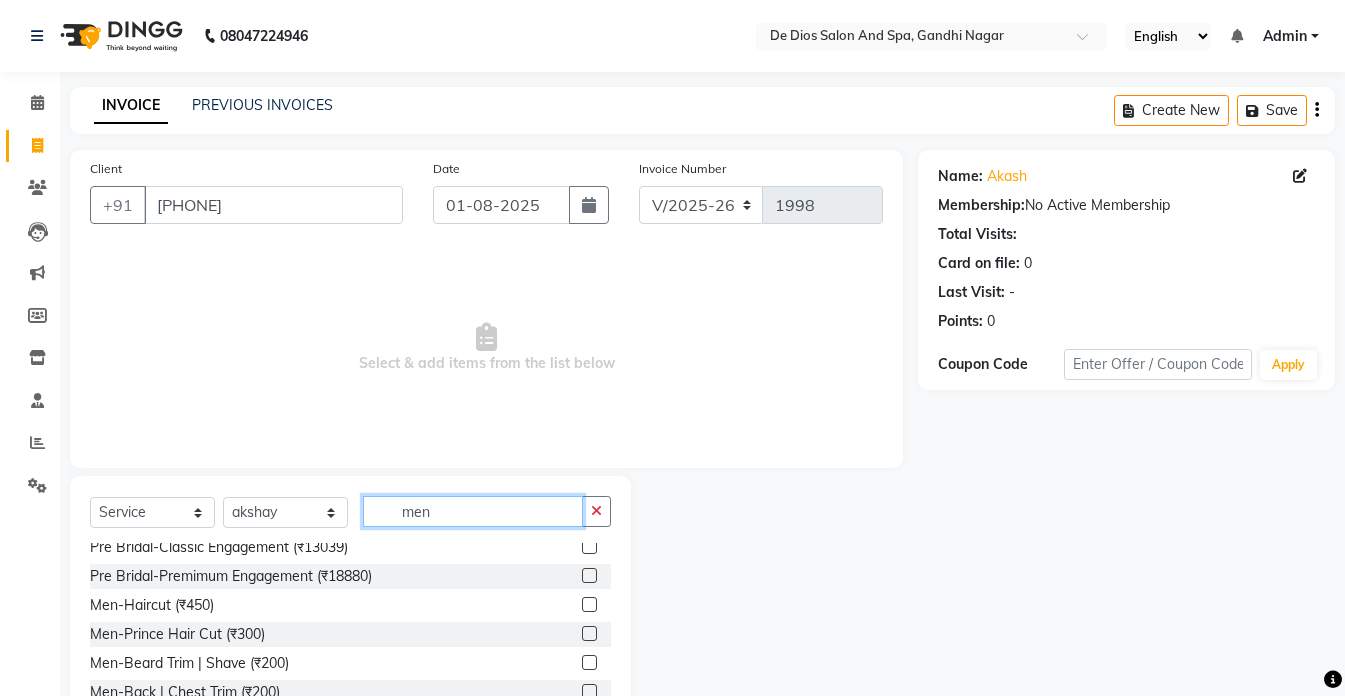 scroll, scrollTop: 100, scrollLeft: 0, axis: vertical 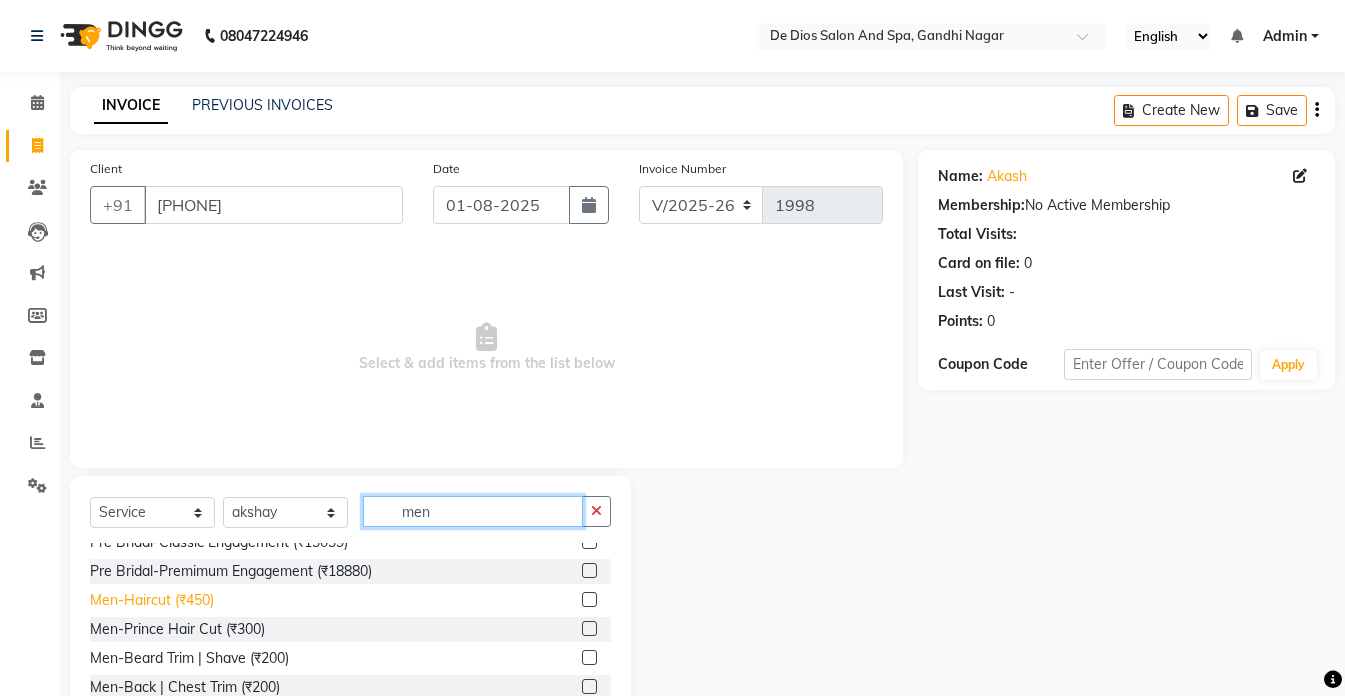 type on "men" 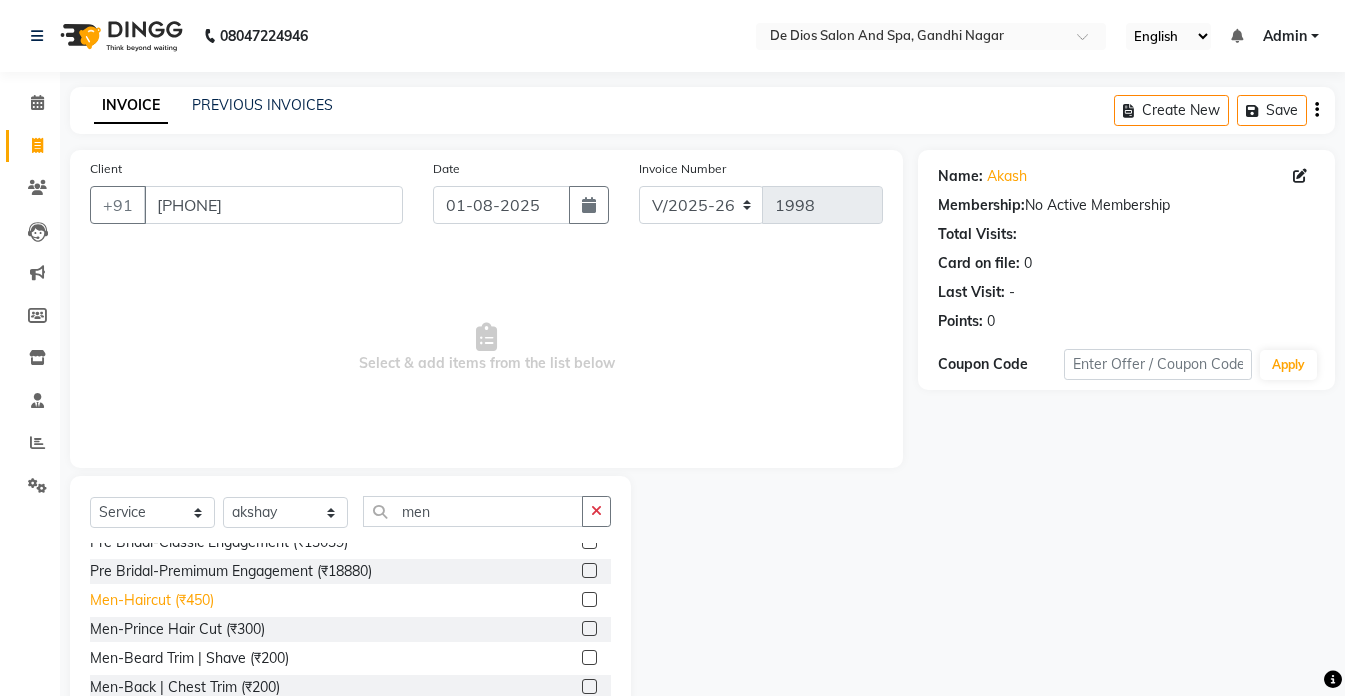 click on "Men-Haircut (₹450)" 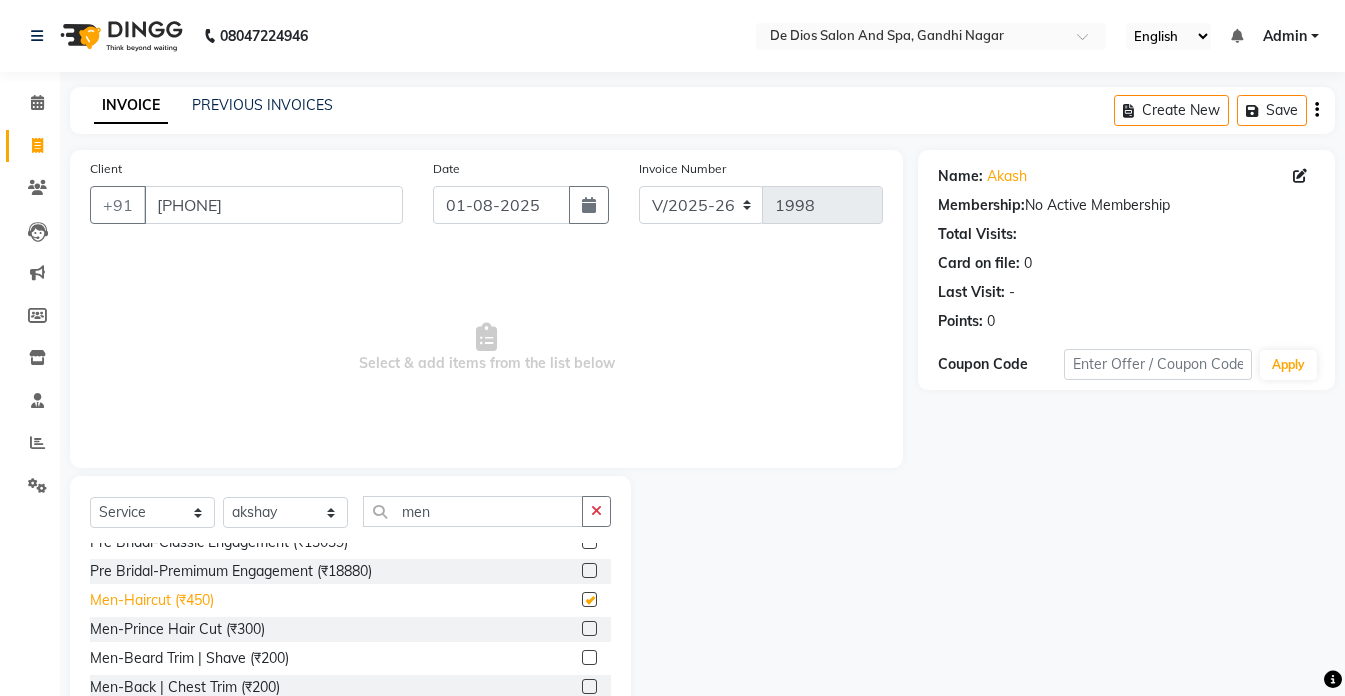 checkbox on "false" 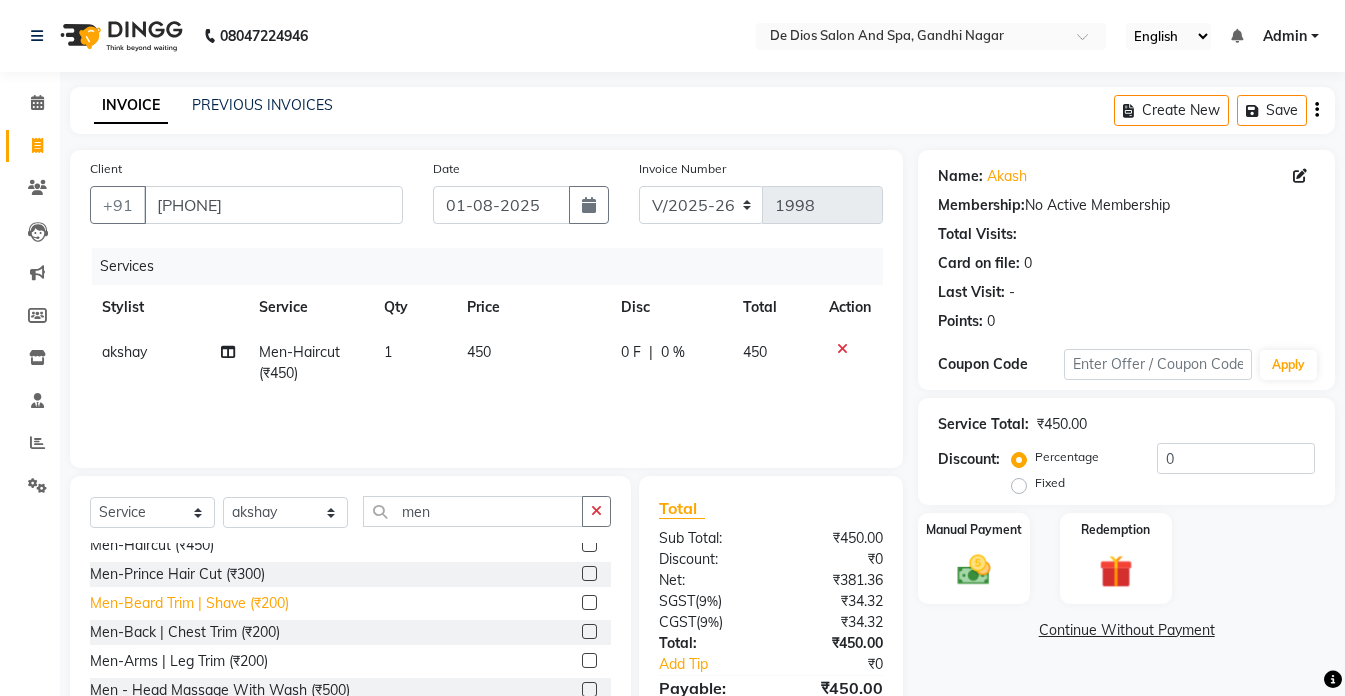 scroll, scrollTop: 200, scrollLeft: 0, axis: vertical 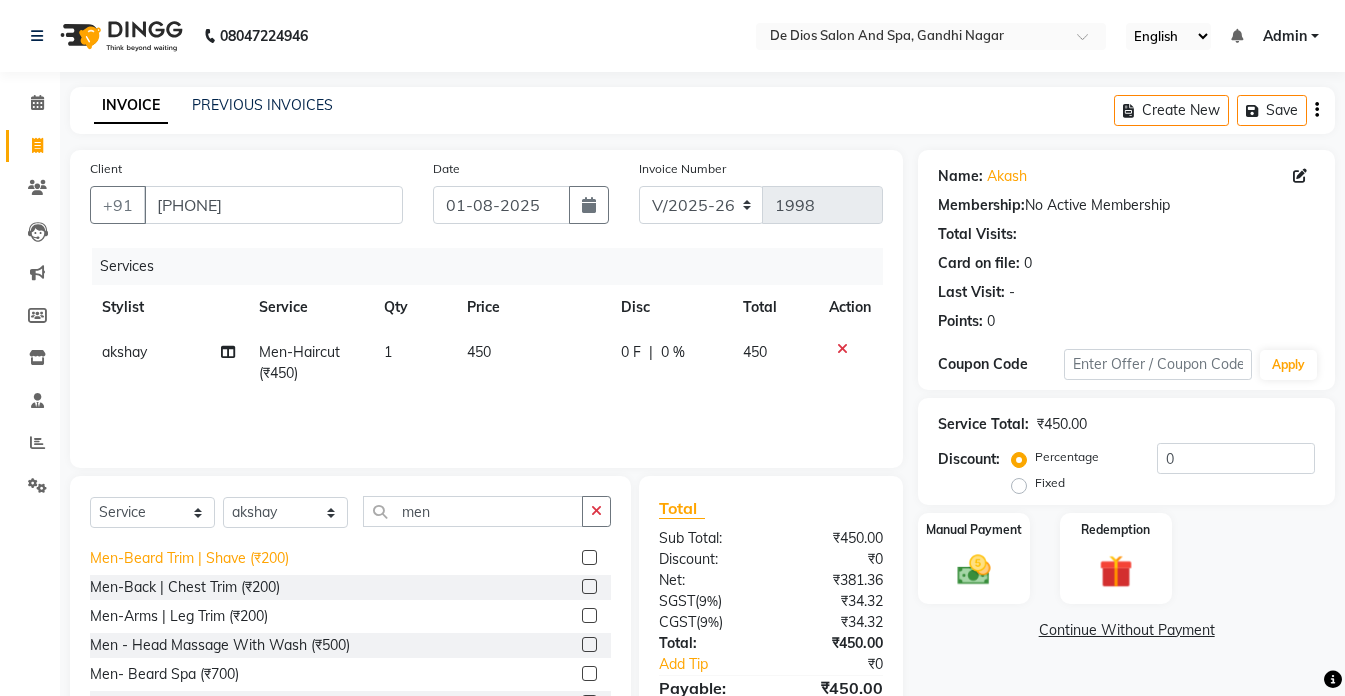 click on "Men-Beard Trim | Shave (₹200)" 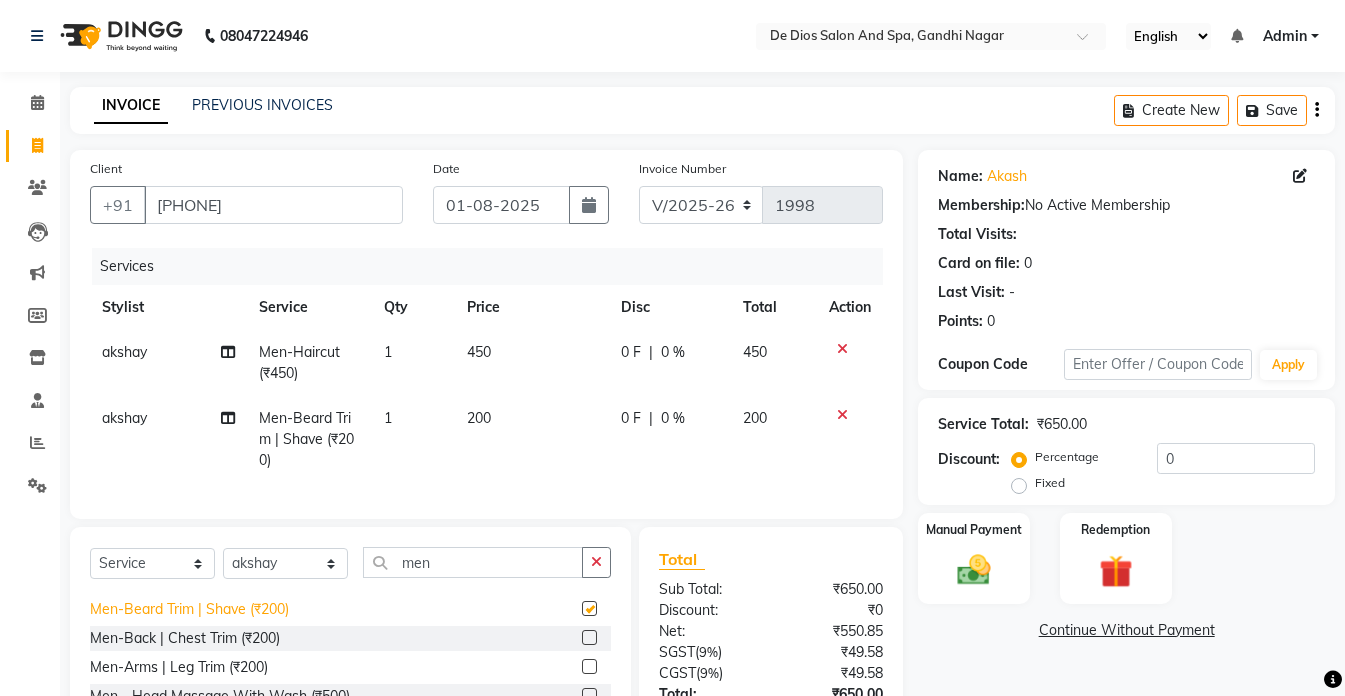 checkbox on "false" 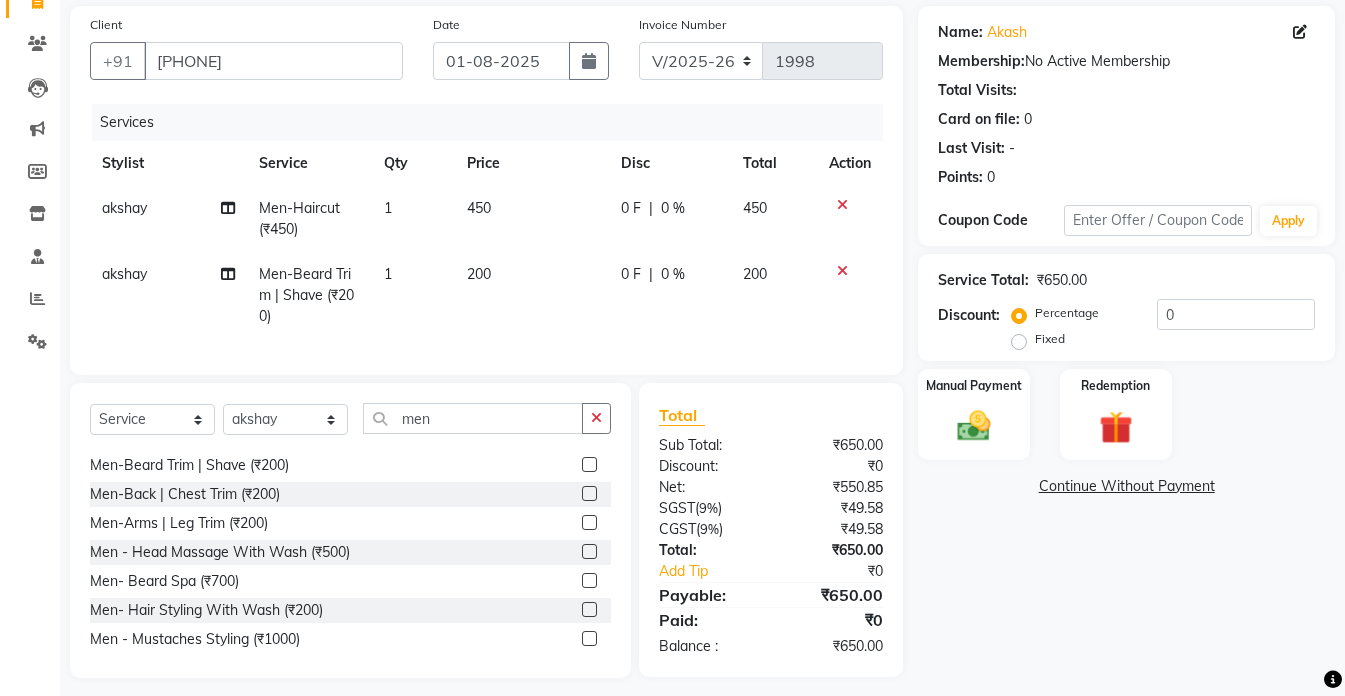 scroll, scrollTop: 171, scrollLeft: 0, axis: vertical 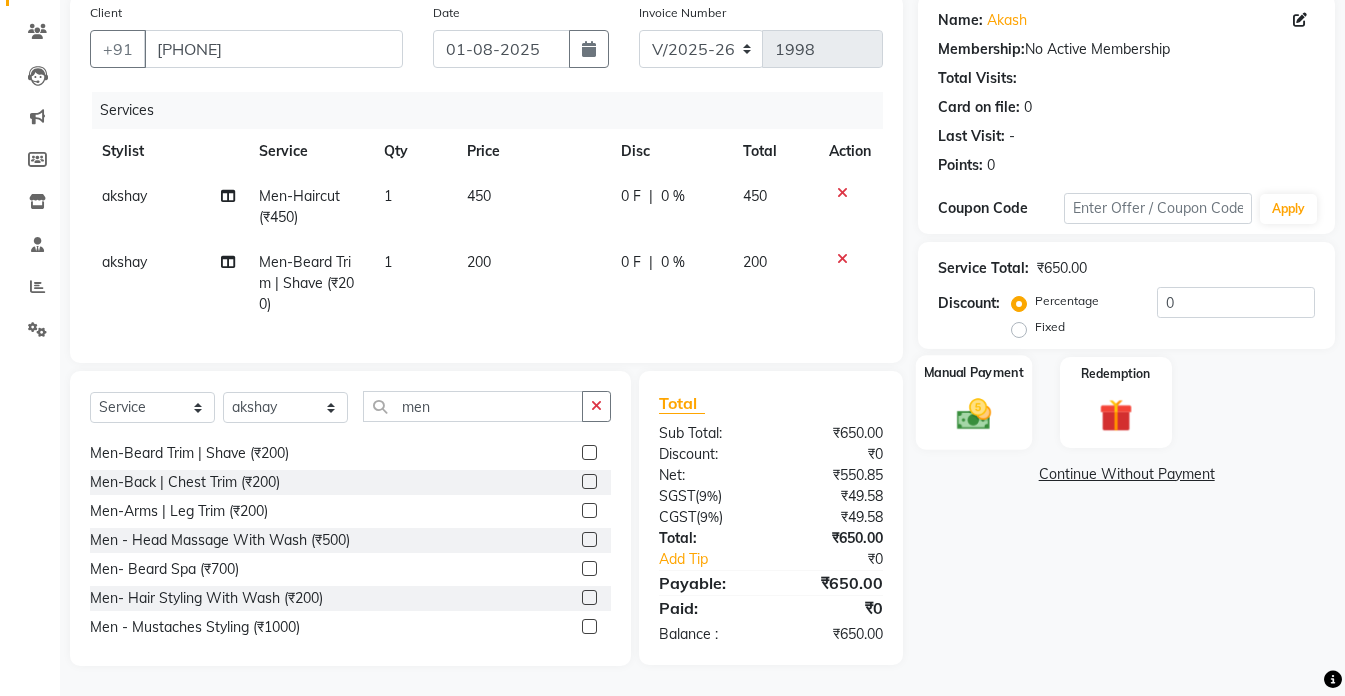 click 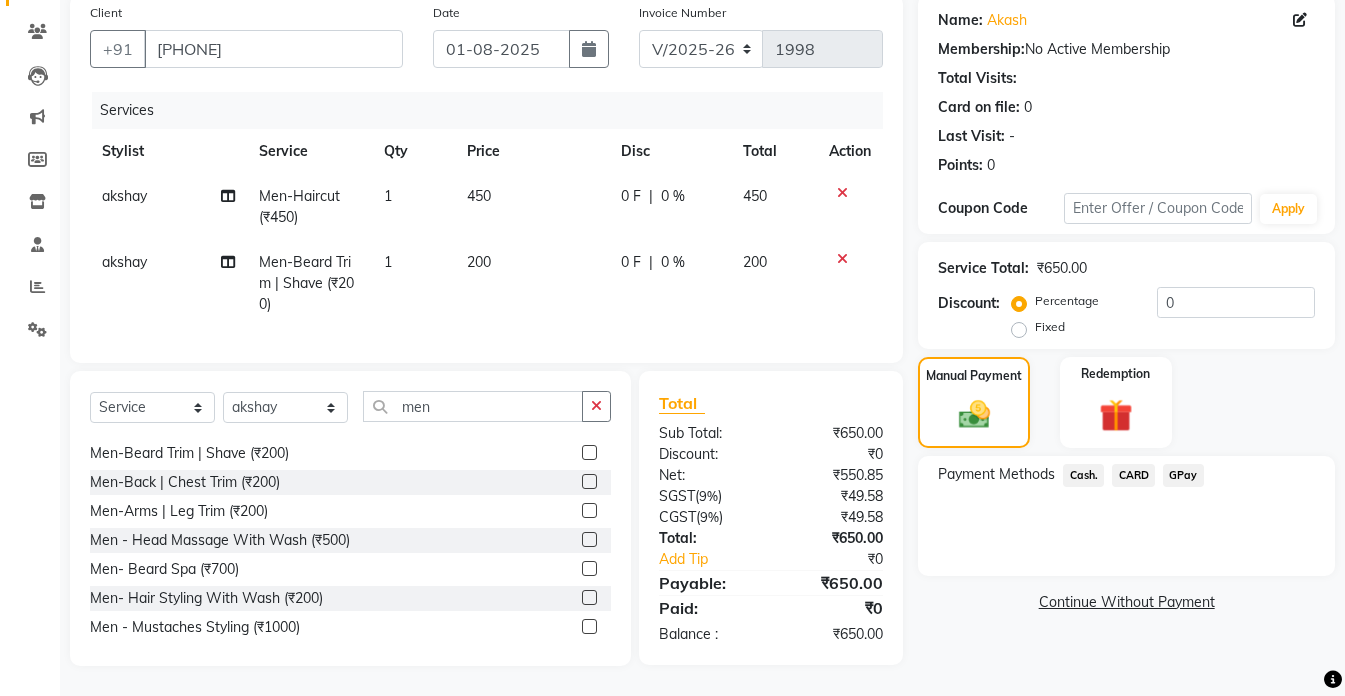 click on "CARD" 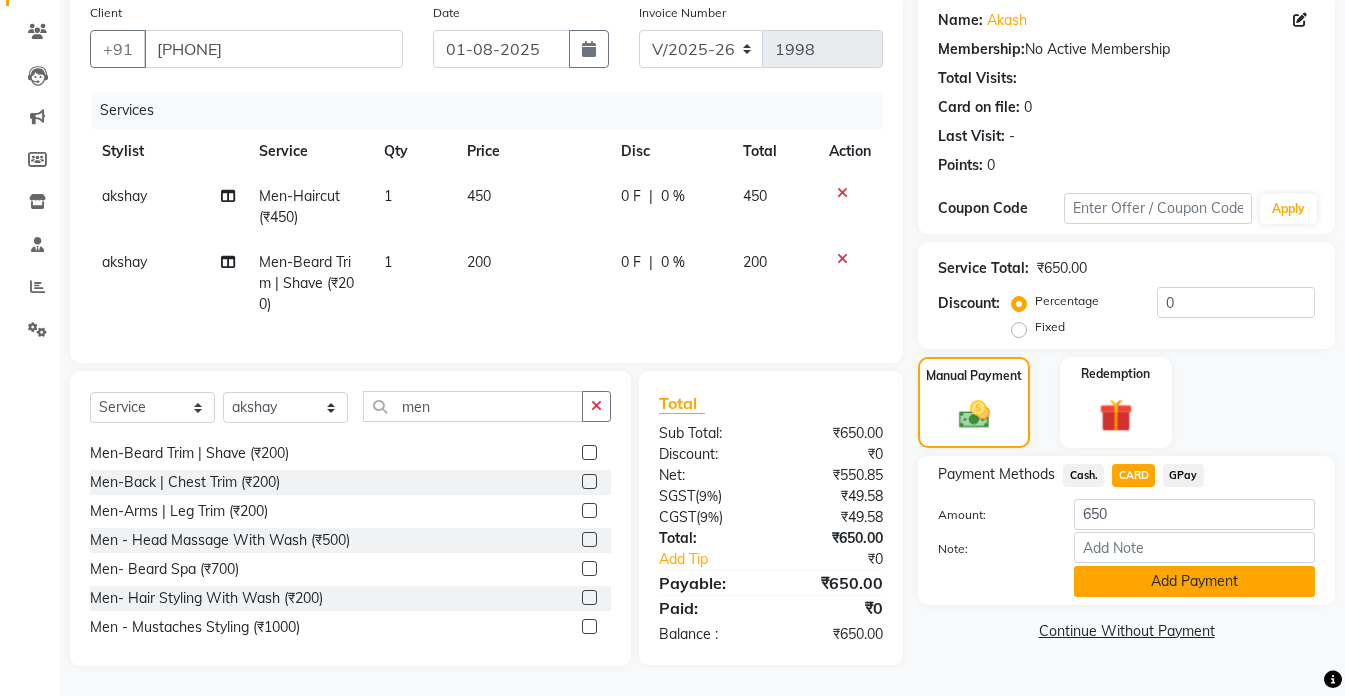 click on "Add Payment" 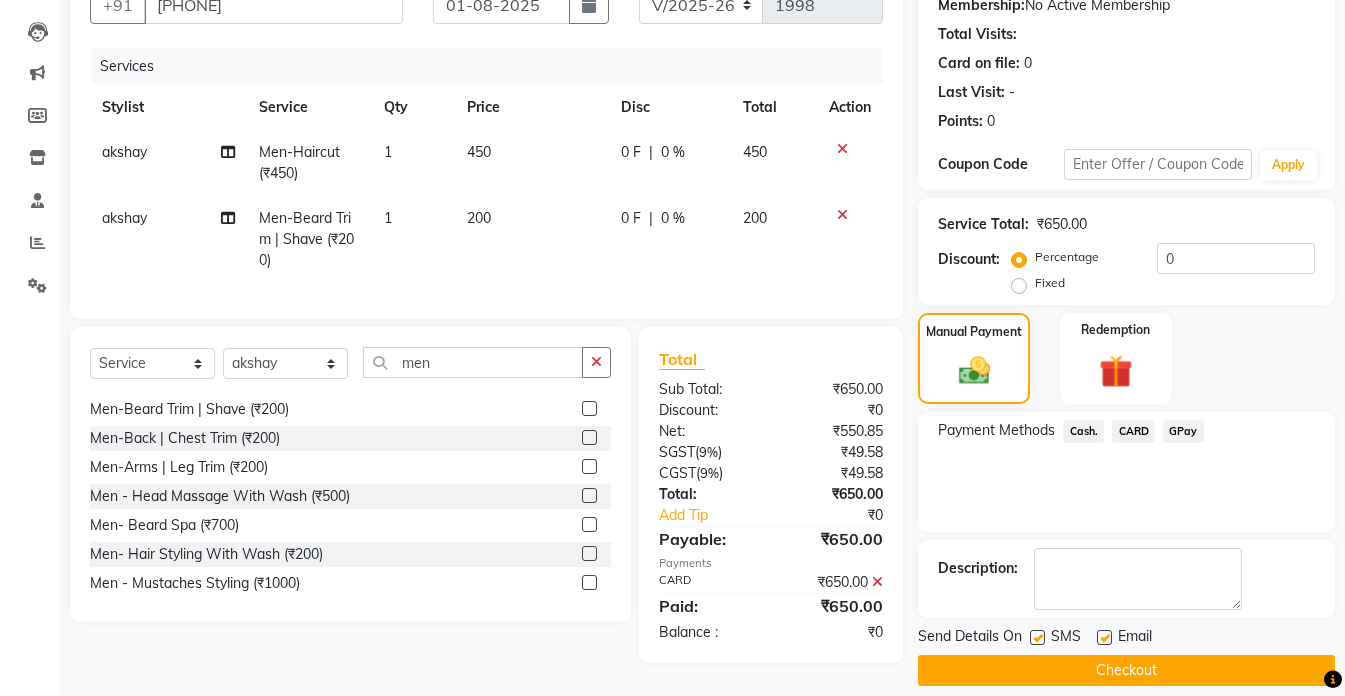 scroll, scrollTop: 220, scrollLeft: 0, axis: vertical 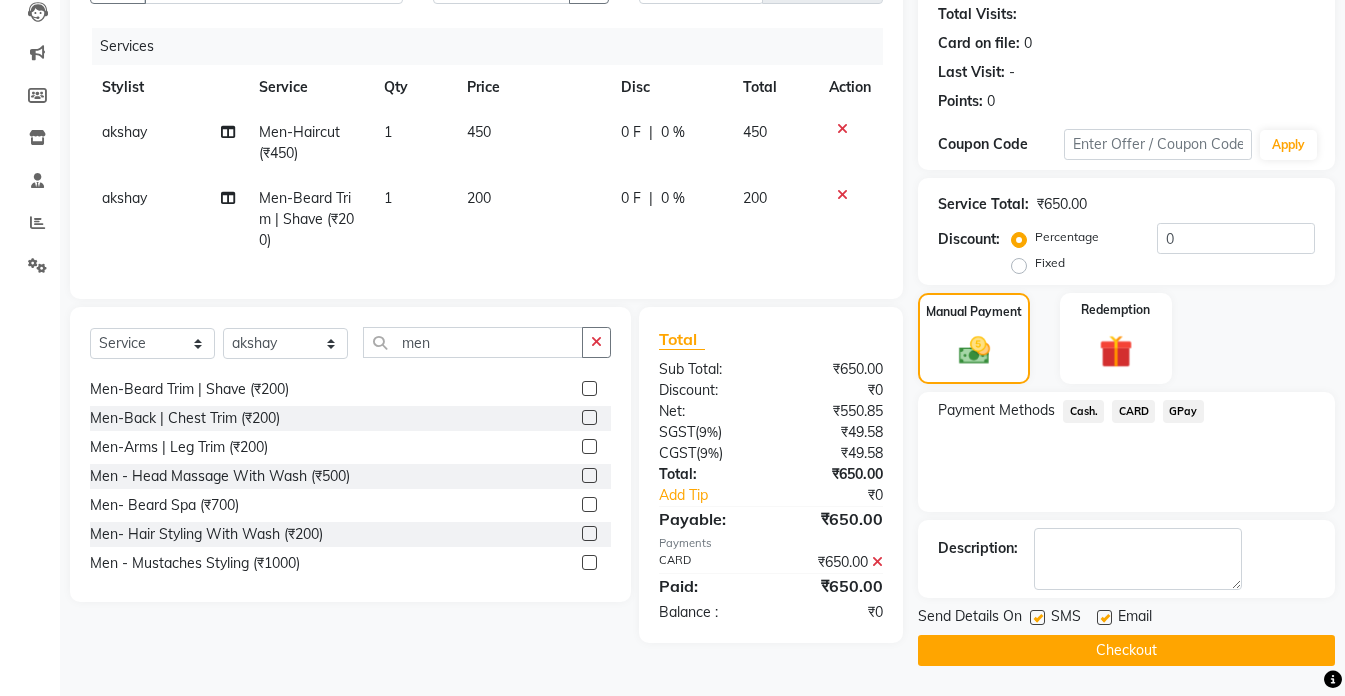 click 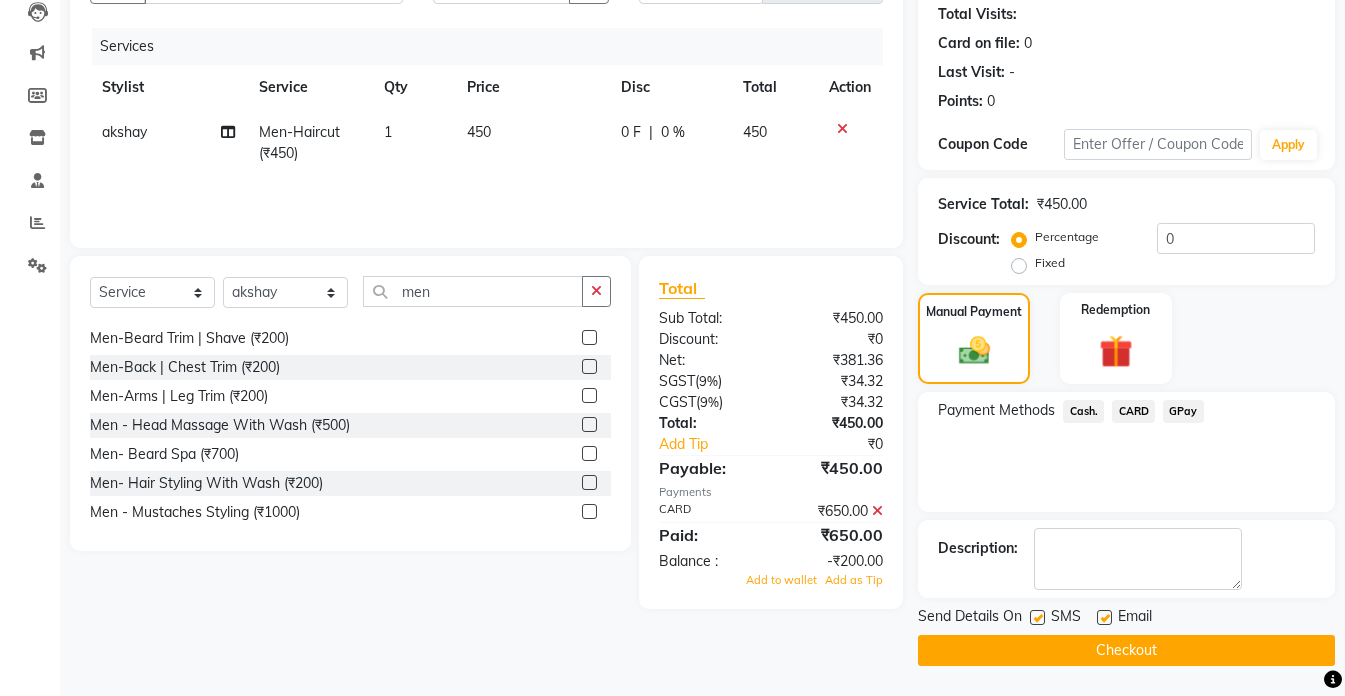 click on "Payments" 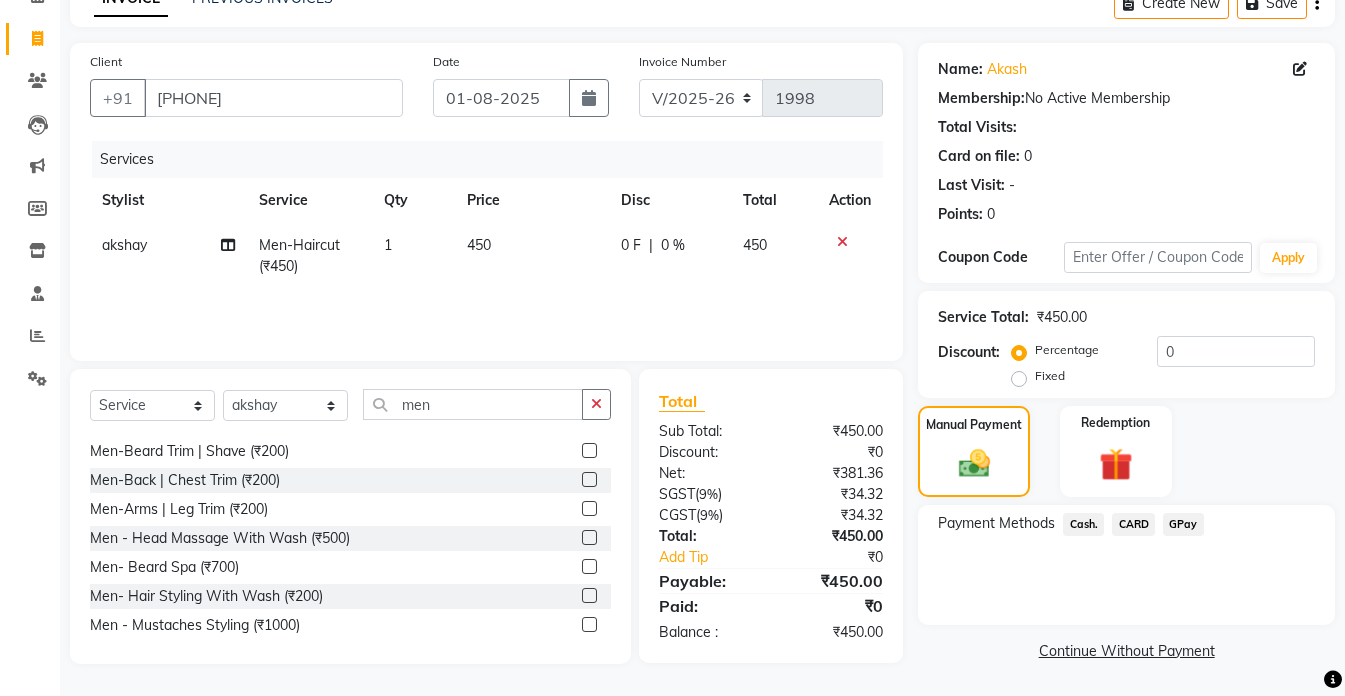 scroll, scrollTop: 107, scrollLeft: 0, axis: vertical 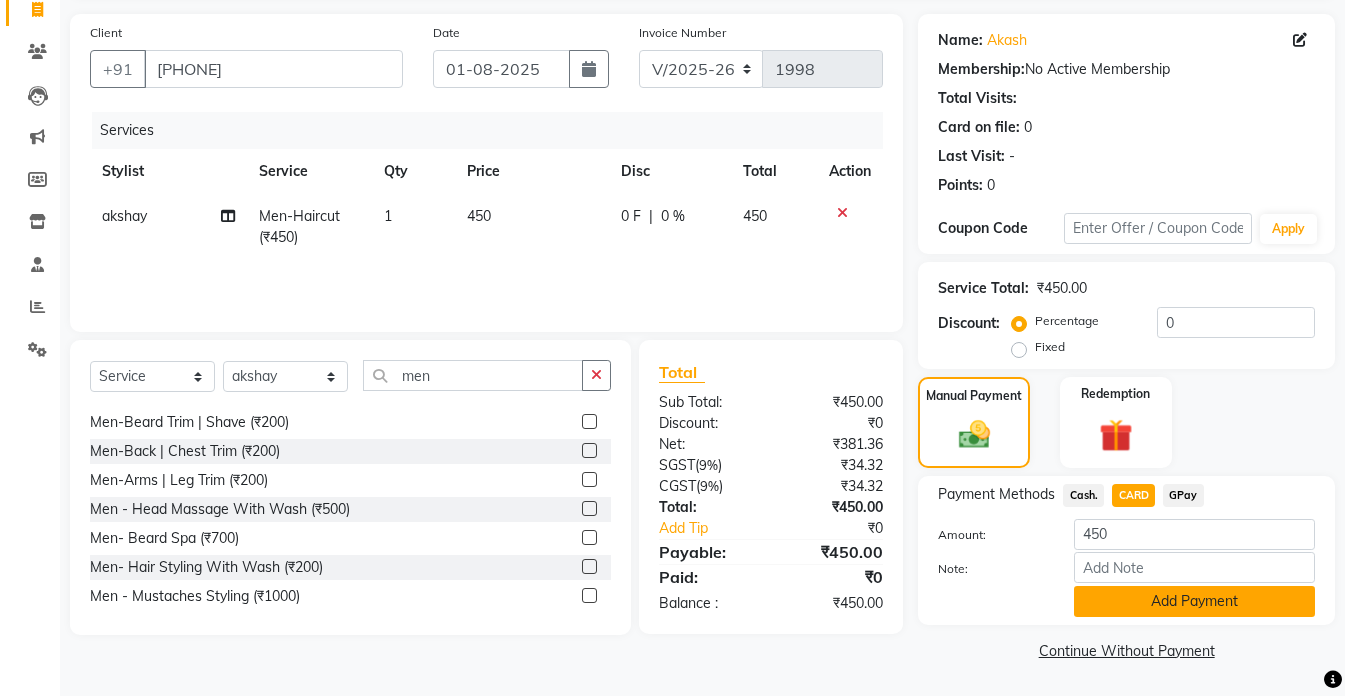 click on "Add Payment" 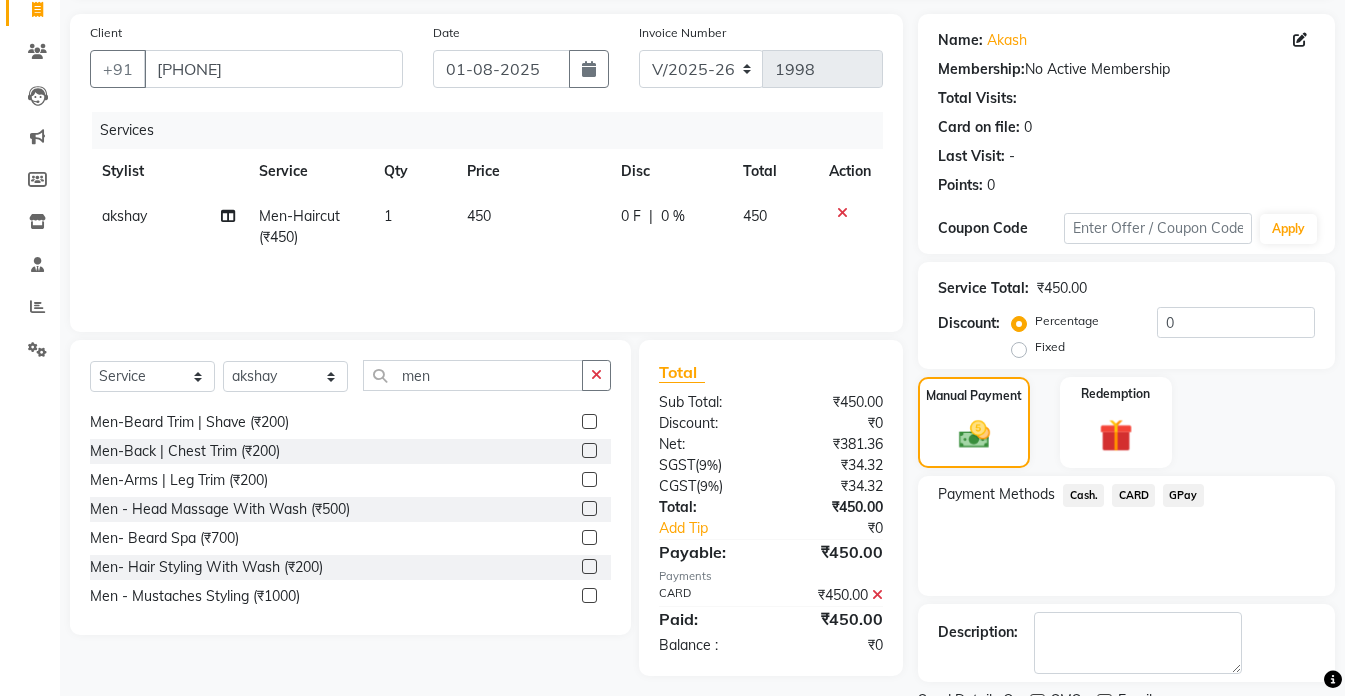 scroll, scrollTop: 220, scrollLeft: 0, axis: vertical 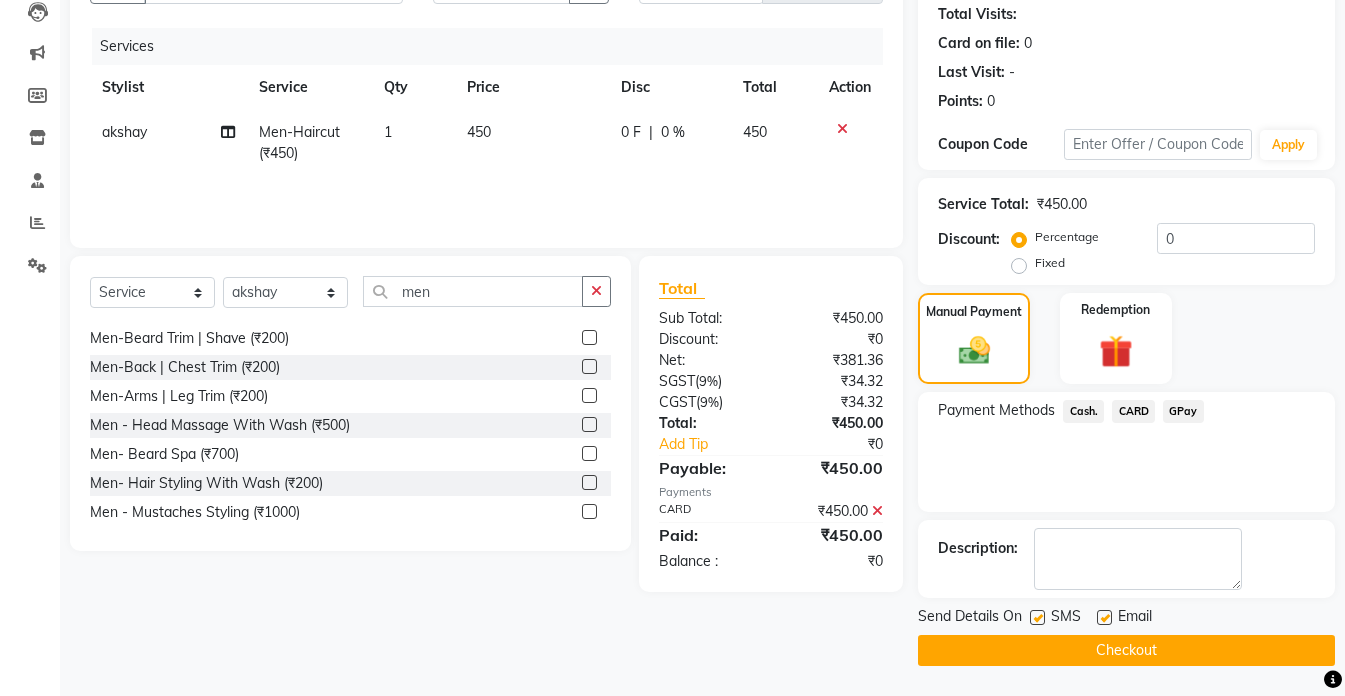 click on "Checkout" 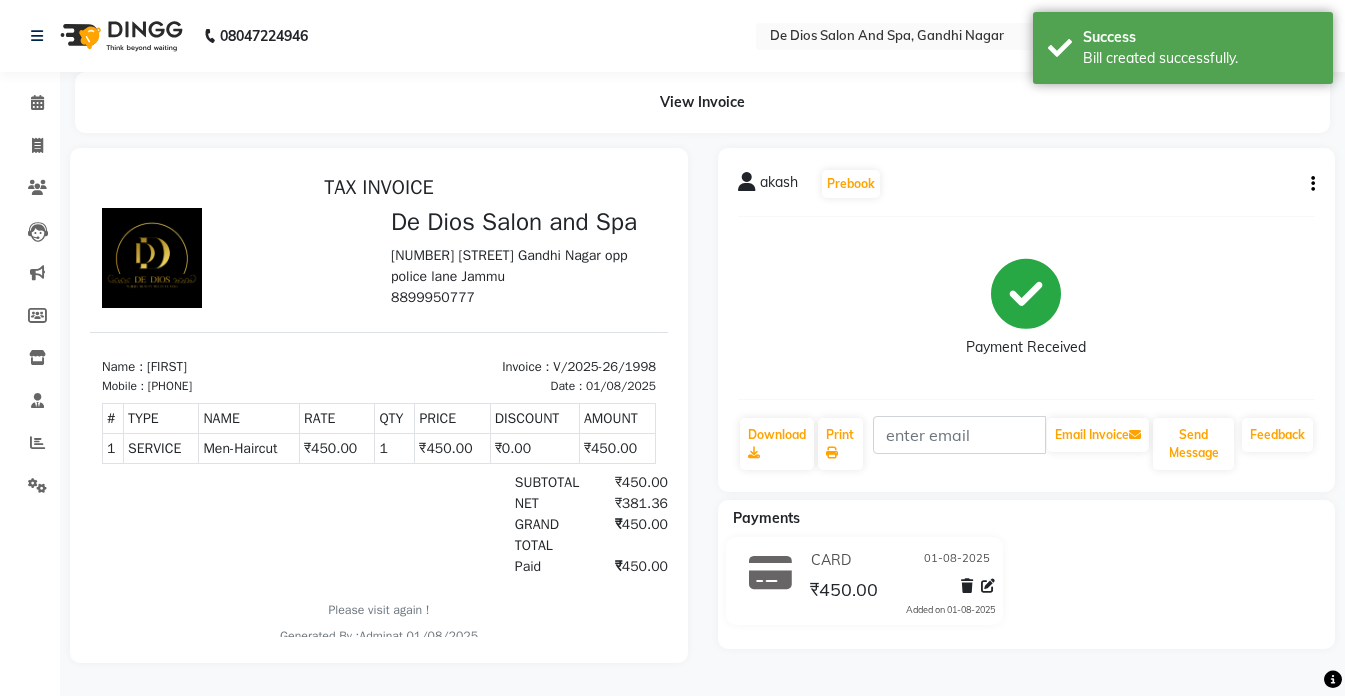 scroll, scrollTop: 0, scrollLeft: 0, axis: both 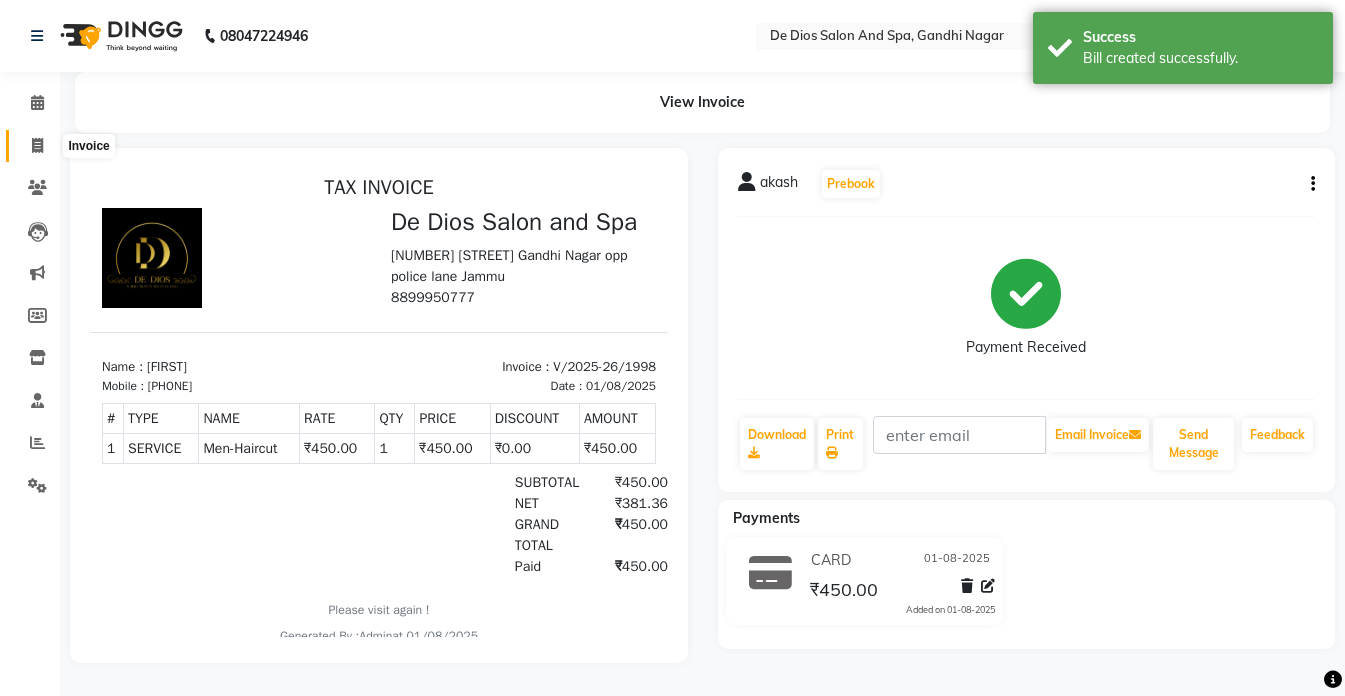 click 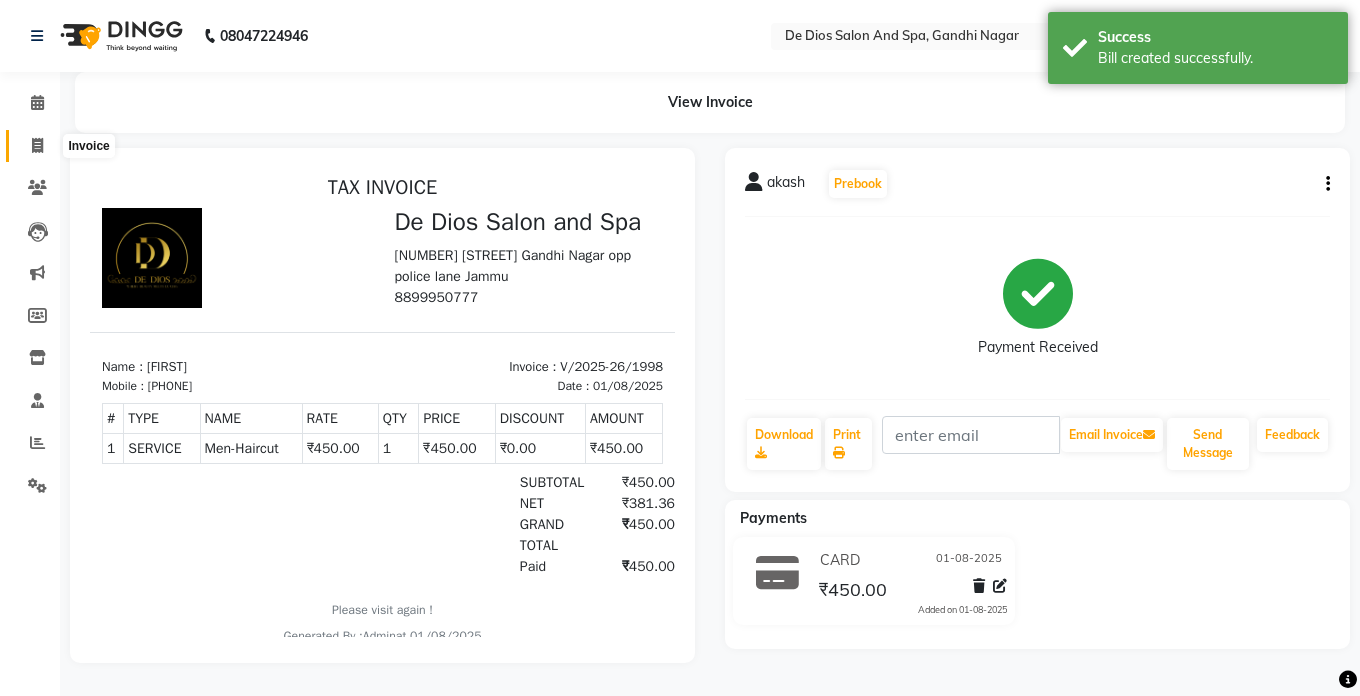select on "service" 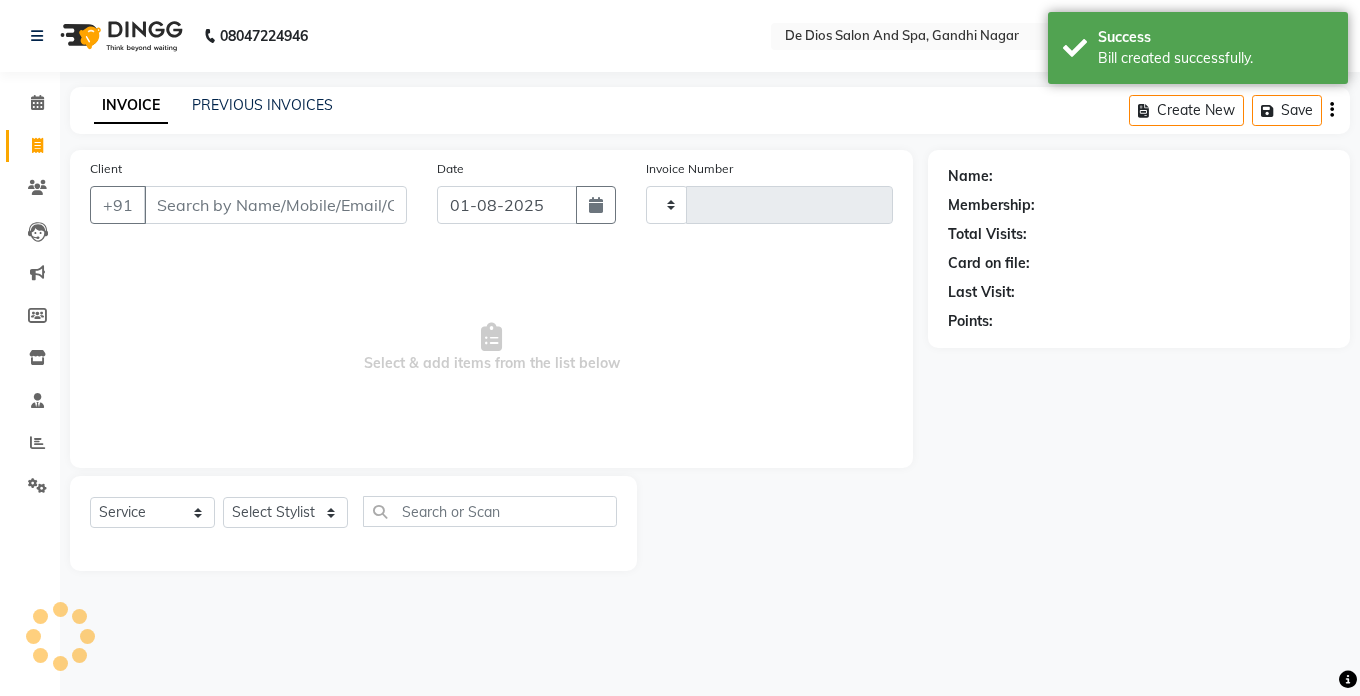 type on "1999" 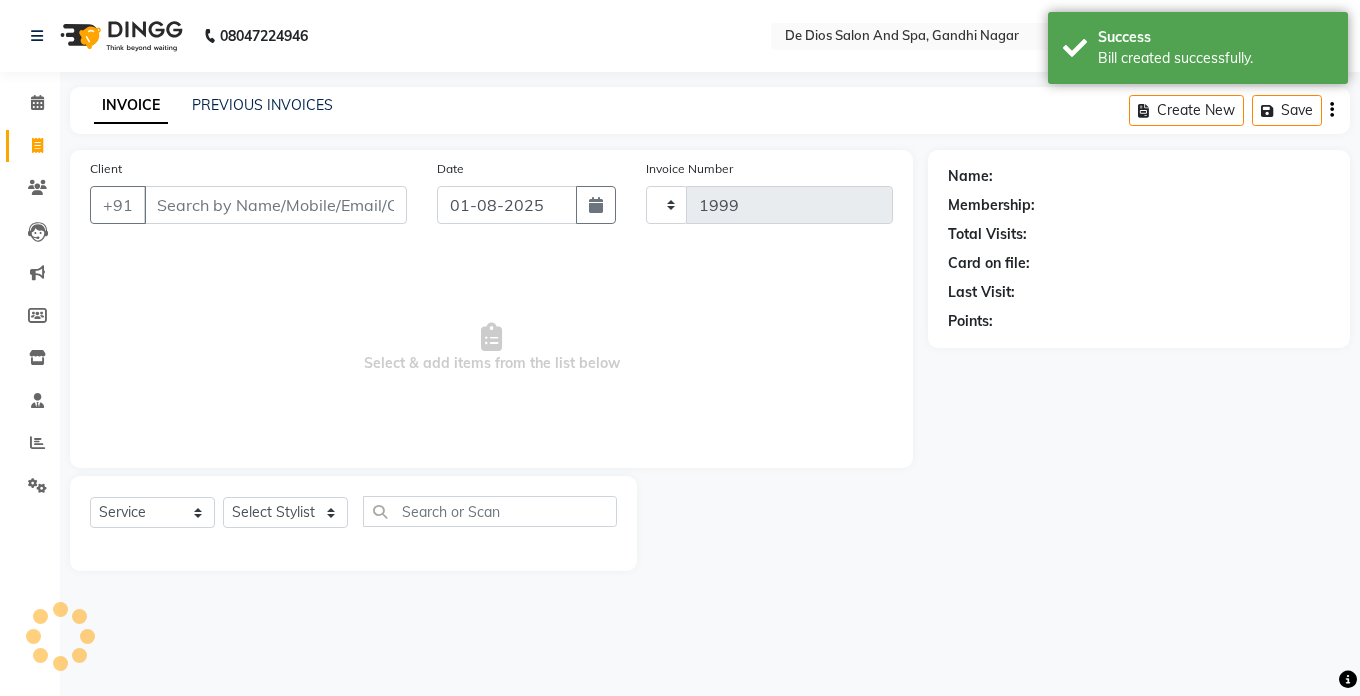 select on "6431" 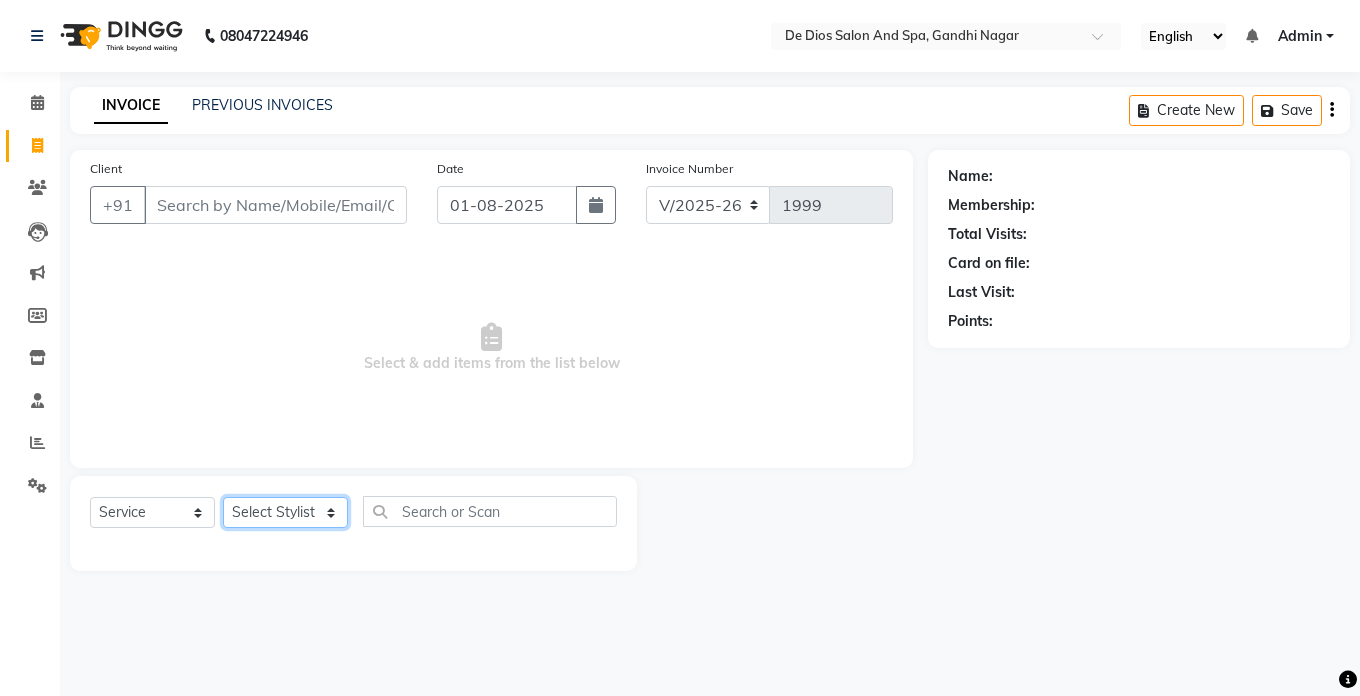 click on "Select Stylist [NAME] [NAME] [NAME] [NAME] [NAME] [NAME] [NAME] [NAME] [NAME] [NAME] [NAME]" 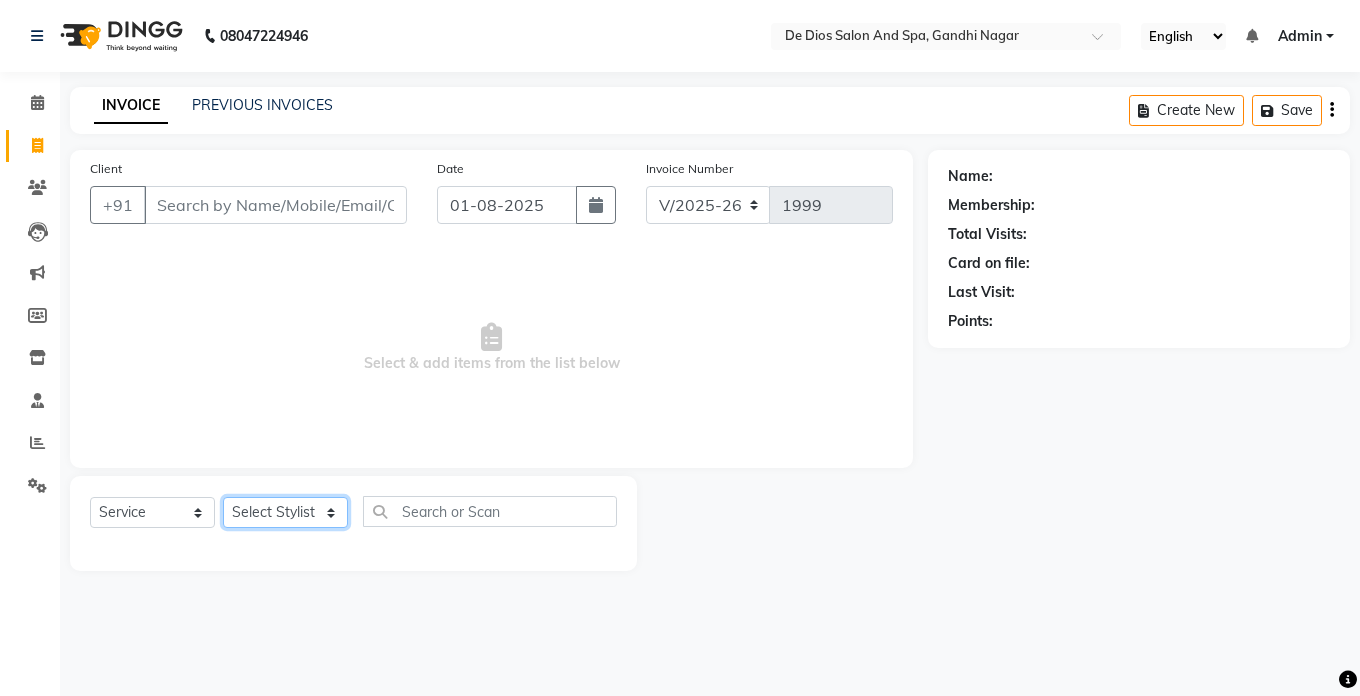 select on "49201" 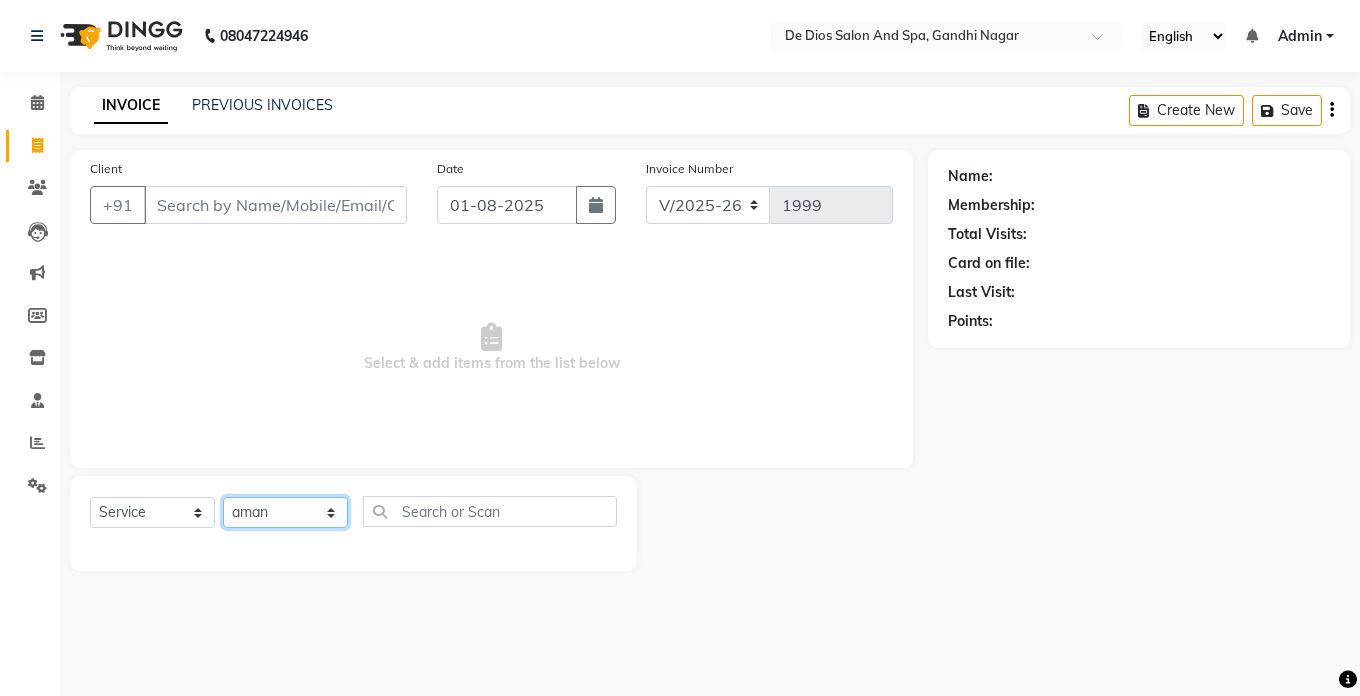 click on "Select Stylist [NAME] [NAME] [NAME] [NAME] [NAME] [NAME] [NAME] [NAME] [NAME] [NAME] [NAME]" 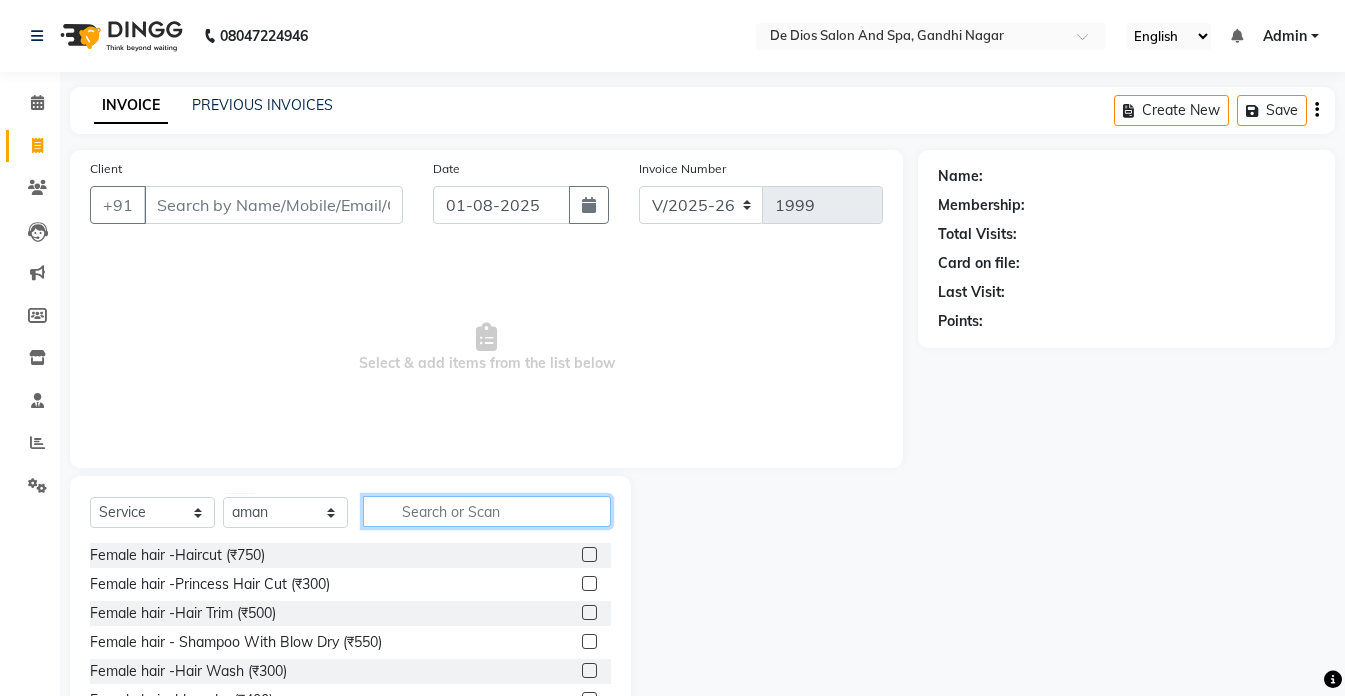click 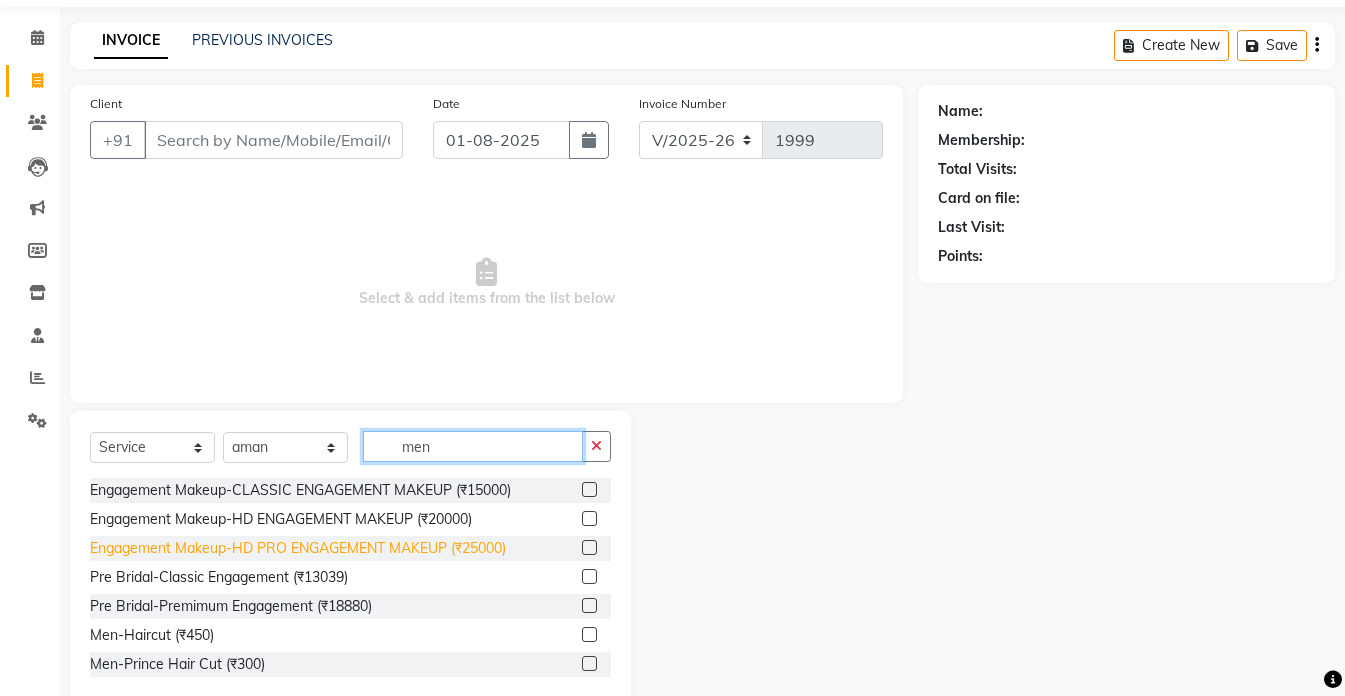 scroll, scrollTop: 100, scrollLeft: 0, axis: vertical 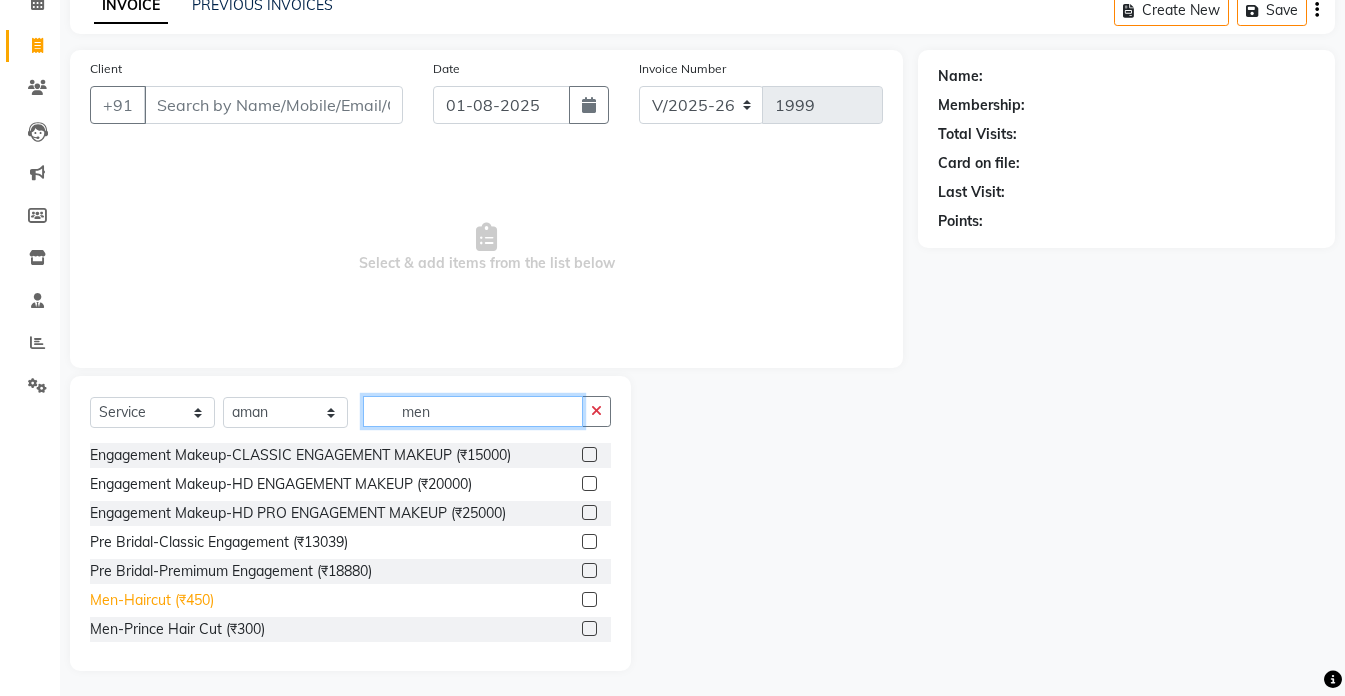 type on "men" 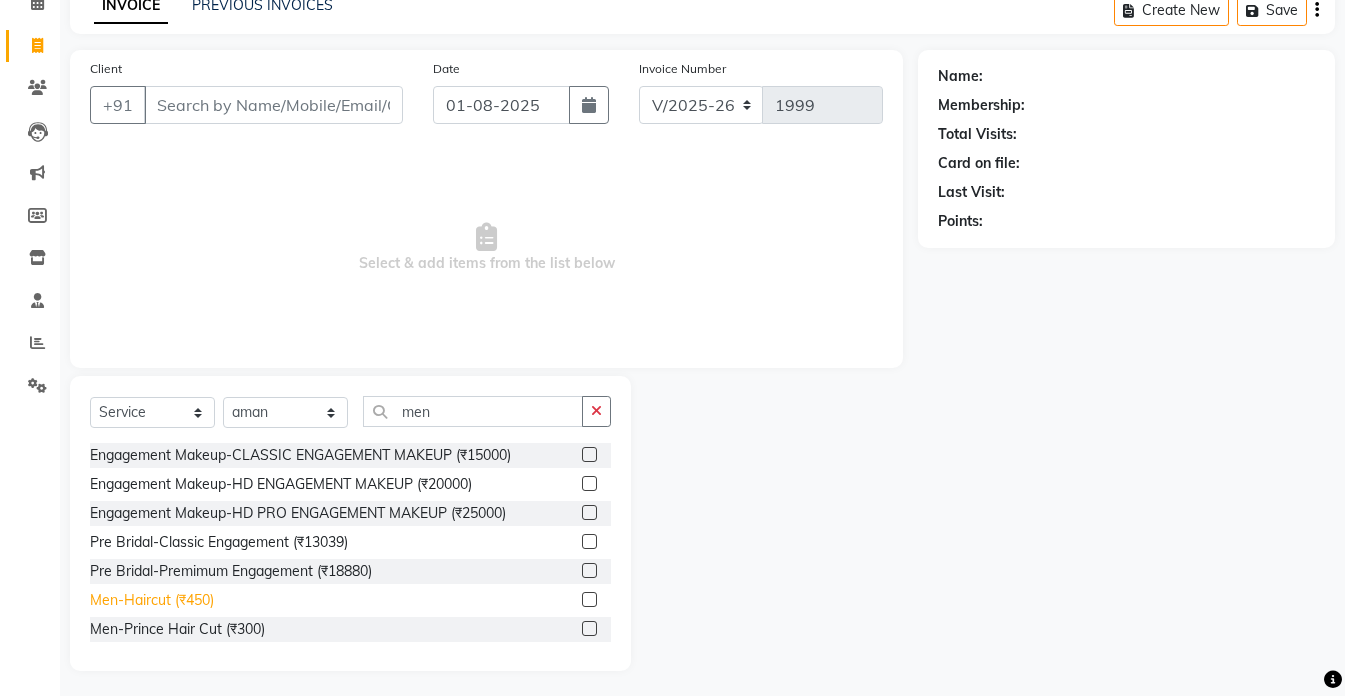 click on "Men-Haircut (₹450)" 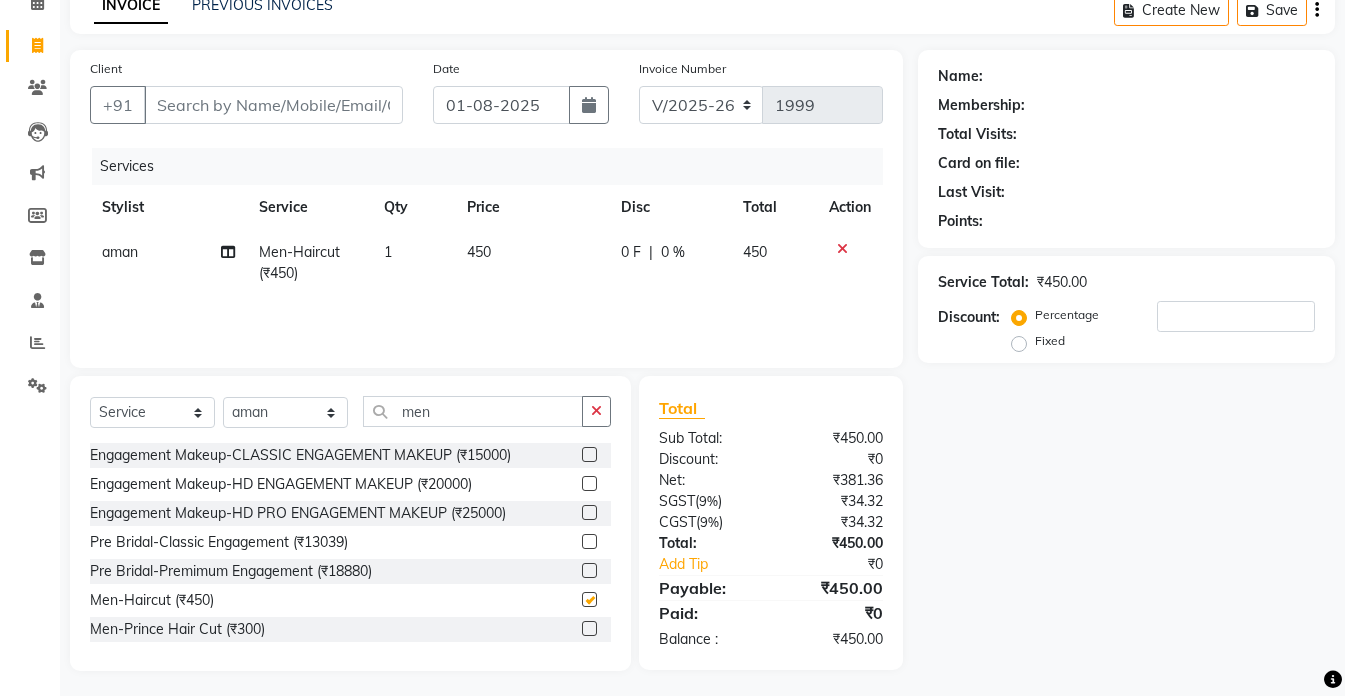 checkbox on "false" 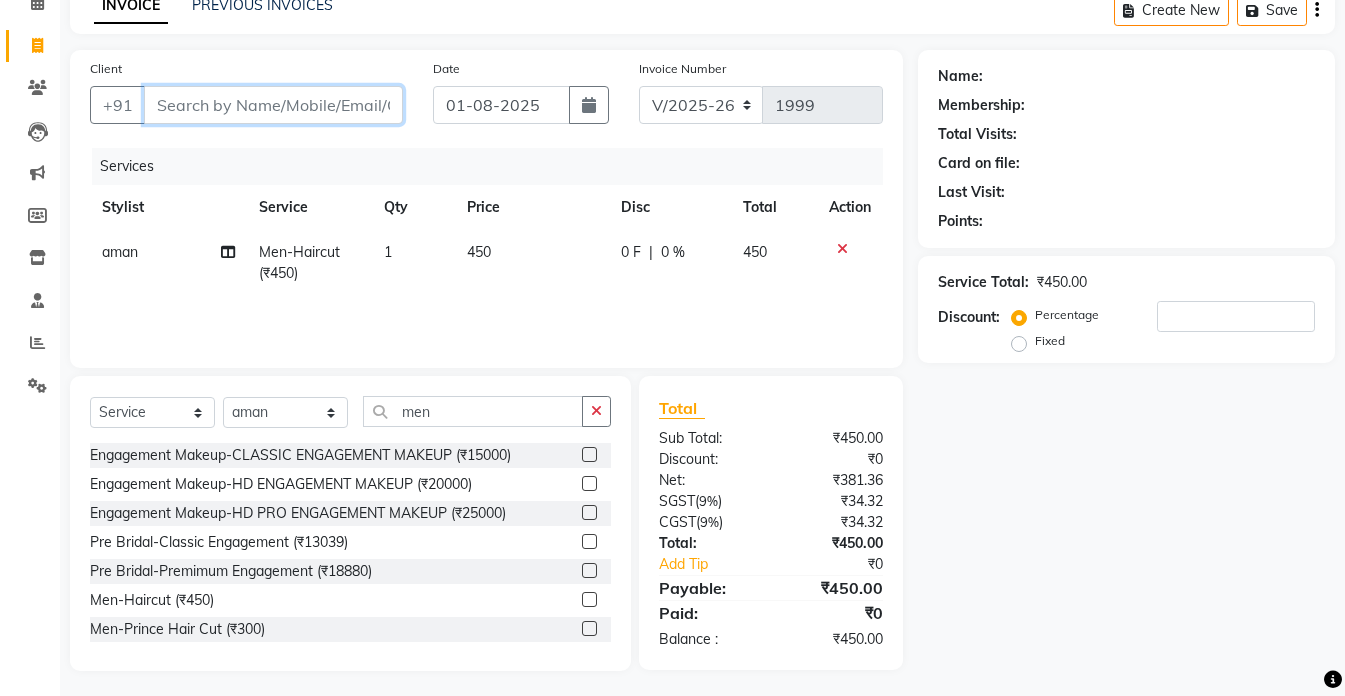 click on "Client" at bounding box center (273, 105) 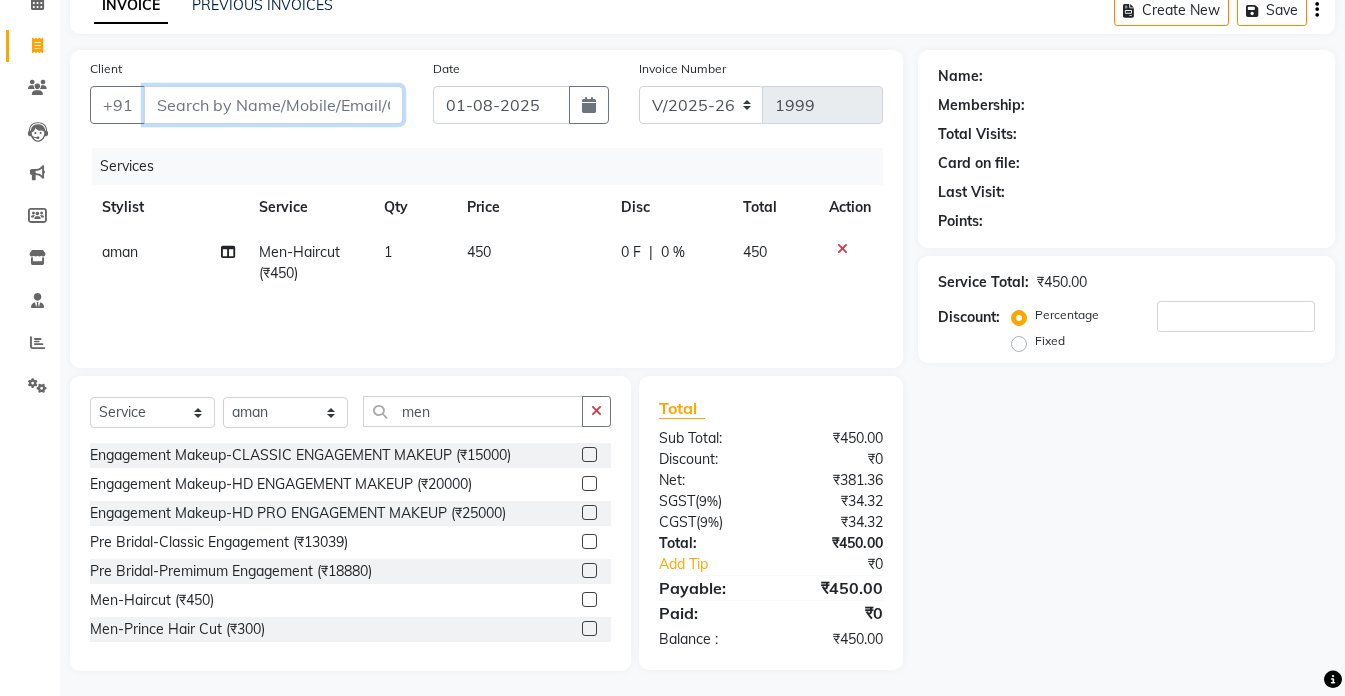 type on "9" 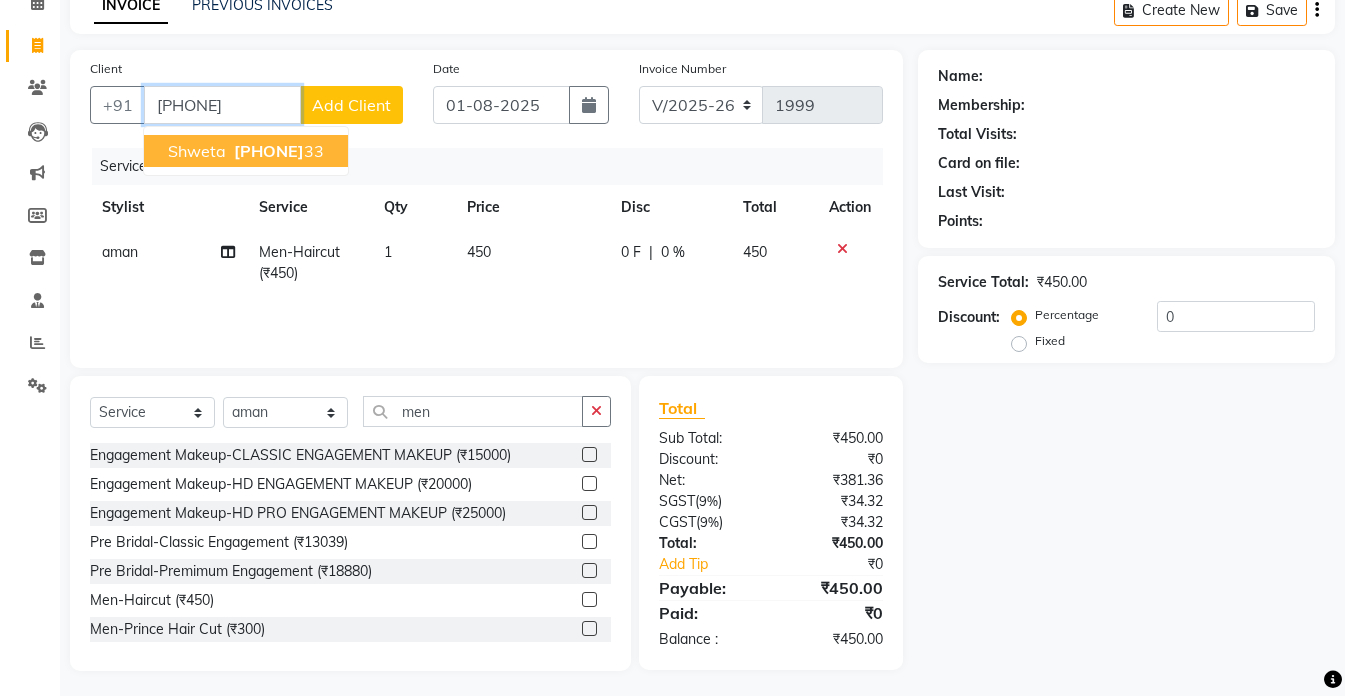 click on "97968010 33" at bounding box center [277, 151] 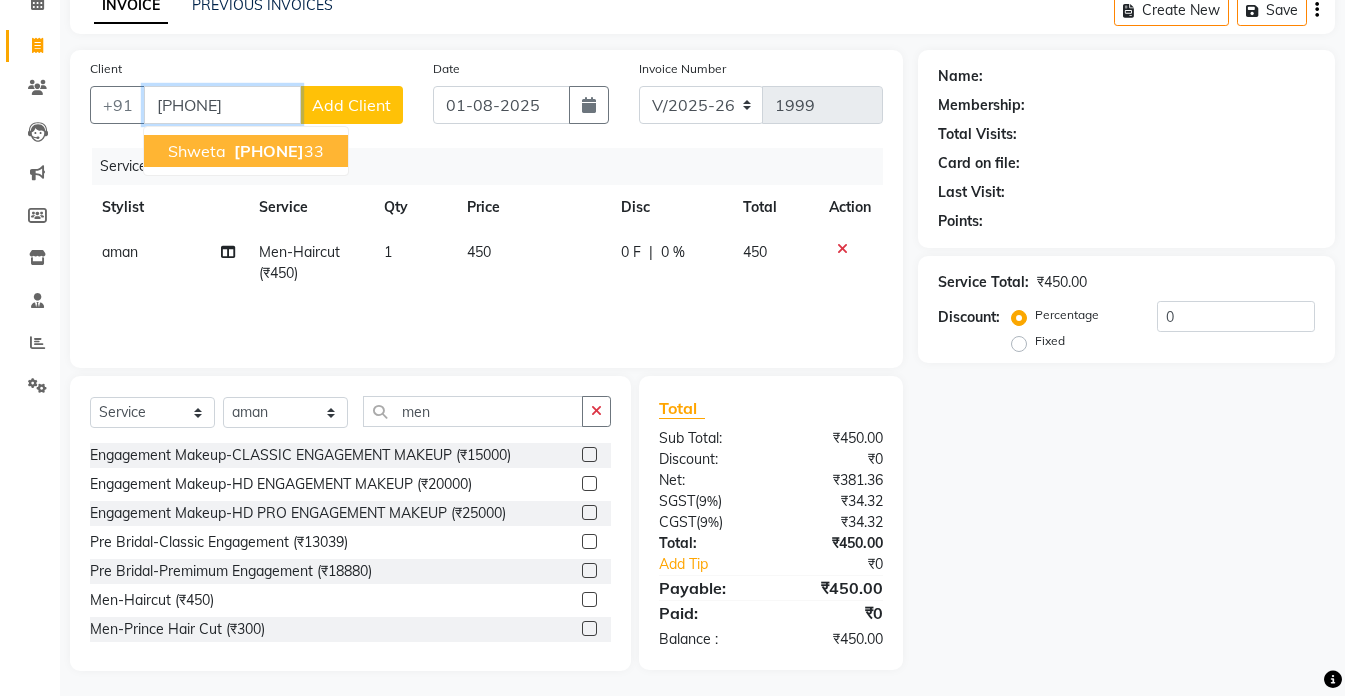 type on "9796801033" 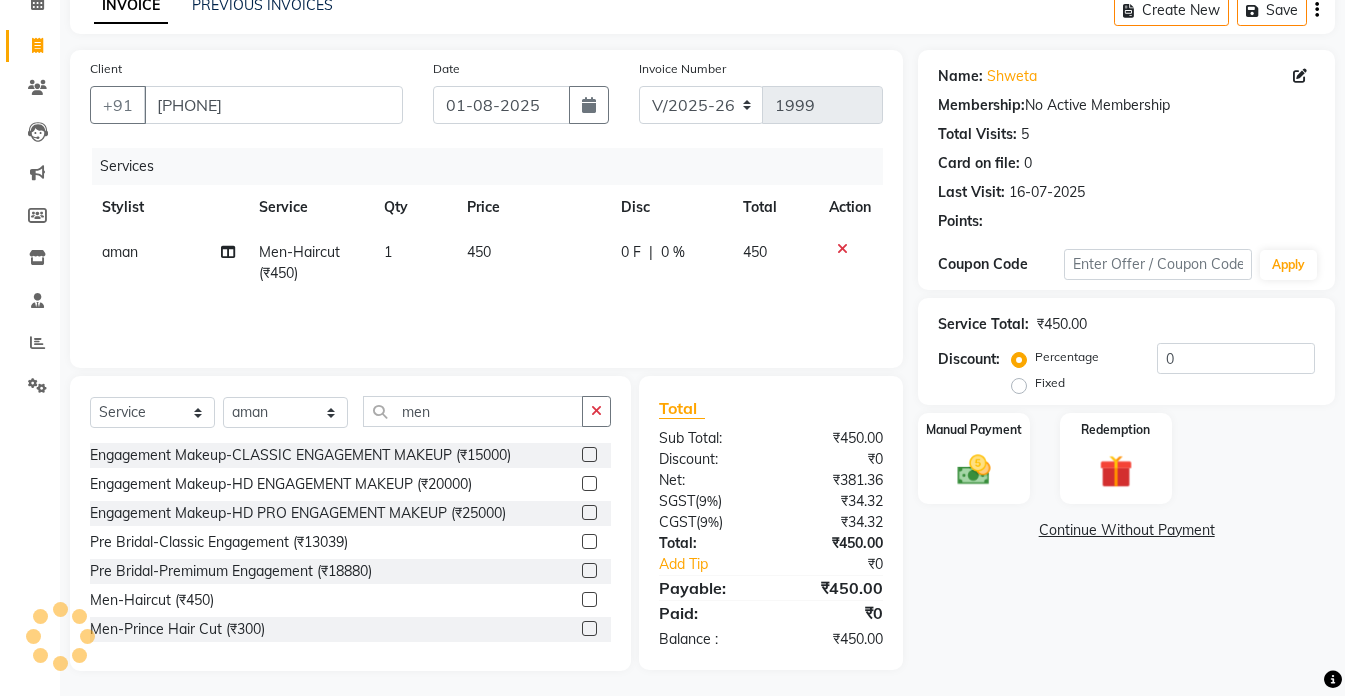 scroll, scrollTop: 105, scrollLeft: 0, axis: vertical 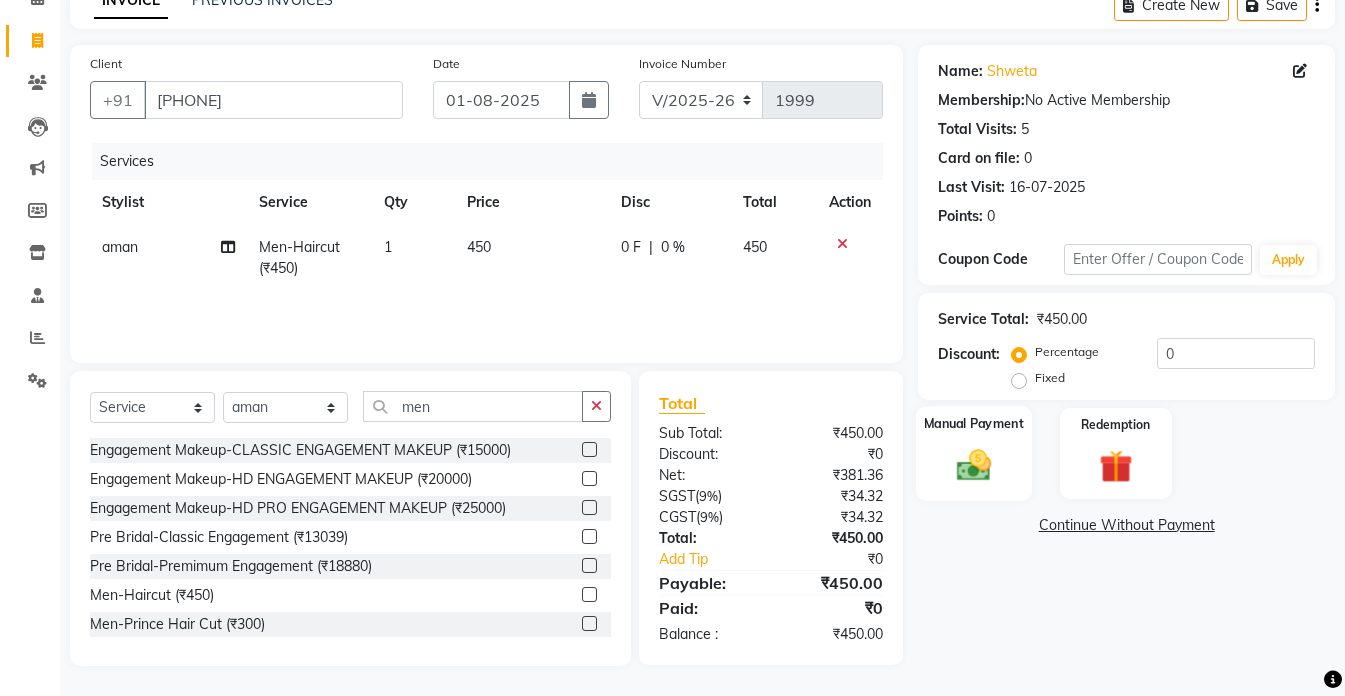 click 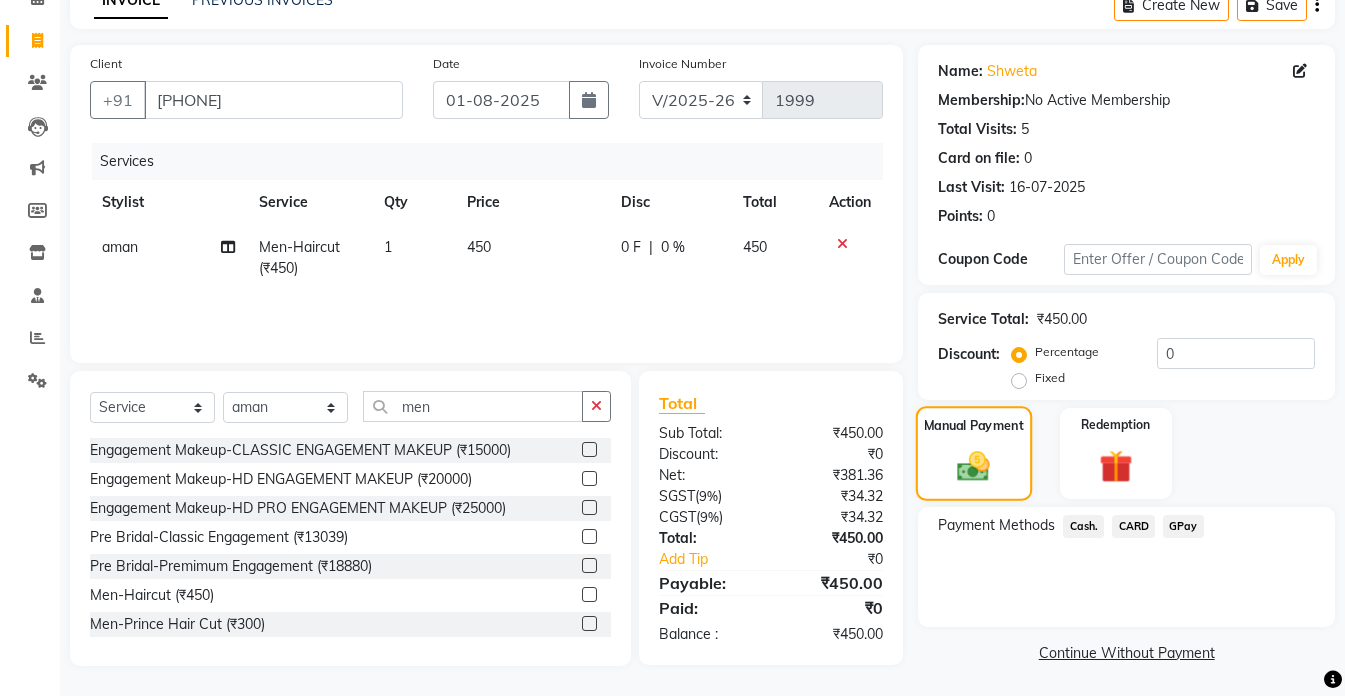 scroll, scrollTop: 107, scrollLeft: 0, axis: vertical 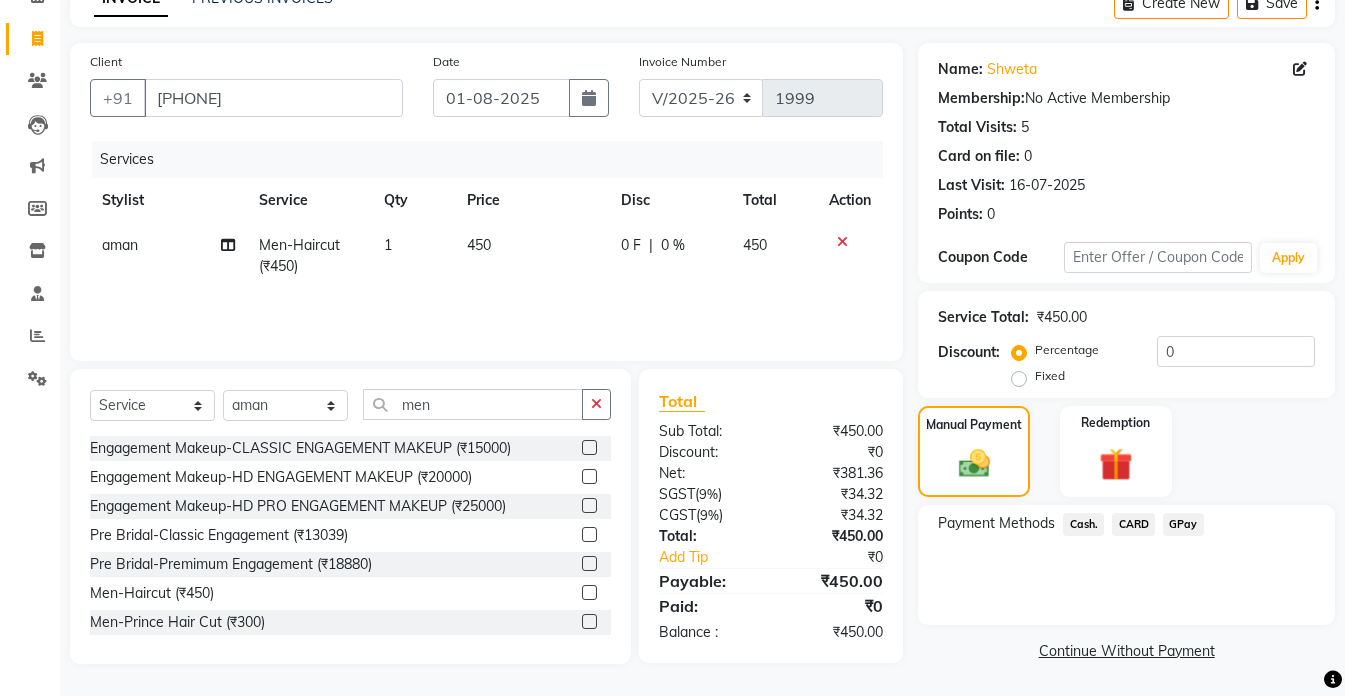 click on "GPay" 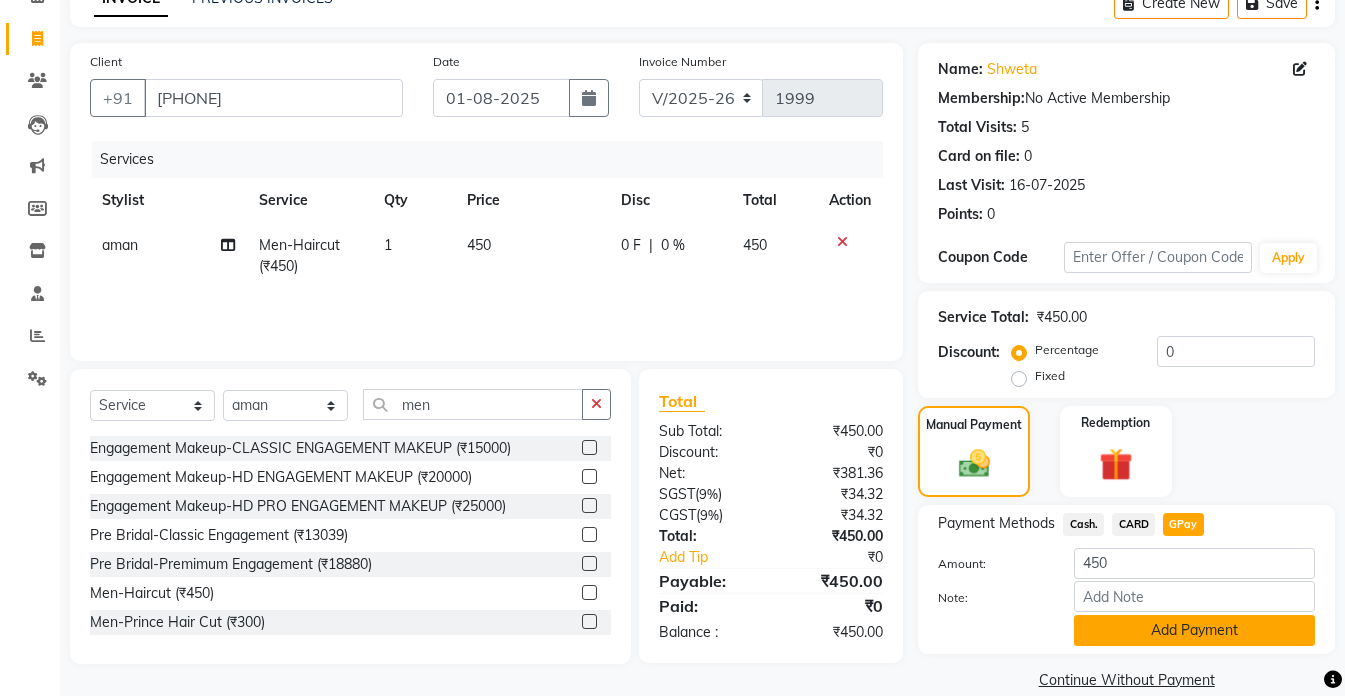 click on "Add Payment" 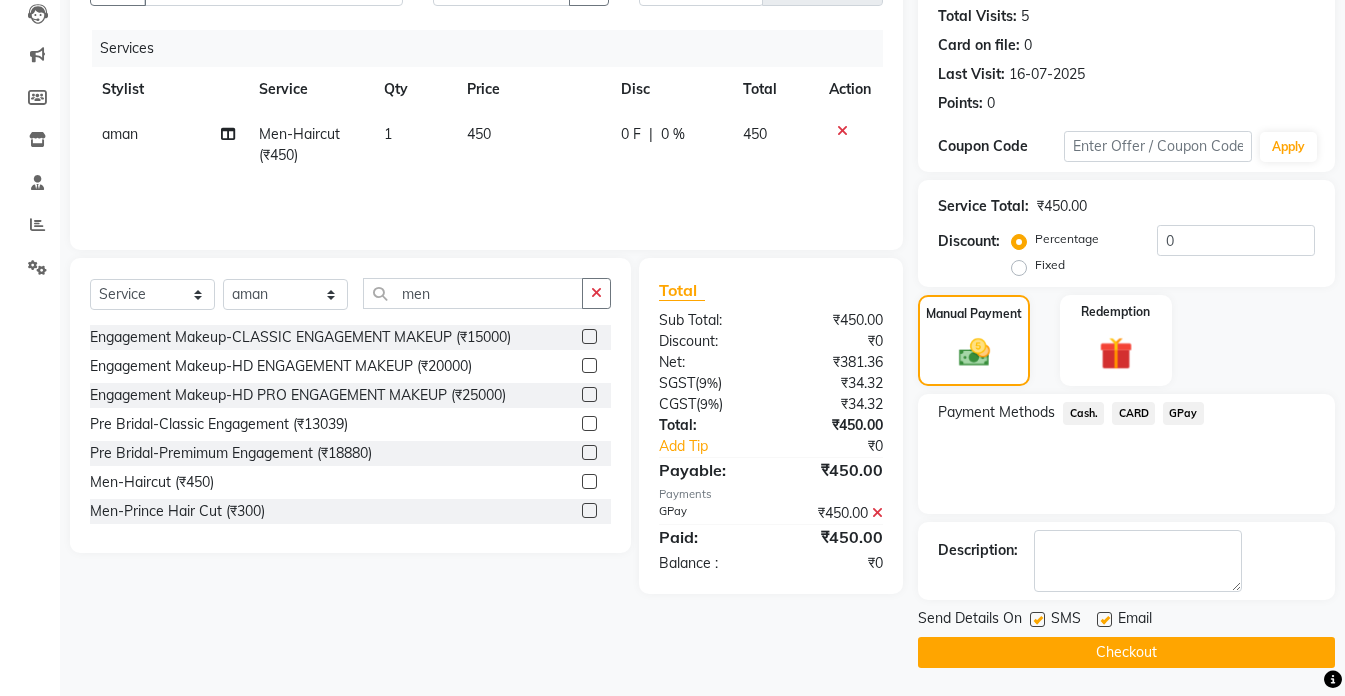 scroll, scrollTop: 220, scrollLeft: 0, axis: vertical 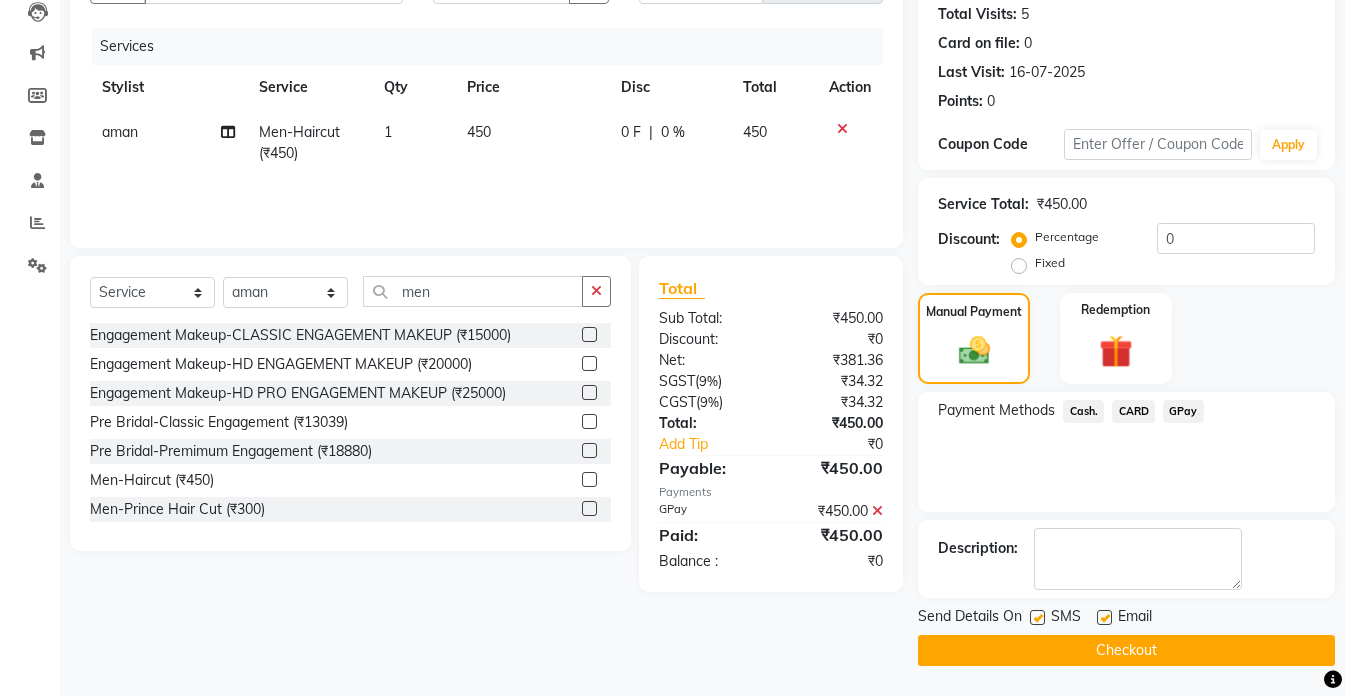 click on "Checkout" 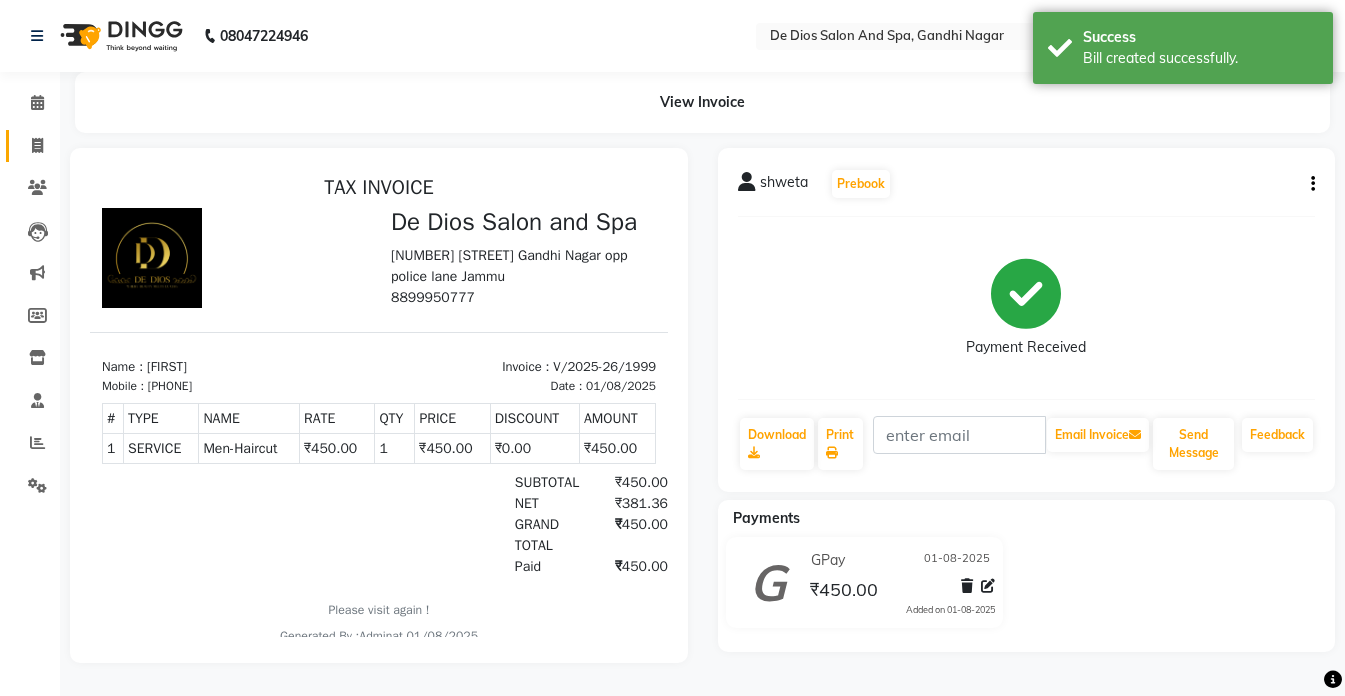 scroll, scrollTop: 0, scrollLeft: 0, axis: both 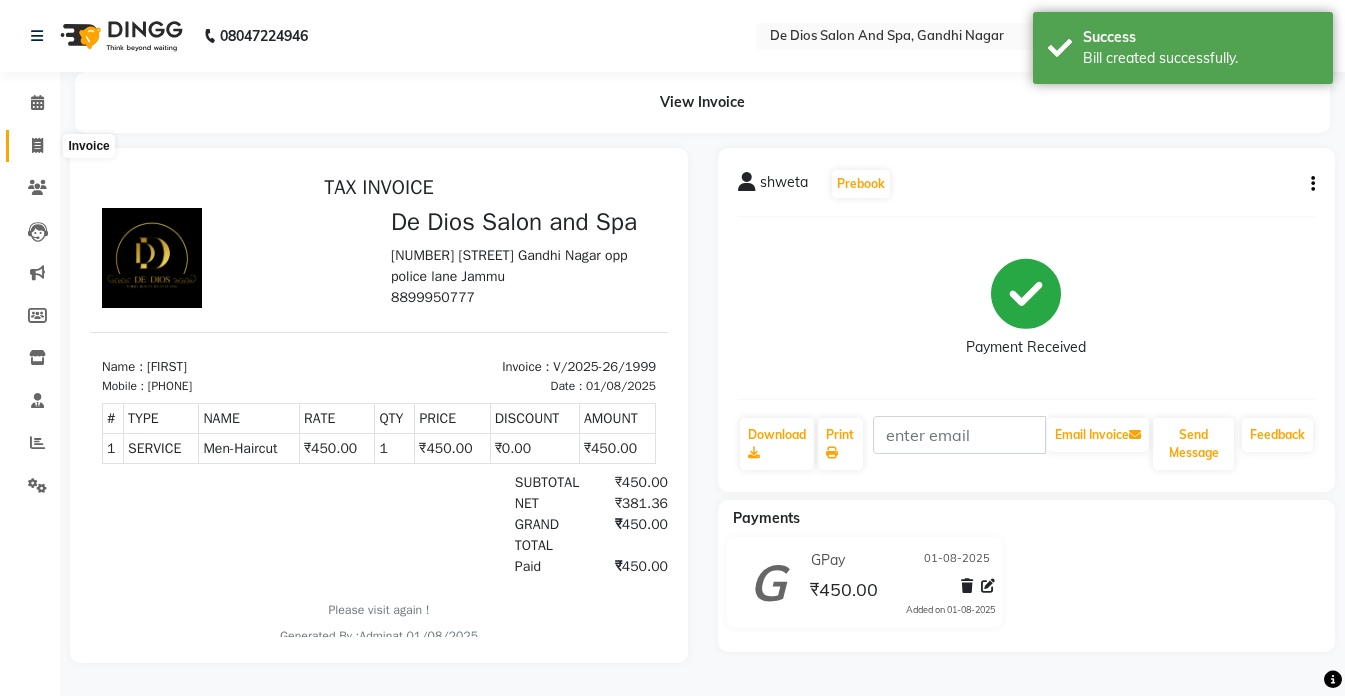 click 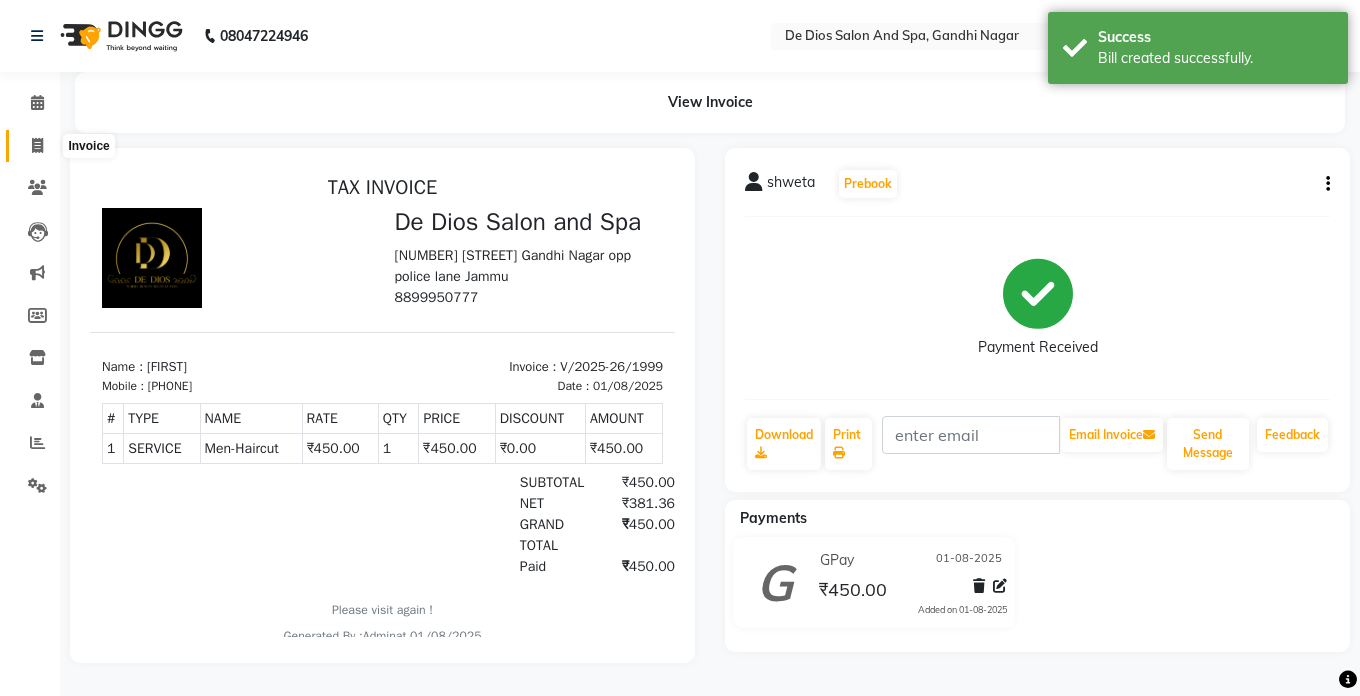 select on "6431" 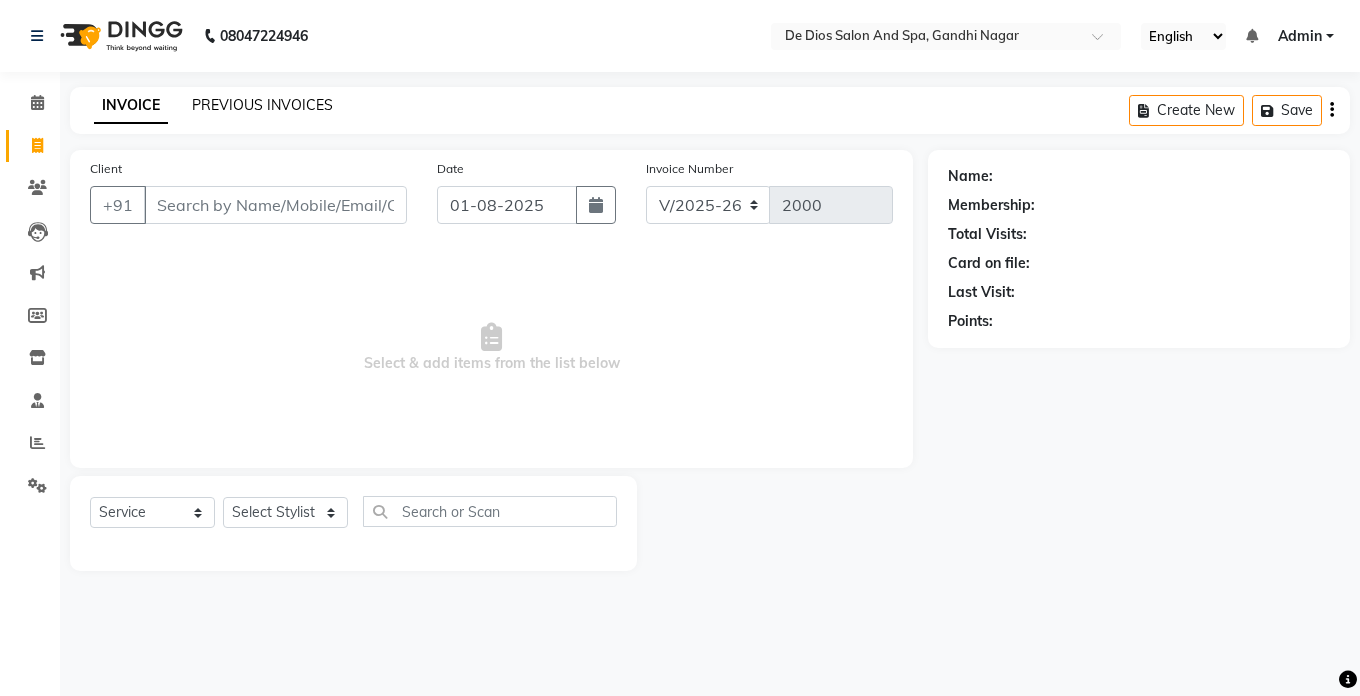 click on "PREVIOUS INVOICES" 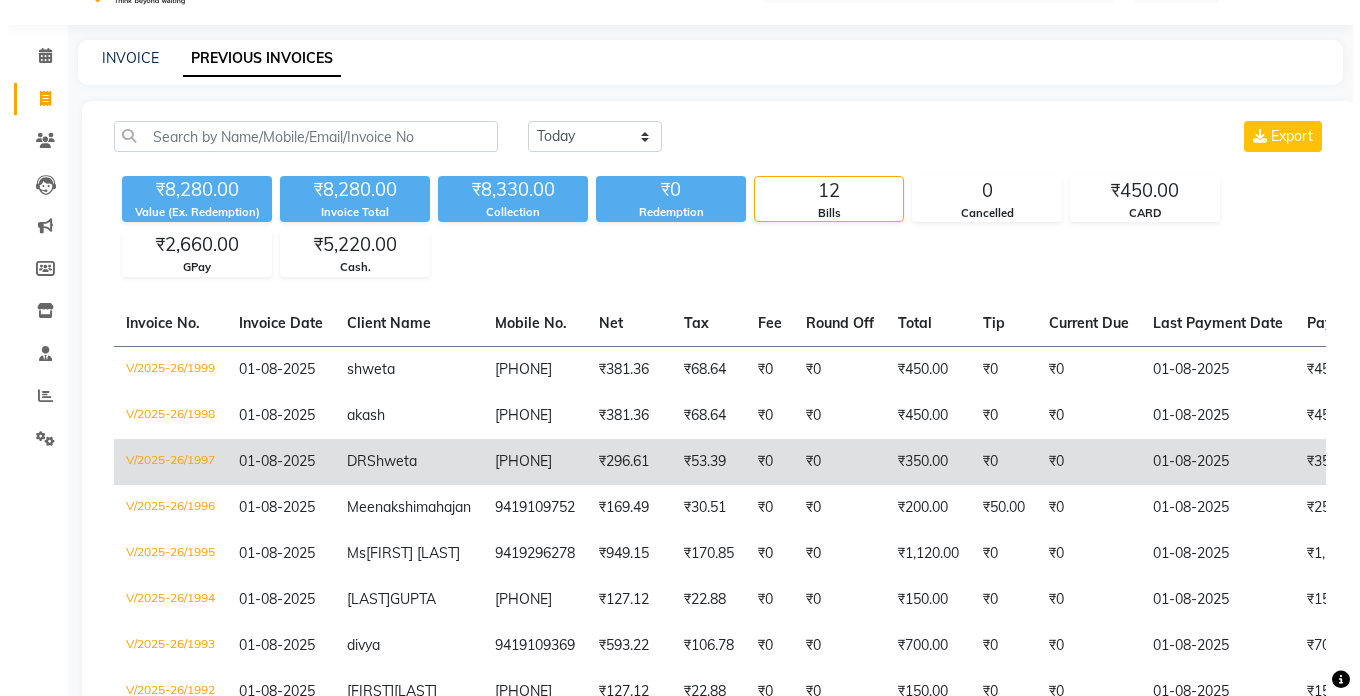 scroll, scrollTop: 0, scrollLeft: 0, axis: both 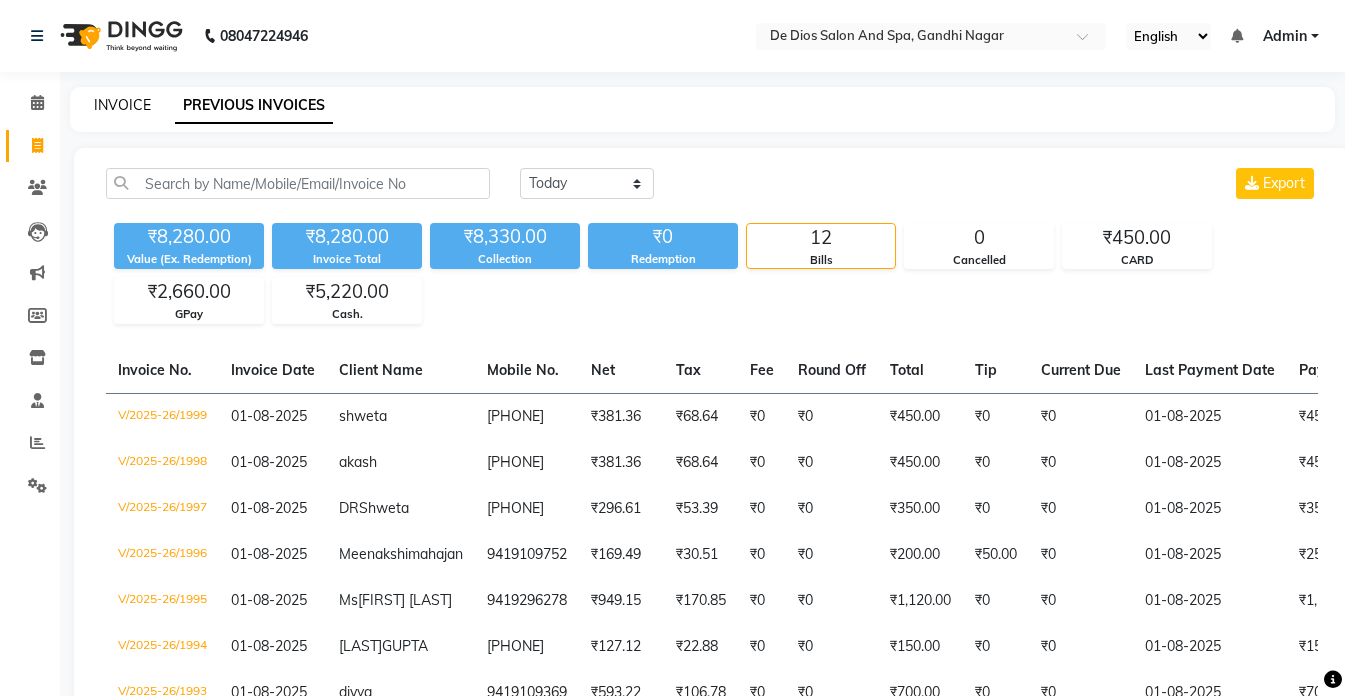 click on "INVOICE" 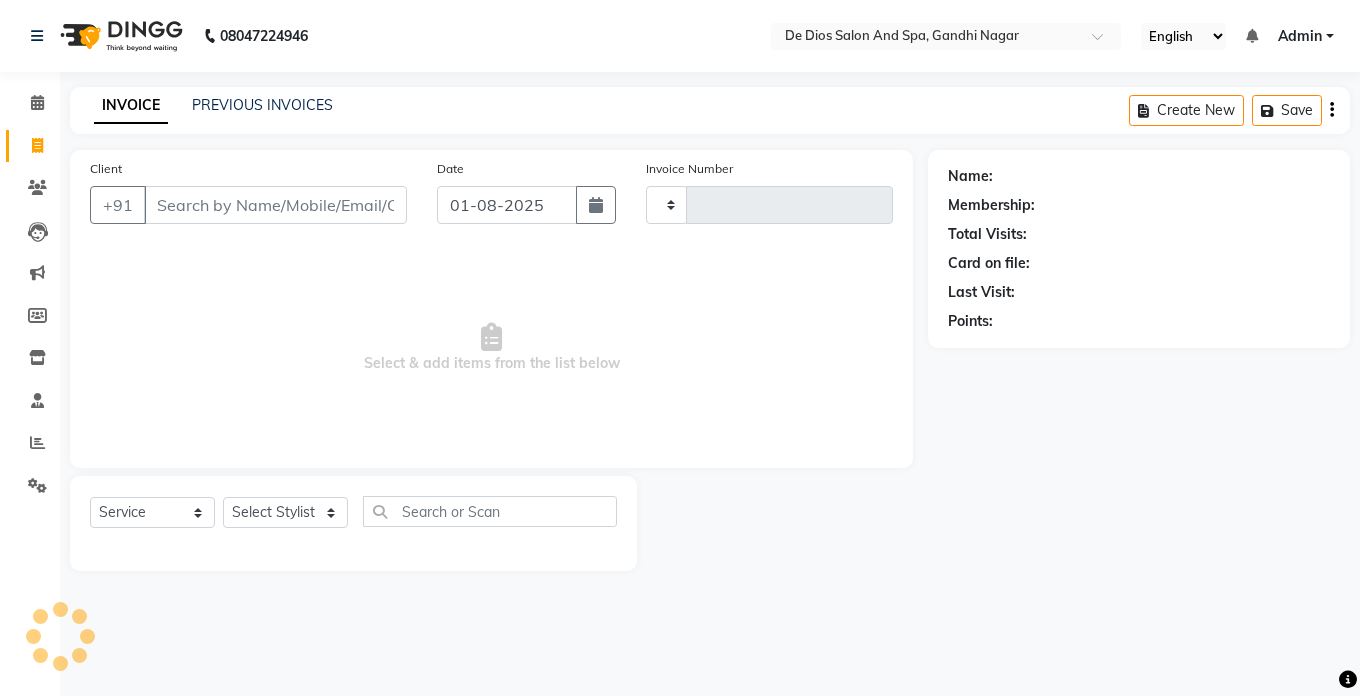 type on "2000" 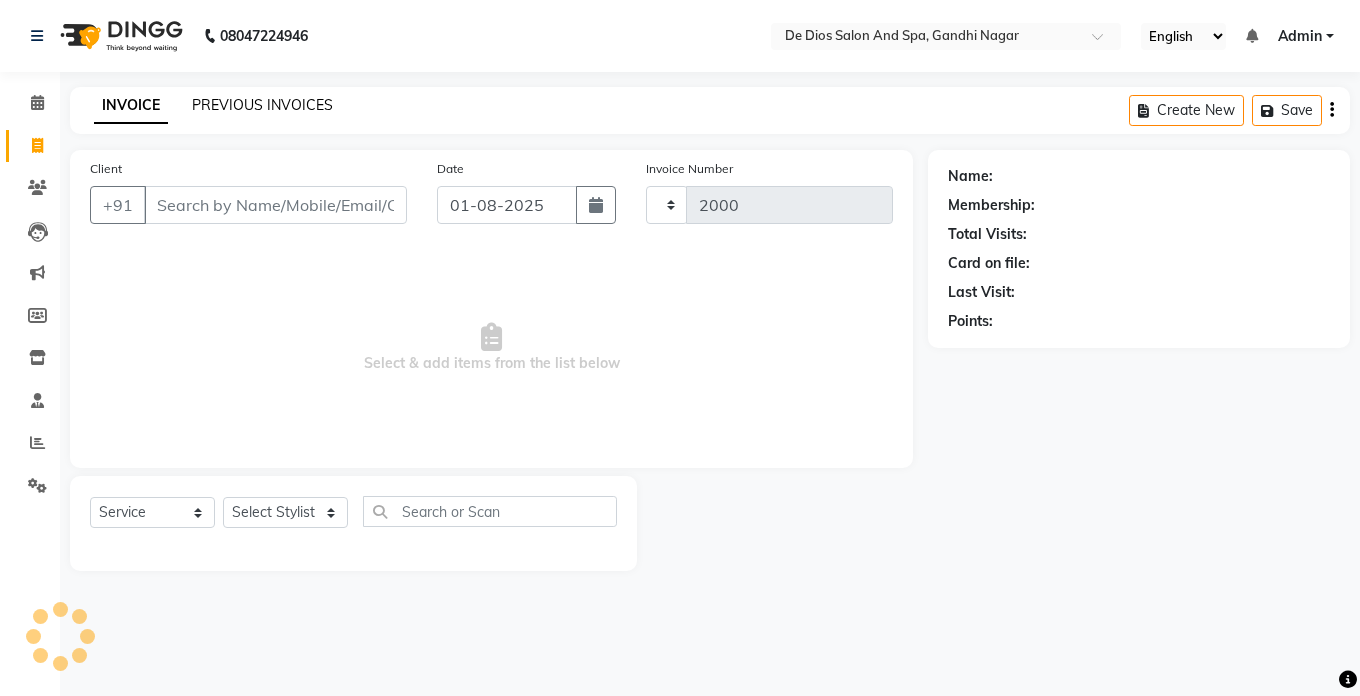 select on "6431" 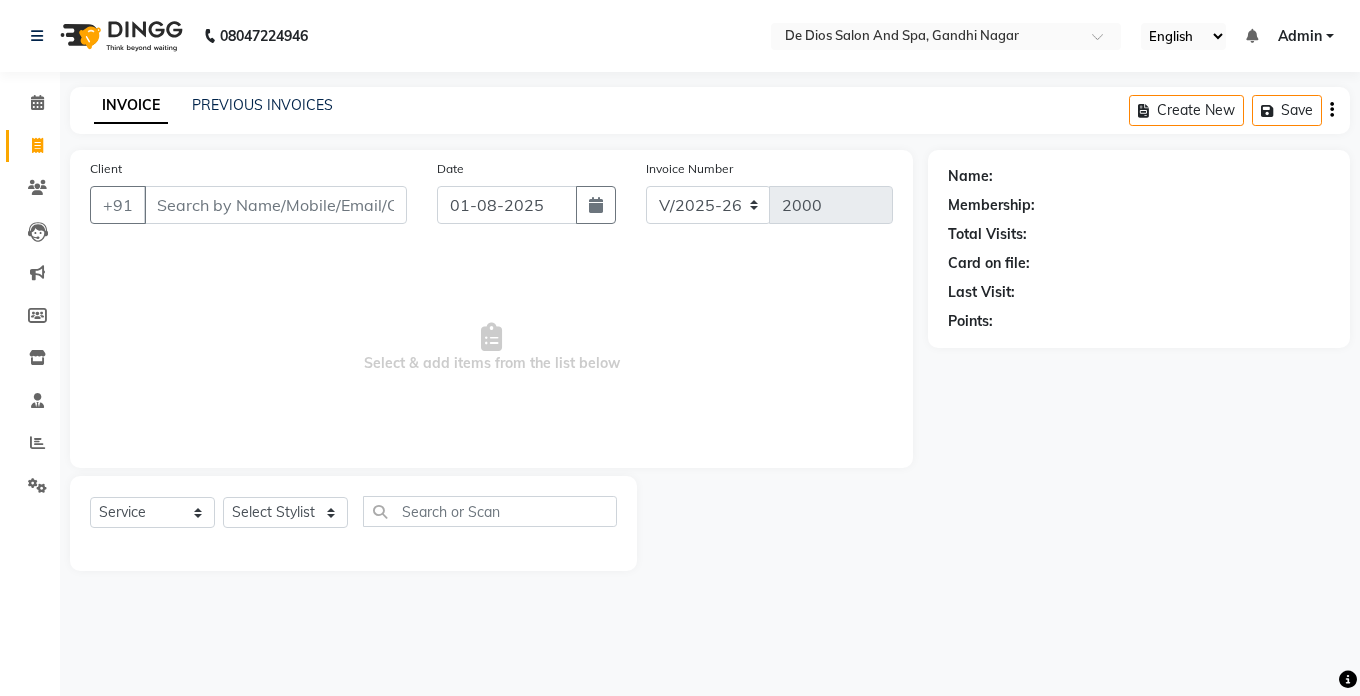 type 